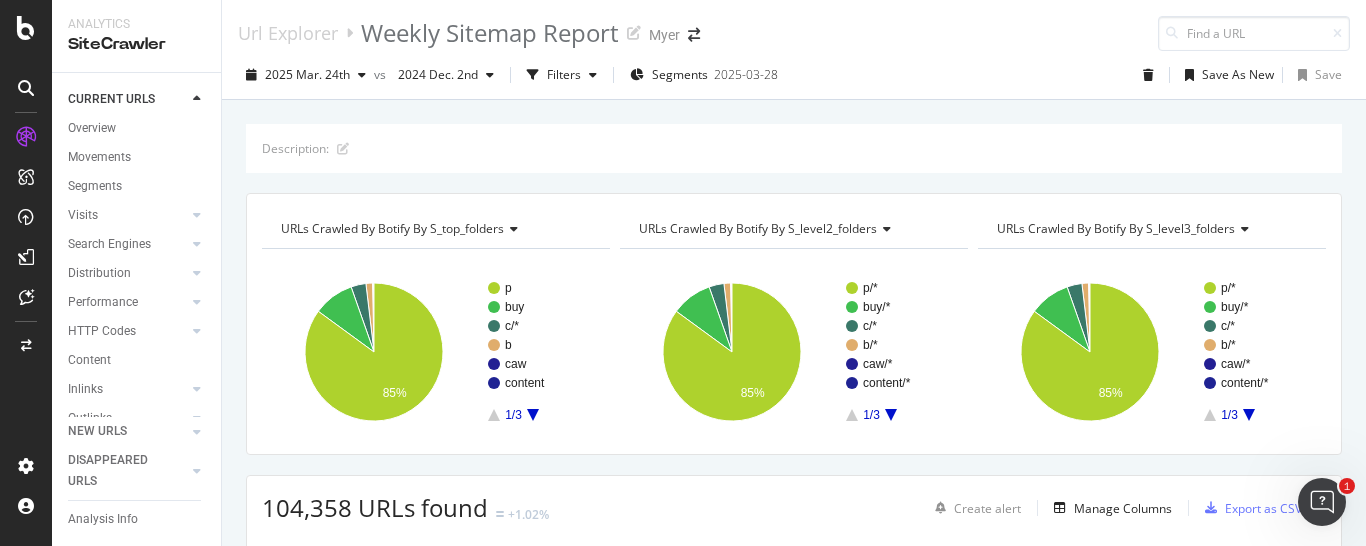 scroll, scrollTop: 0, scrollLeft: 0, axis: both 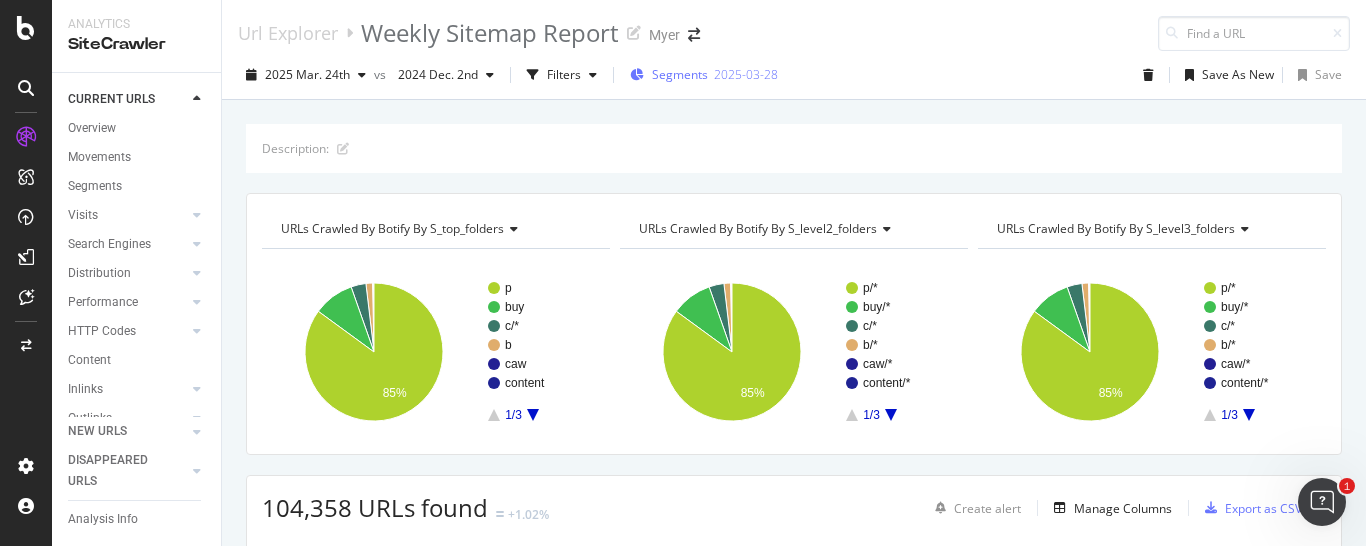 click on "Segments" at bounding box center [680, 74] 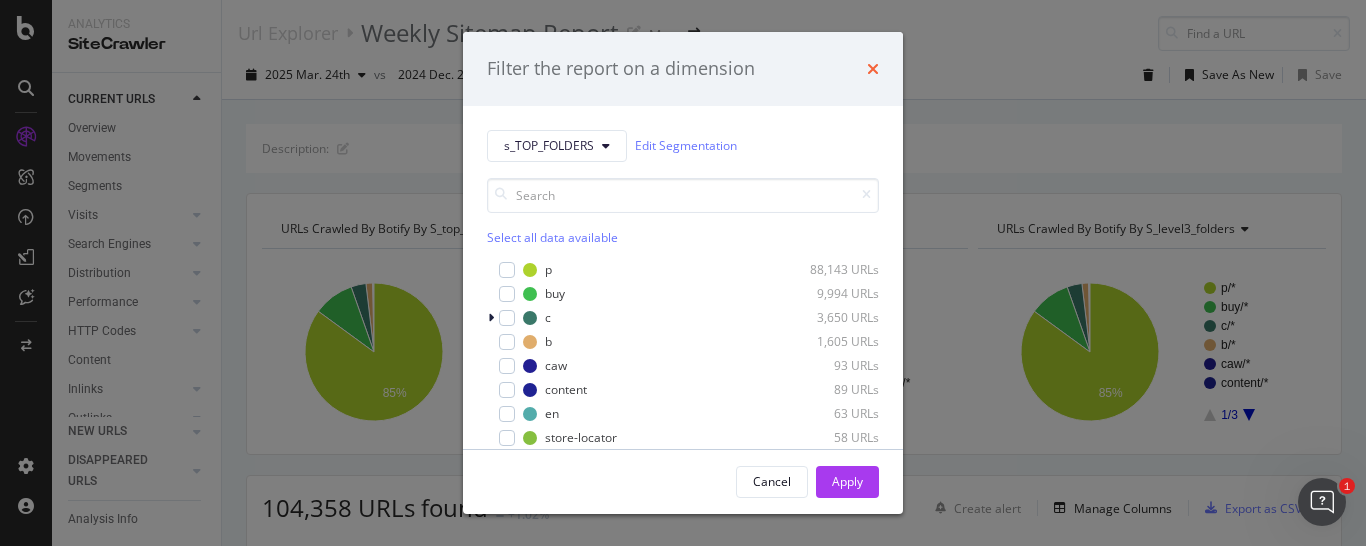 click at bounding box center (873, 69) 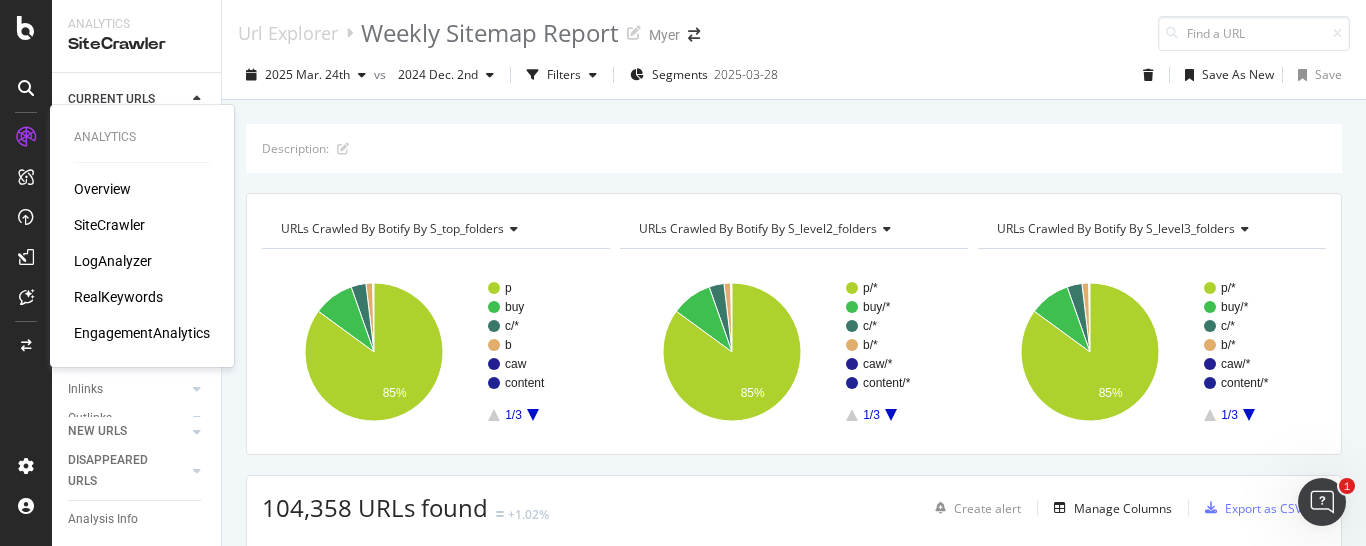 click on "RealKeywords" at bounding box center [118, 297] 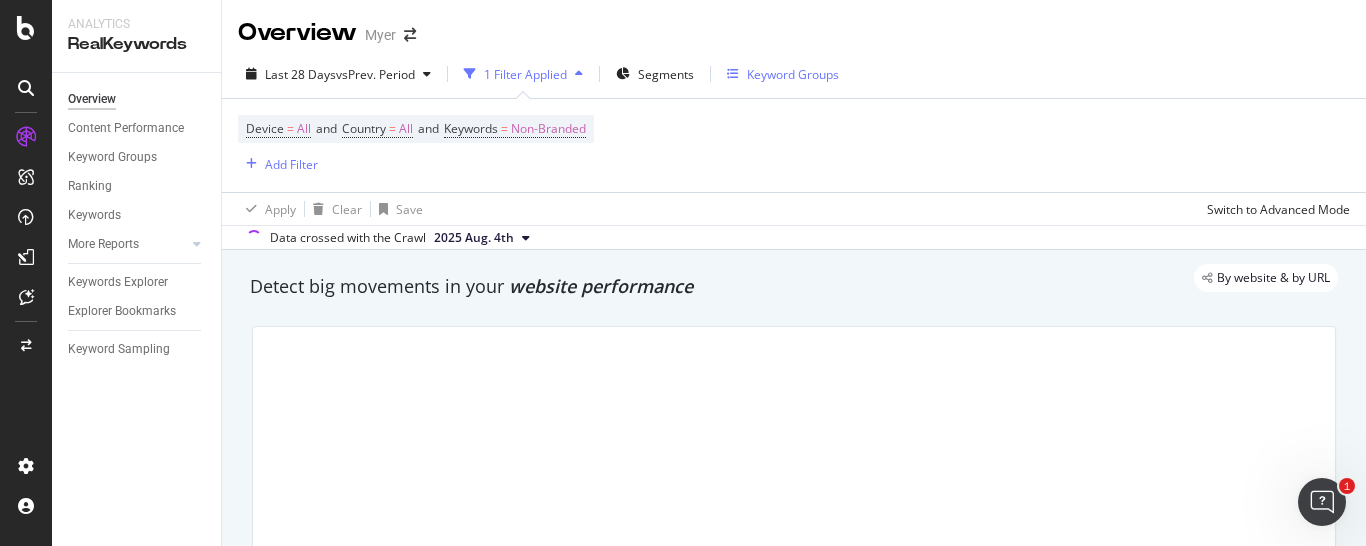 click on "Keyword Groups" at bounding box center [793, 74] 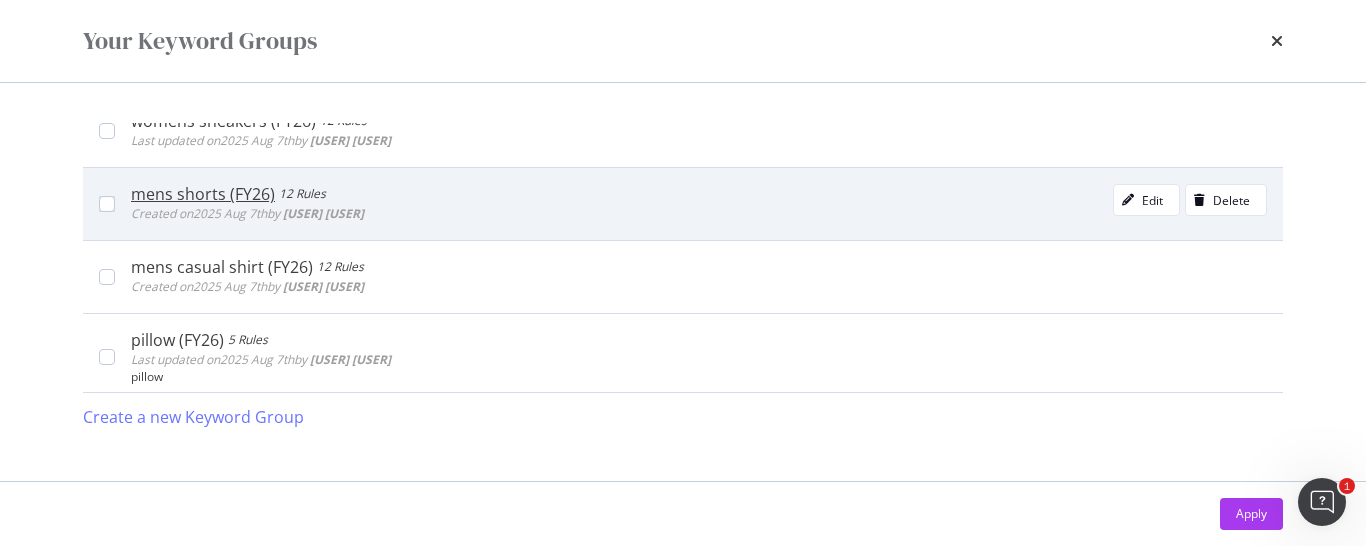 scroll, scrollTop: 0, scrollLeft: 0, axis: both 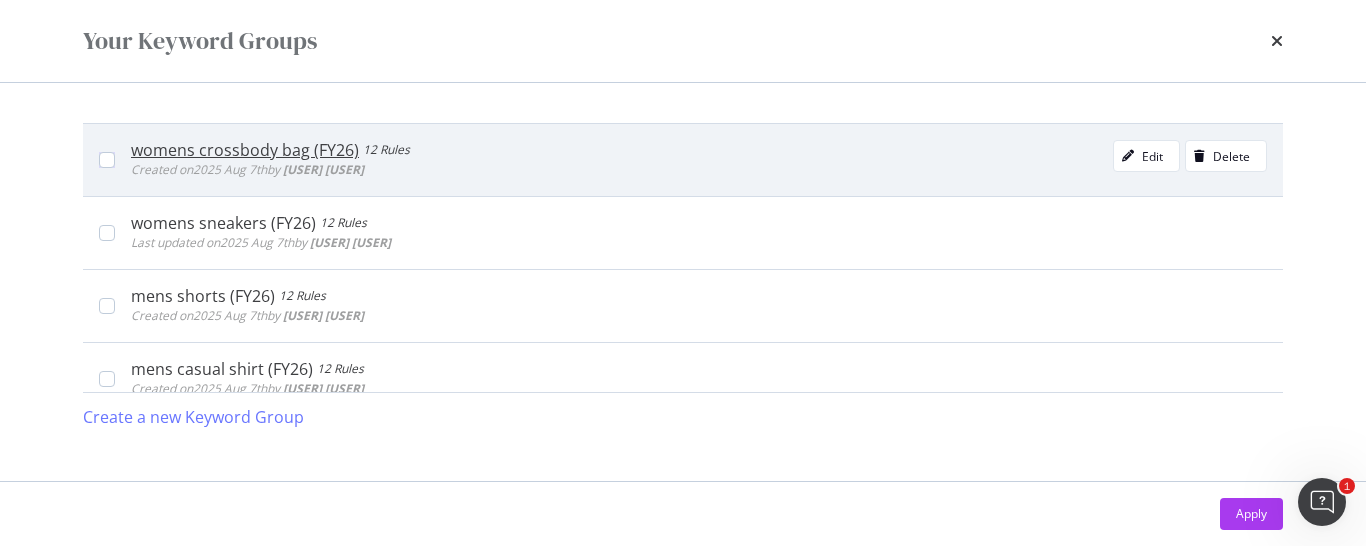 click on "womens crossbody bag (FY26)" at bounding box center (245, 150) 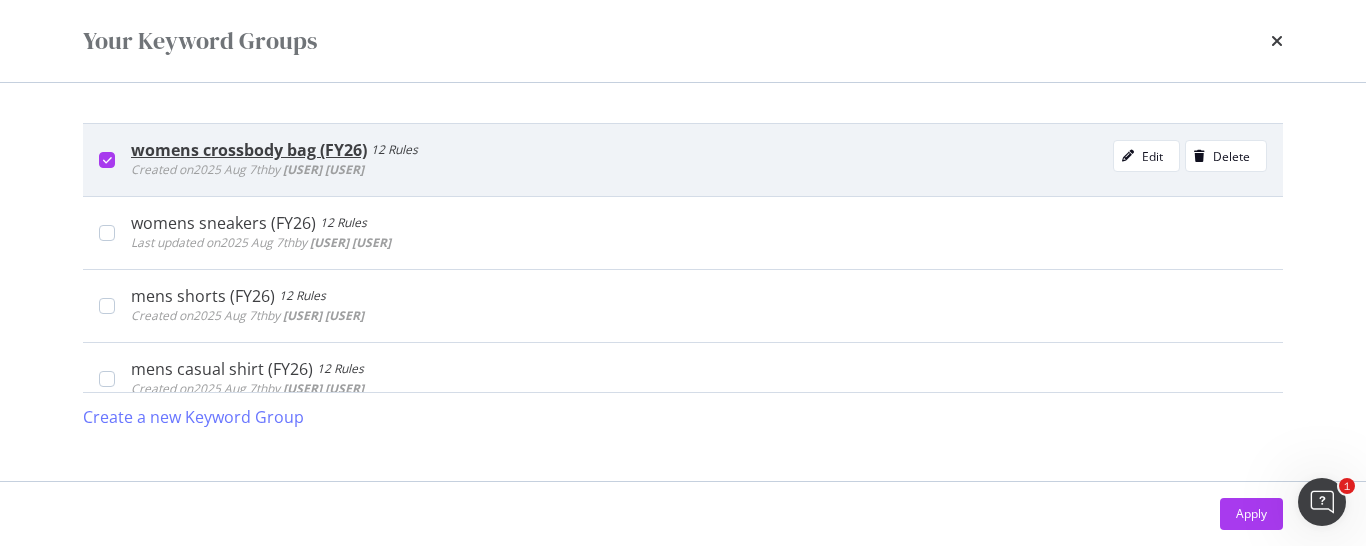 click on "womens crossbody bag (FY26)" at bounding box center (249, 150) 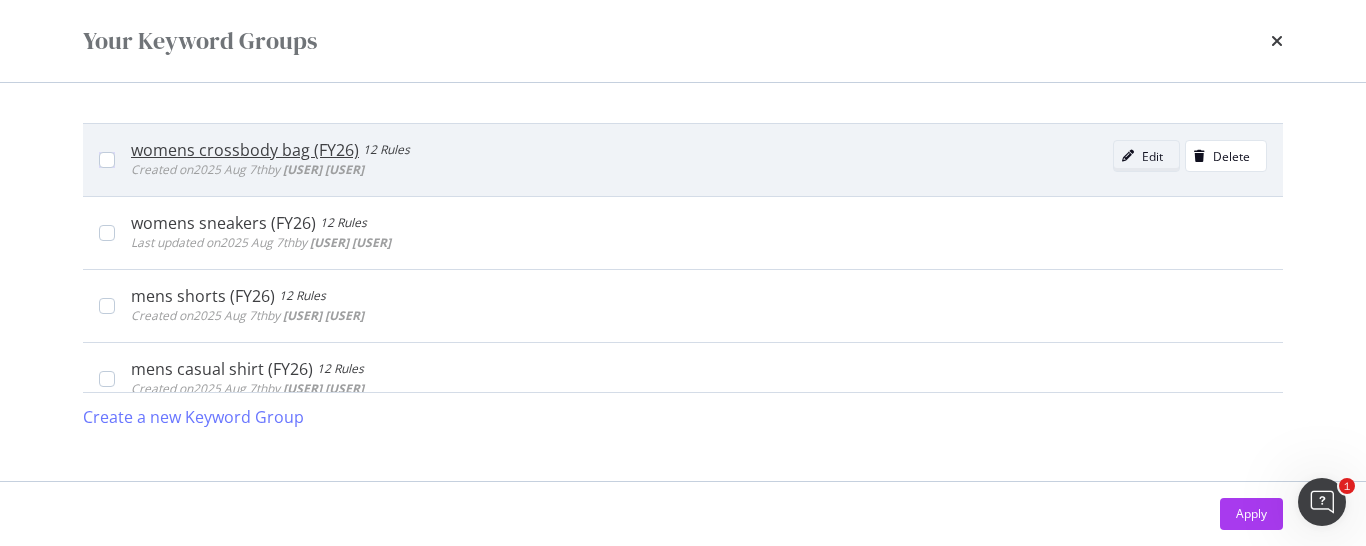 click on "Edit" at bounding box center (1152, 156) 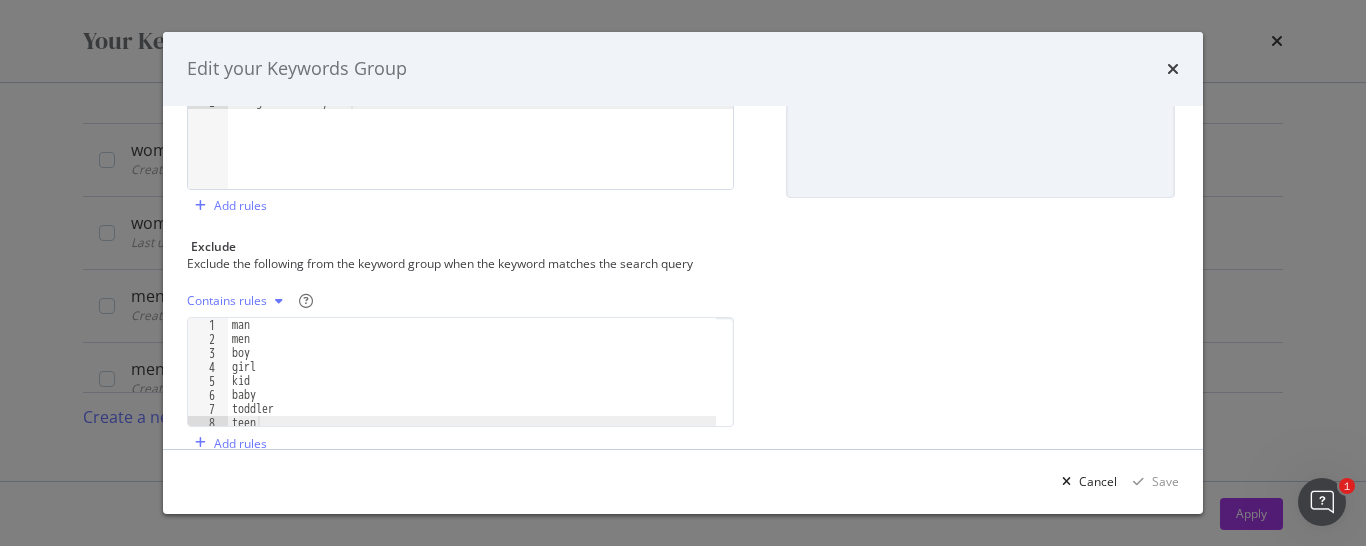 scroll, scrollTop: 544, scrollLeft: 0, axis: vertical 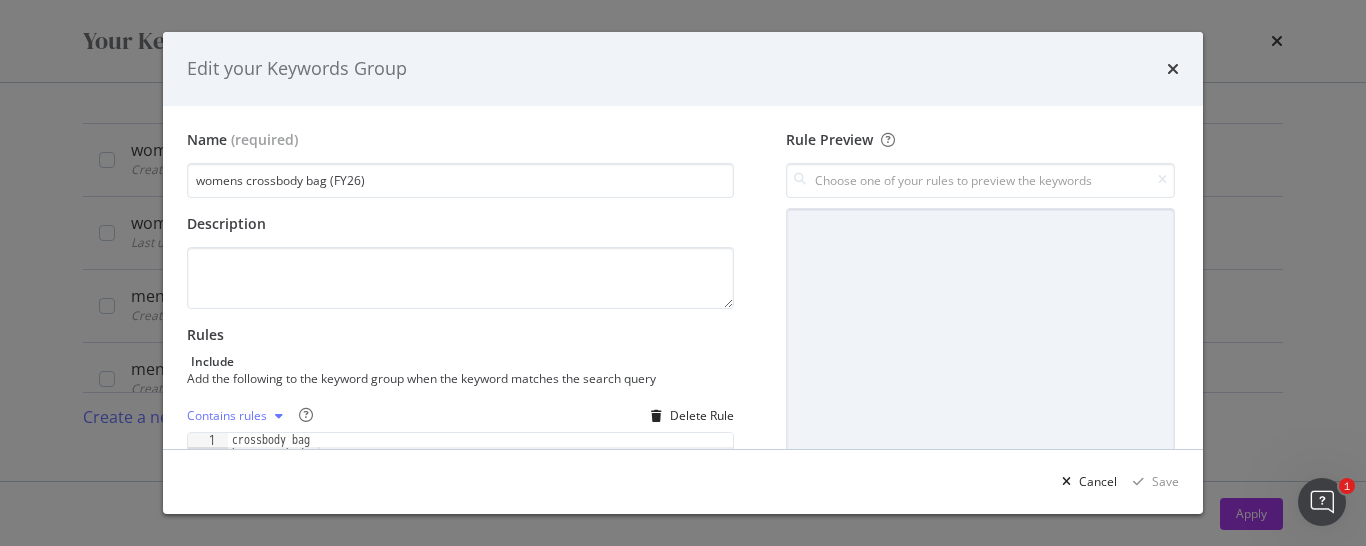 click on "Name (required) womens crossbody bag (FY26) Description Rules Include Add the following to   the keyword group when the keyword matches the search query Contains rules Delete Rule 1 2 crossbody bag bag crossbody     XXXXXXXXXXXXXXXXXXXXXXXXXXXXXXXXXXXXXXXXXXXXXXXXXXXXXXXXXXXXXXXXXXXXXXXXXXXXXXXXXXXXXXXXXXXXXXXXXXXXXXXXXXXXXXXXXXXXXXXXXXXXXXXXXXXXXXXXXXXXXXXXXXXXXXXXXXXXXXXXXXXXXXXXXXXXXXXXXXXXXXXXXXXXXXXXXXXXXXXXXXXXXXXXXXXXXXXXXXXXXXXXXXXXXXXXXXXXXXXXXXXXXXXXXXXXXXXXXXXXXXXXXXXXXXXXXXXXXXXXXXXXXXXXXXXXXXXXXXXXXXXXXXXXXXXXXXXXXXXXXXXXXXXXXXXXXXXXXXXXXXXXXXXXXXXXXXXXXXXXXXXXXXXXXXXXXXXXXXXXXXXXXXXXXXXXXXXXXXXXXXXXXXXXXXXXXXXXXXXXXXXXXXXXXXXXXXXXXXXXXXXXXXXXXXXXXXXXXXXXXXXXXXXXXXXXXXXXXXXXXXXXXXXXXXXXXXXXXXXXXXXXXXXXXXXX Regex rules Delete Rule 1 2 .*crossbody.*bag.* .*bag.*crossbody.*     Add rules Exclude Exclude the following from   the keyword group when the keyword matches the search query Contains rules 1 2 3 4 5 6 7 8 man men boy girl kid baby toddler teen     Add rules Rule Preview" at bounding box center (683, 550) 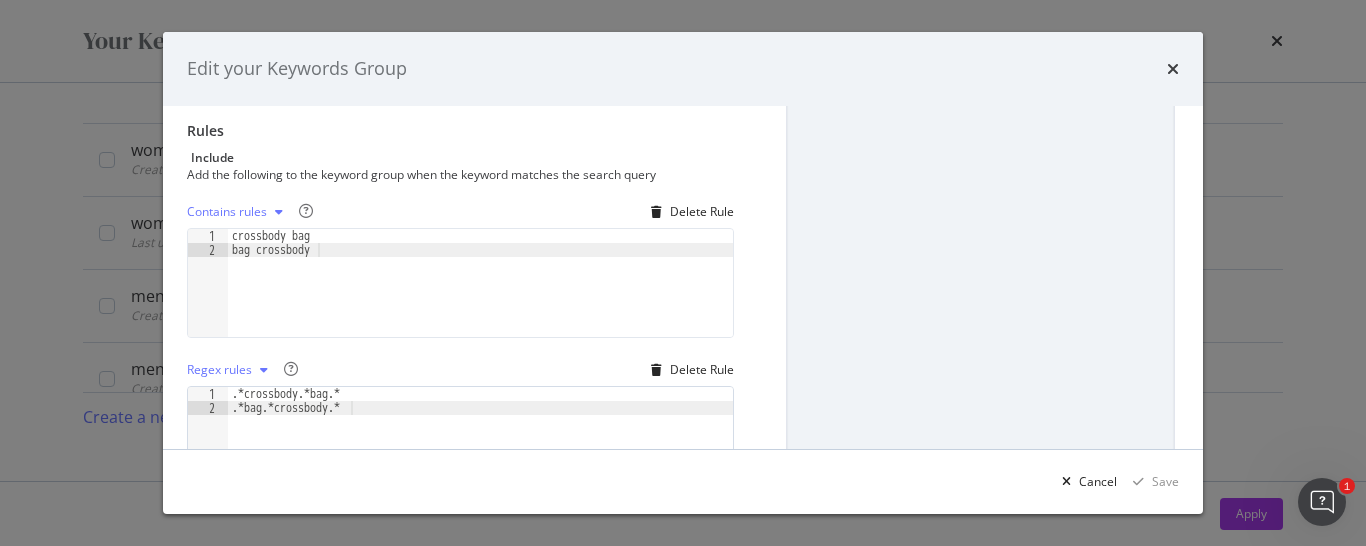 scroll, scrollTop: 544, scrollLeft: 0, axis: vertical 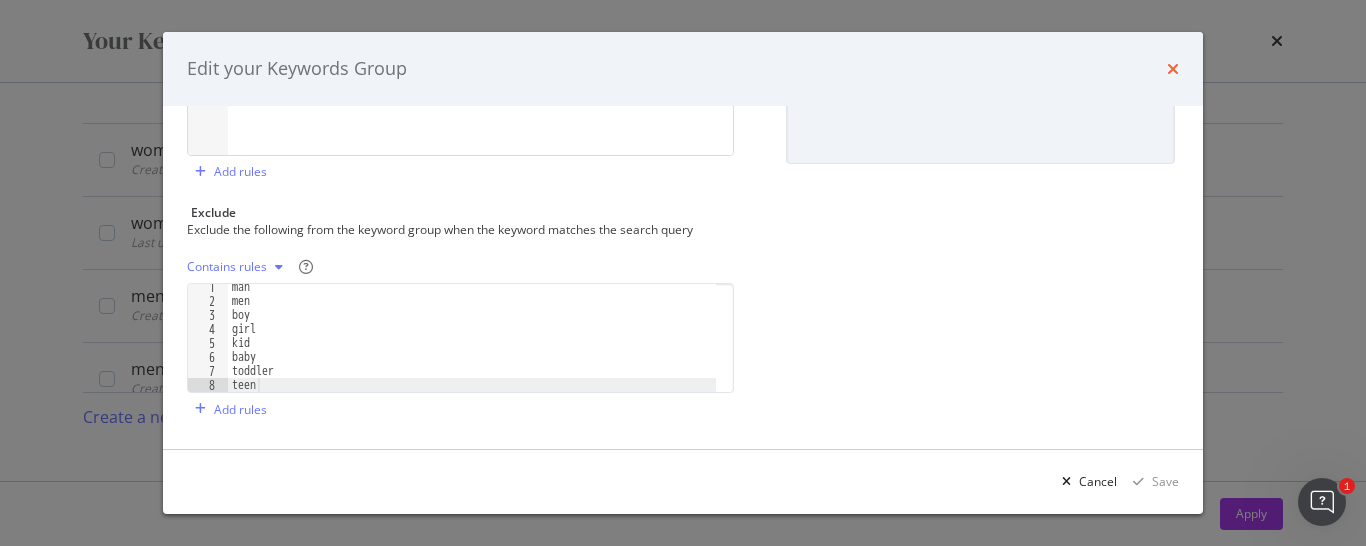 click at bounding box center (1173, 69) 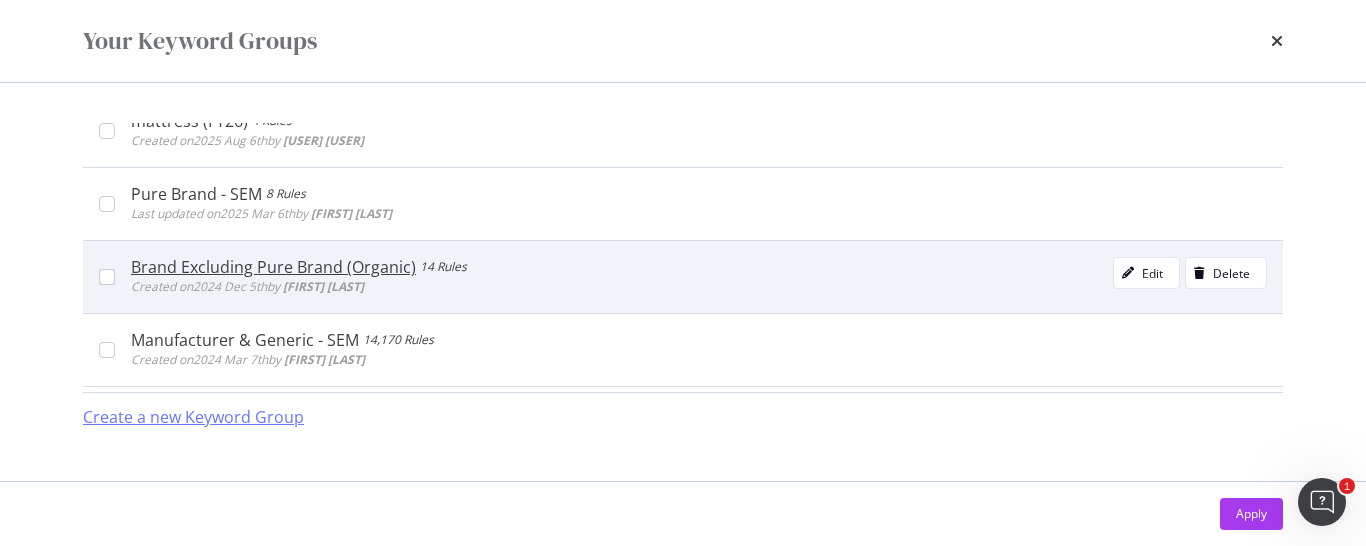 scroll, scrollTop: 510, scrollLeft: 0, axis: vertical 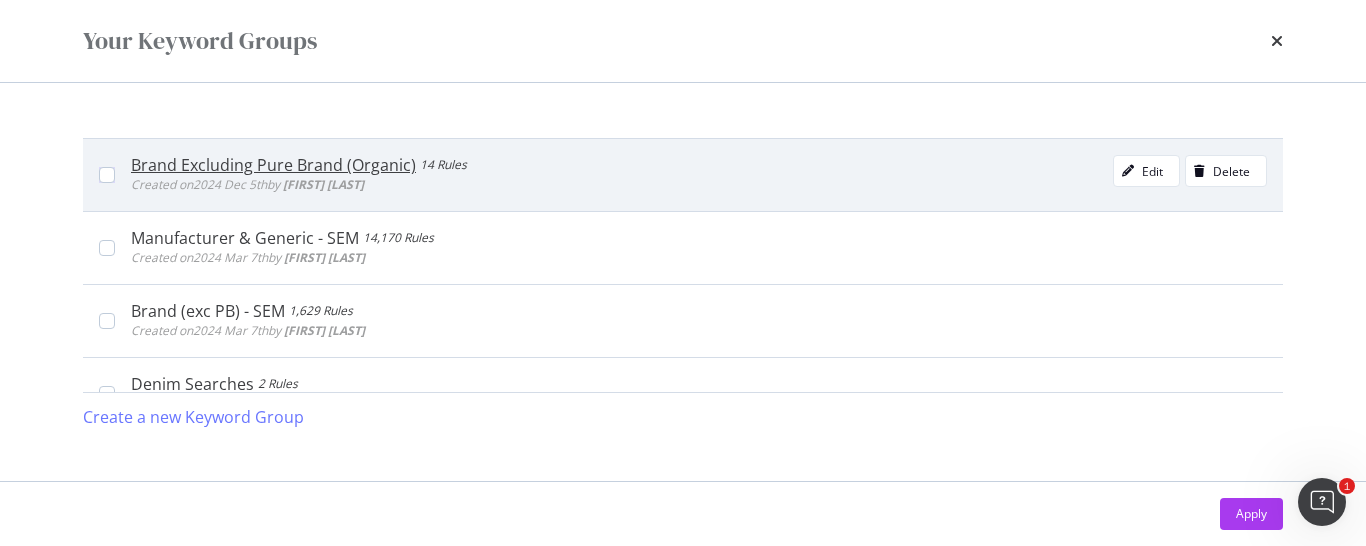 click on "Brand Excluding Pure Brand (Organic)" at bounding box center [273, 165] 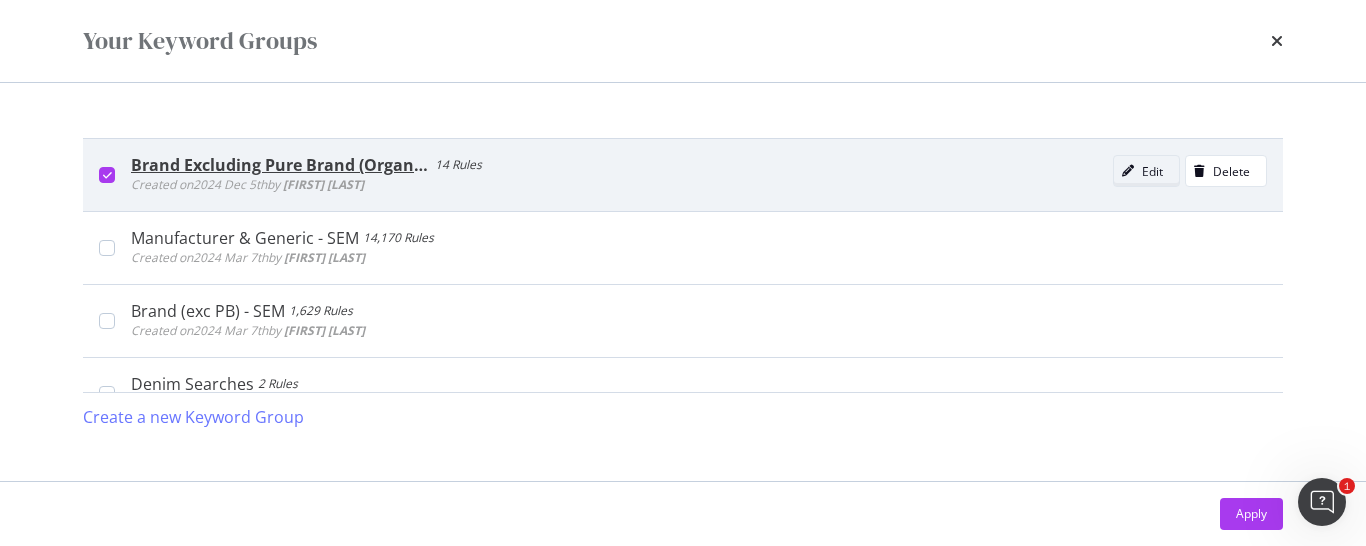 click on "Edit" at bounding box center [1152, 171] 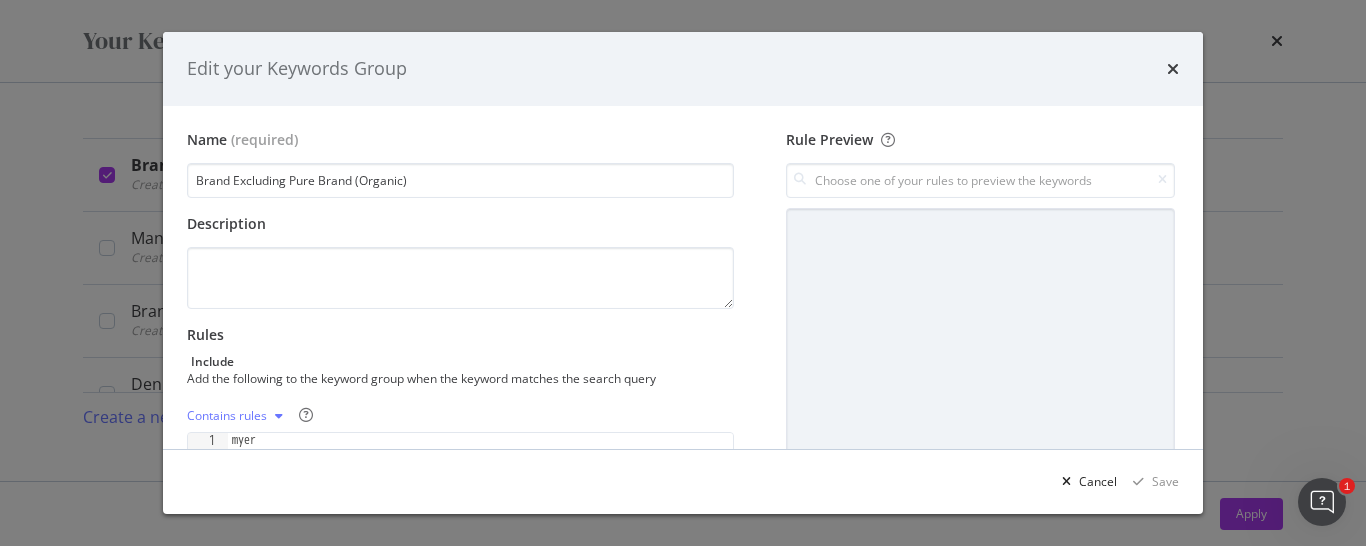 scroll, scrollTop: 510, scrollLeft: 0, axis: vertical 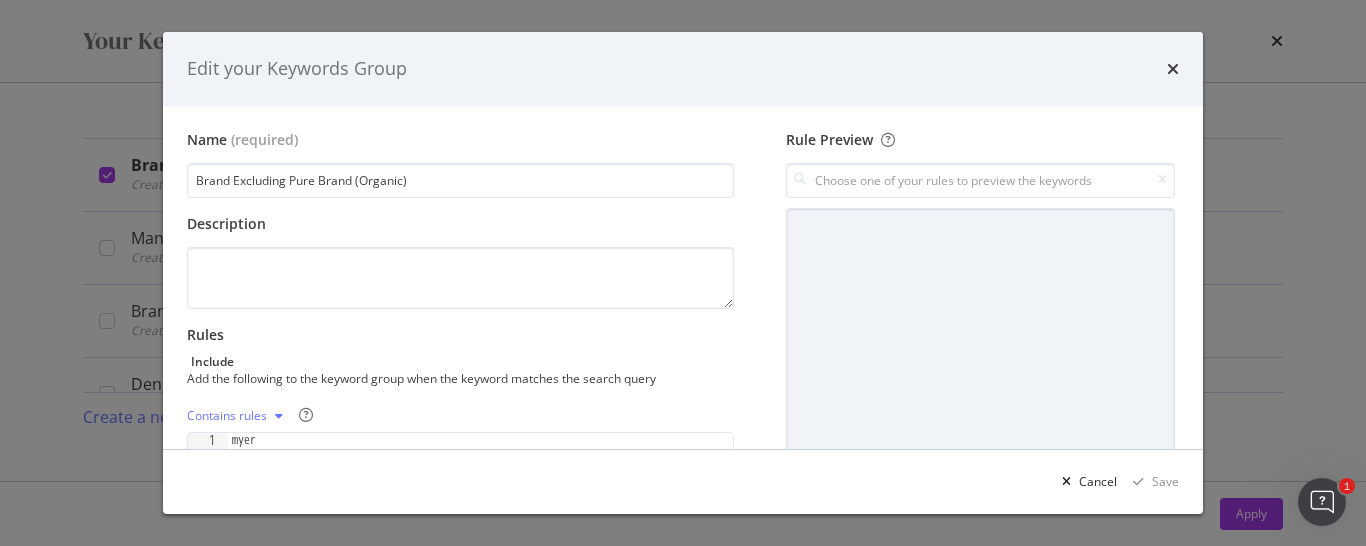 click on "Name (required) Brand Excluding Pure Brand (Organic) Description Rules Include Add the following to   the keyword group when the keyword matches the search query Contains rules 1 2 3 myer myre mayer     XXXXXXXXXXXXXXXXXXXXXXXXXXXXXXXXXXXXXXXXXXXXXXXXXXXXXXXXXXXXXXXXXXXXXXXXXXXXXXXXXXXXXXXXXXXXXXXXXXXXXXXXXXXXXXXXXXXXXXXXXXXXXXXXXXXXXXXXXXXXXXXXXXXXXXXXXXXXXXXXXXXXXXXXXXXXXXXXXXXXXXXXXXXXXXXXXXXXXXXXXXXXXXXXXXXXXXXXXXXXXXXXXXXXXXXXXXXXXXXXXXXXXXXXXXXXXXXXXXXXXXXXXXXXXXXXXXXXXXXXXXXXXXXXXXXXXXXXXXXXXXXXXXXXXXXXXXXXXXXXXXXXXXXXXXXXXXXXXXXXXXXXXXXXXXXXXXXXXXXXXXXXXXXXXXXXXXXXXXXXXXXXXXXXXXXXXXXXXXXXXXXXXXXXXXXXXXXXXXXXXXXXXXXXXXXXXXXXXXXXXXXXXXXXXXXXXXXXXXXXXXXXXXXXXXXXXXXXXXXXXXXXXXXXXXXXXXXXXXXXXXXXXXXXXXXX Add rules Exclude Exclude the following from   the keyword group when the keyword matches the search query Exact rules 1 2 3 4 5 6 7 8 9 myer myers myer online myer au myer australia myre myres myer offer myers offers     Add rules Rule Preview" at bounding box center (683, 471) 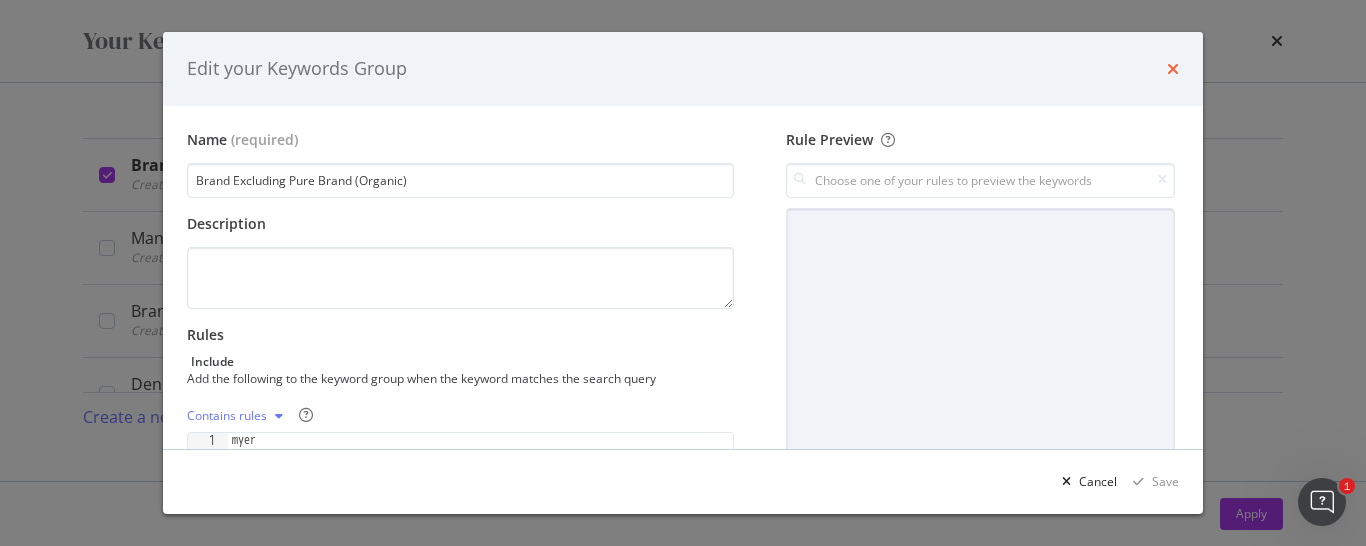 click at bounding box center (1173, 69) 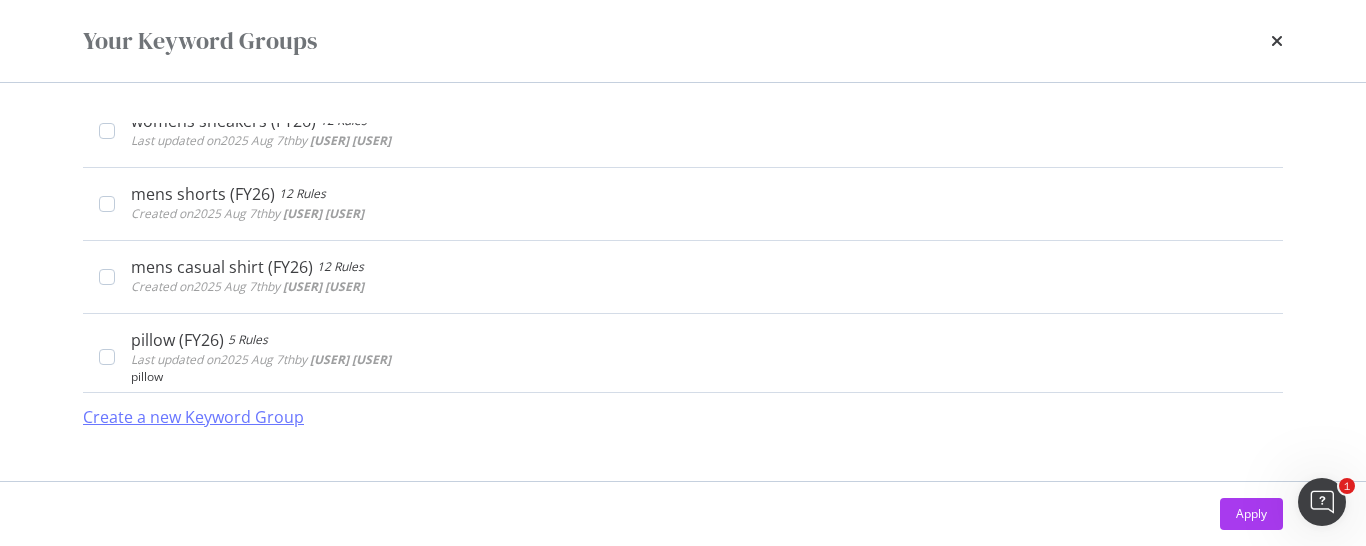 scroll, scrollTop: 0, scrollLeft: 0, axis: both 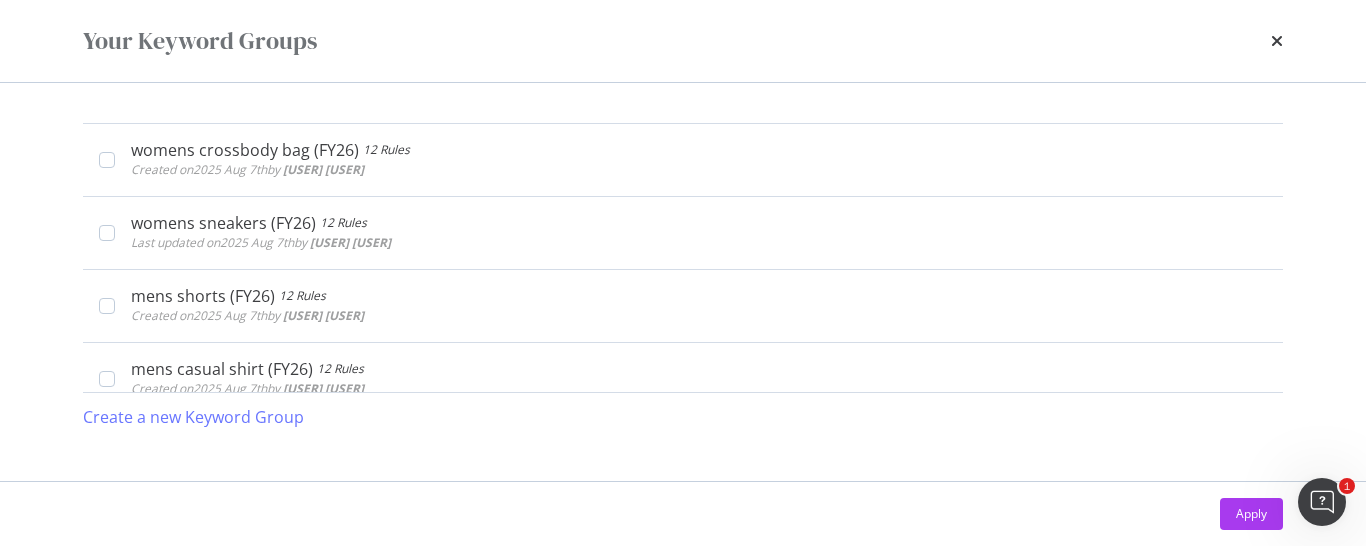 click on "Your Keyword Groups" at bounding box center [683, 41] 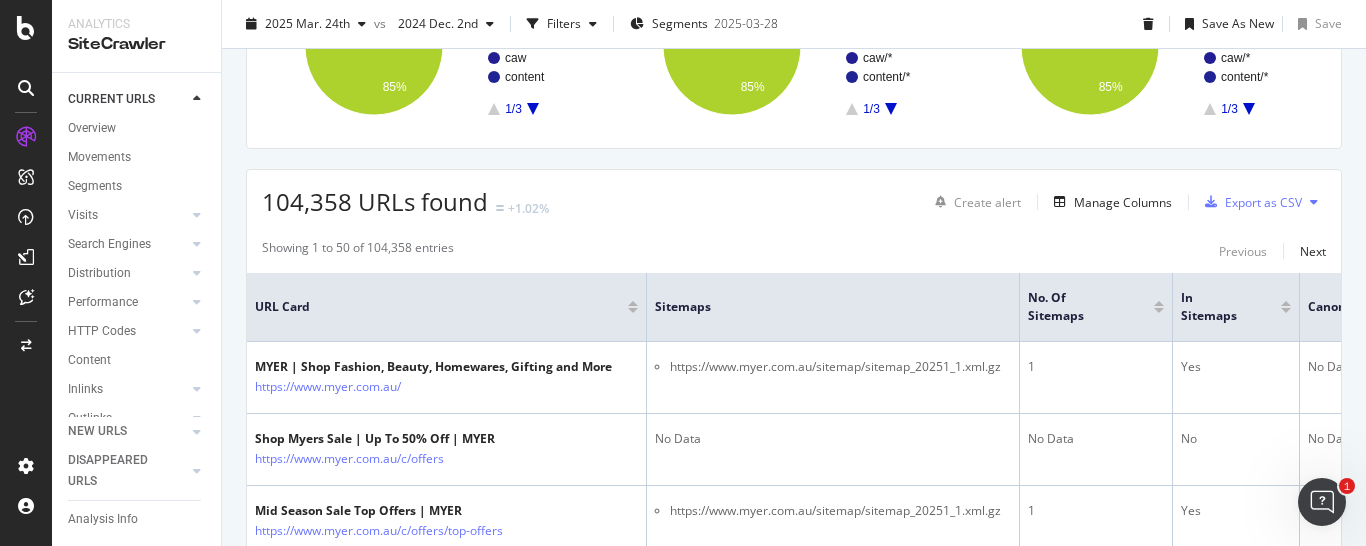 scroll, scrollTop: 0, scrollLeft: 0, axis: both 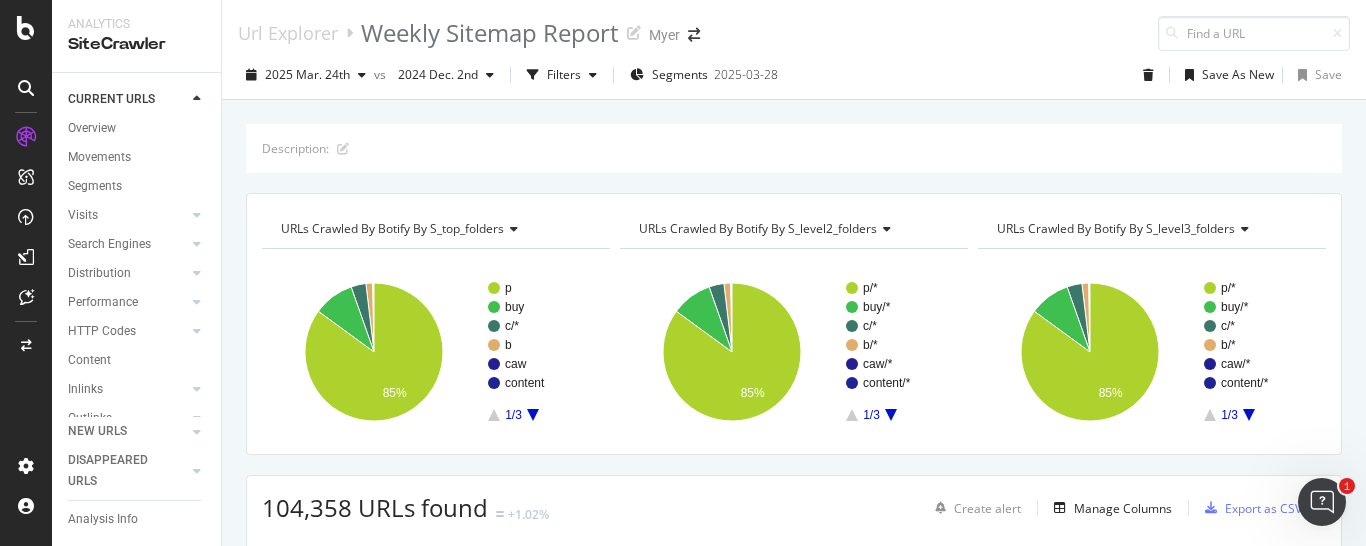 click on "Description:
URLs Crawled By Botify By s_top_folders
Chart (by Value) Table Expand Export as CSV Export as PNG Add to Custom Report
×
p buy c/* b caw content 1/3 85% s_TOP_FOLDERS Crawled URLs p 88,746 buy 9,995 c/* 3,657 b 1,606 caw 93 content 89 en 63 store-locator 58 Other_ 44 Investor-Centre 3 product 2 Home 1 px 1 0/0
URLs Crawled By Botify By s_level2_folders
Chart (by Value) Table Expand Export as CSV Export as PNG Add to Custom Report
×
p/* buy/* c/* b/* caw/* content/* 1/3 85% s_LEVEL2_FOLDERS Crawled URLs p/* 88,746 buy/* 9,995 c/* 3,657 b/* 1,606 caw/* 93 content/* 89 en/* 63 store-locator/* 58 Other_ 40 Home 4 Investor-Centre/* 3 product/* 2 content-static/* 1 px/* 1" at bounding box center (794, 2729) 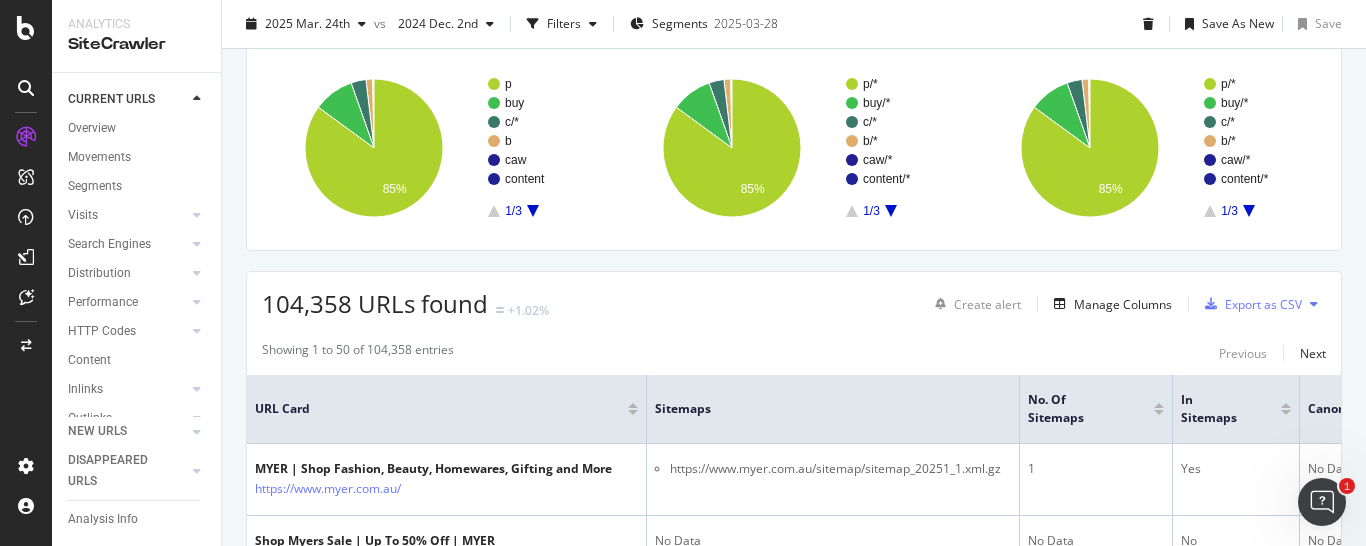 scroll, scrollTop: 306, scrollLeft: 0, axis: vertical 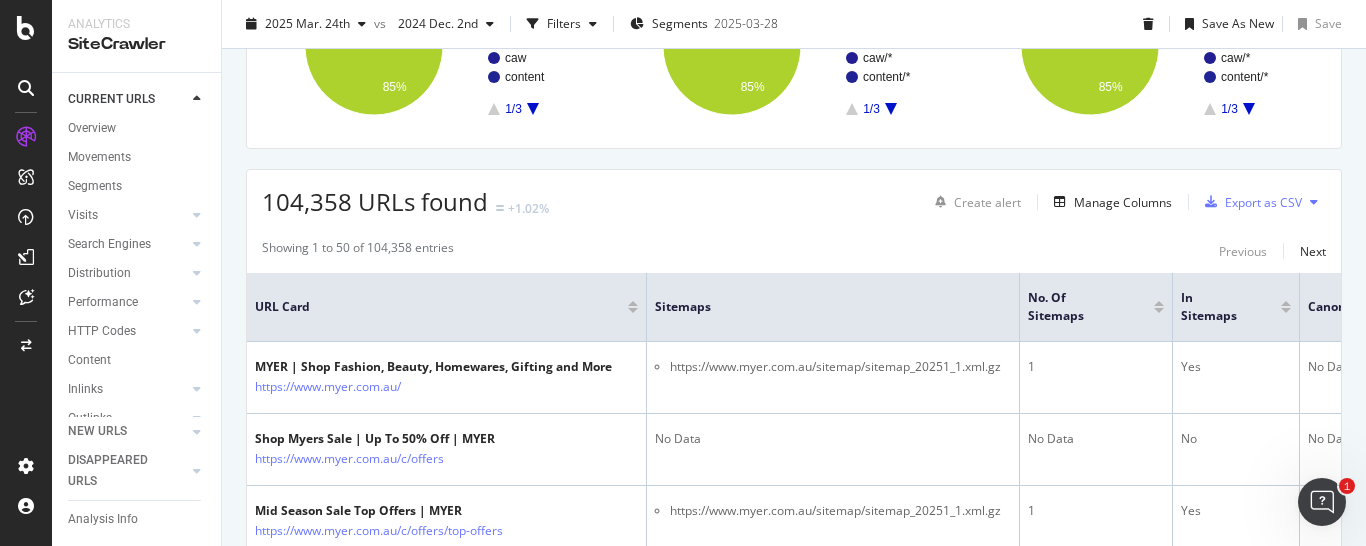 click on "Description:
URLs Crawled By Botify By s_top_folders
Chart (by Value) Table Expand Export as CSV Export as PNG Add to Custom Report
×
p buy c/* b caw content 1/3 85% s_TOP_FOLDERS Crawled URLs p 88,746 buy 9,995 c/* 3,657 b 1,606 caw 93 content 89 en 63 store-locator 58 Other_ 44 Investor-Centre 3 product 2 Home 1 px 1 0/0
URLs Crawled By Botify By s_level2_folders
Chart (by Value) Table Expand Export as CSV Export as PNG Add to Custom Report
×
p/* buy/* c/* b/* caw/* content/* 1/3 85% s_LEVEL2_FOLDERS Crawled URLs p/* 88,746 buy/* 9,995 c/* 3,657 b/* 1,606 caw/* 93 content/* 89 en/* 63 store-locator/* 58 Other_ 40 Home 4 Investor-Centre/* 3 product/* 2 content-static/* 1 px/* 1" at bounding box center [794, 2423] 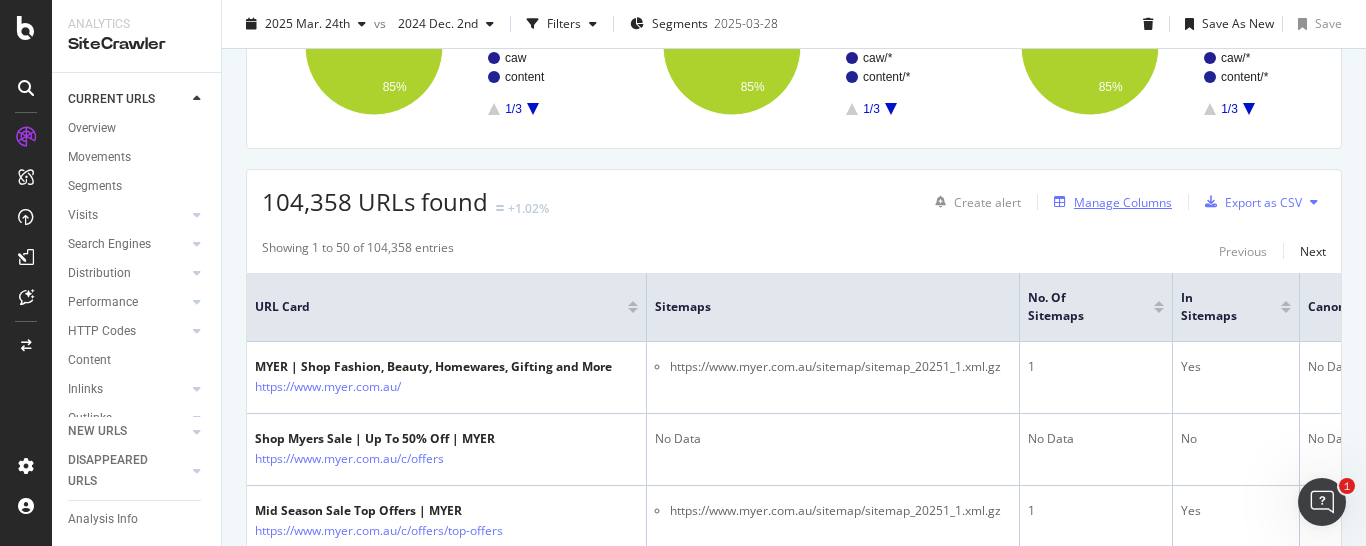click on "Manage Columns" at bounding box center (1123, 202) 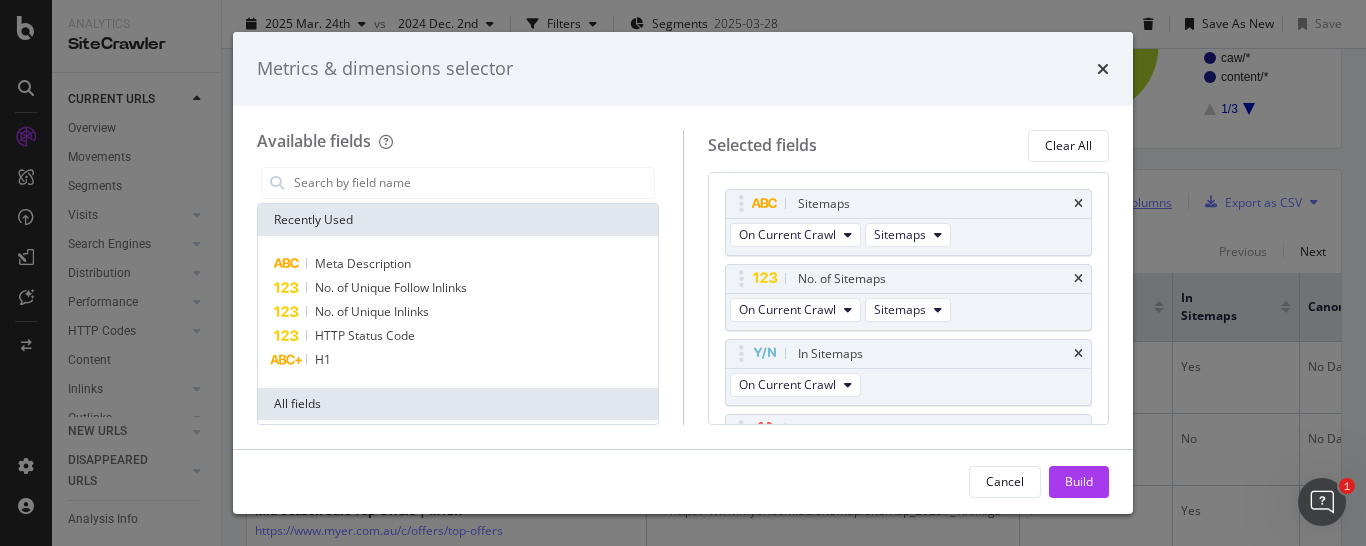 scroll, scrollTop: 306, scrollLeft: 0, axis: vertical 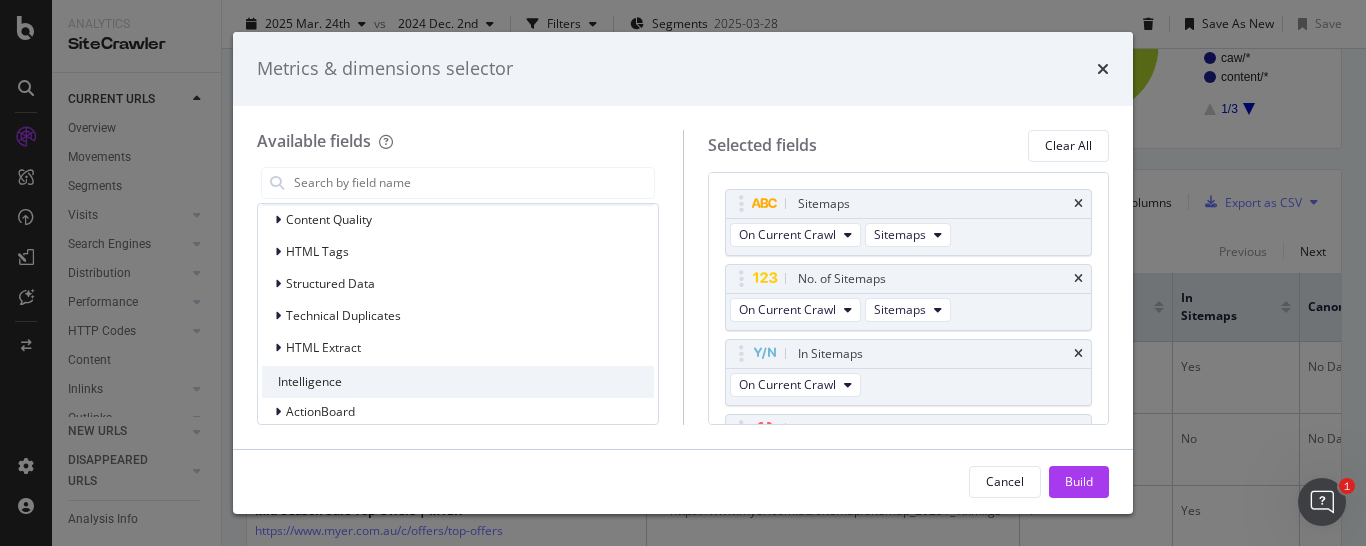 drag, startPoint x: 652, startPoint y: 413, endPoint x: 841, endPoint y: 260, distance: 243.16661 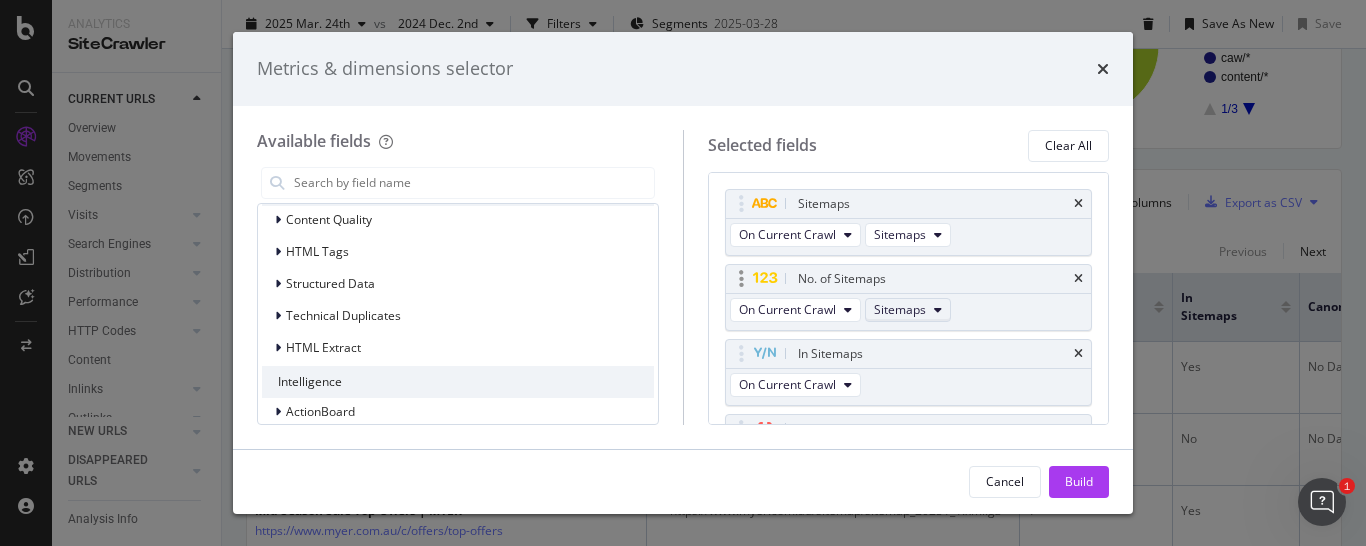 scroll, scrollTop: 204, scrollLeft: 0, axis: vertical 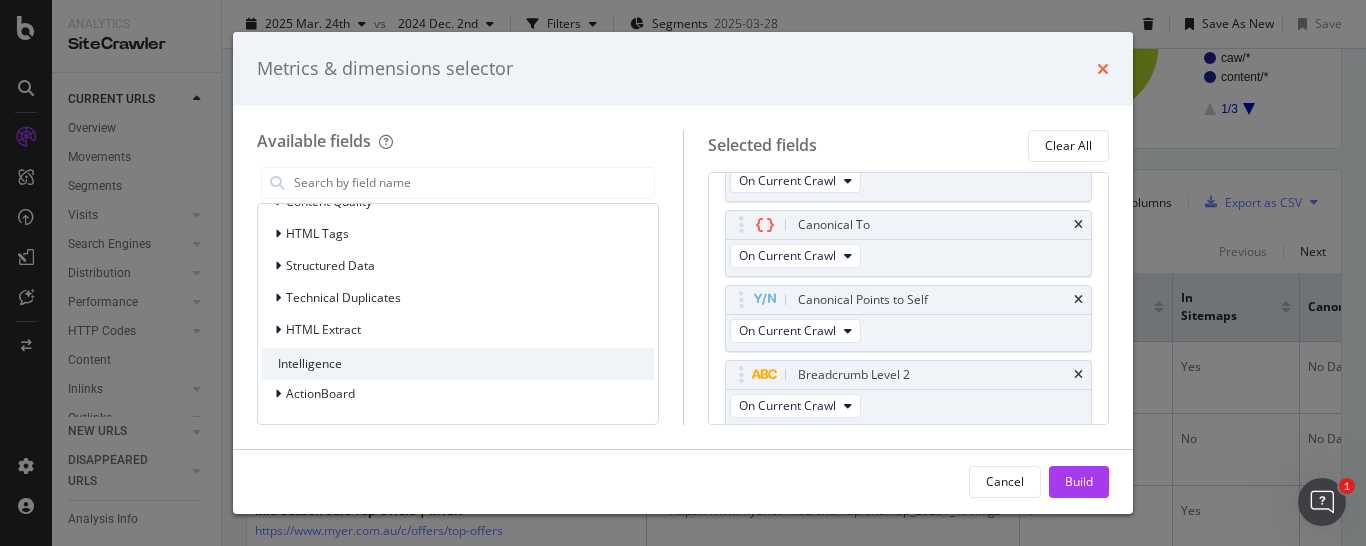 click at bounding box center [1103, 69] 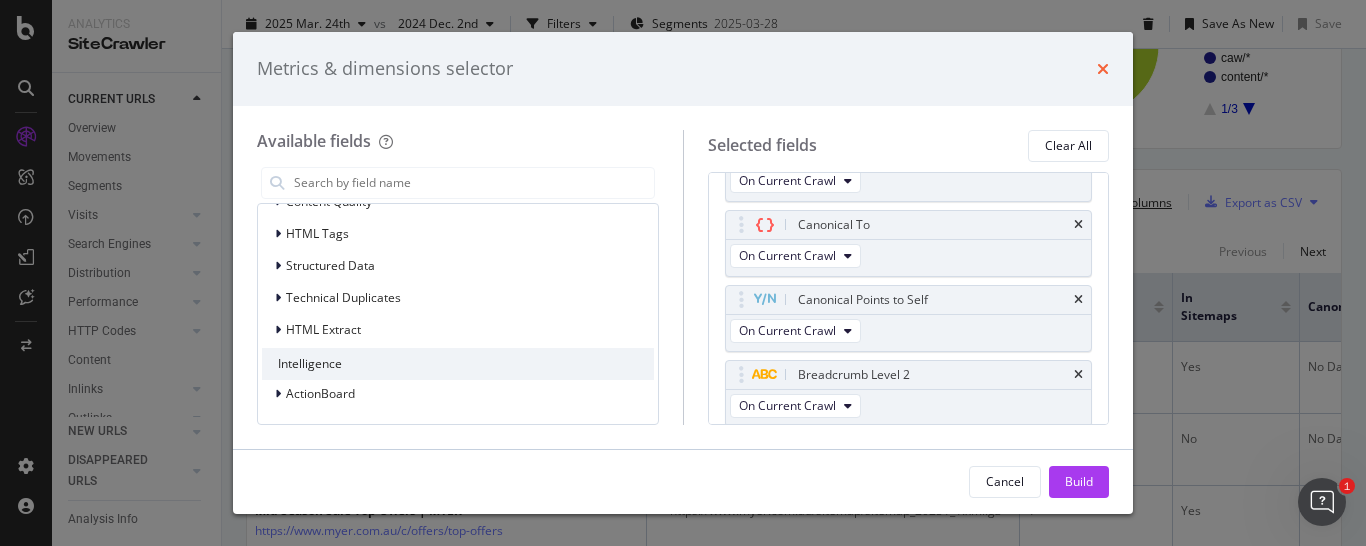 scroll, scrollTop: 306, scrollLeft: 0, axis: vertical 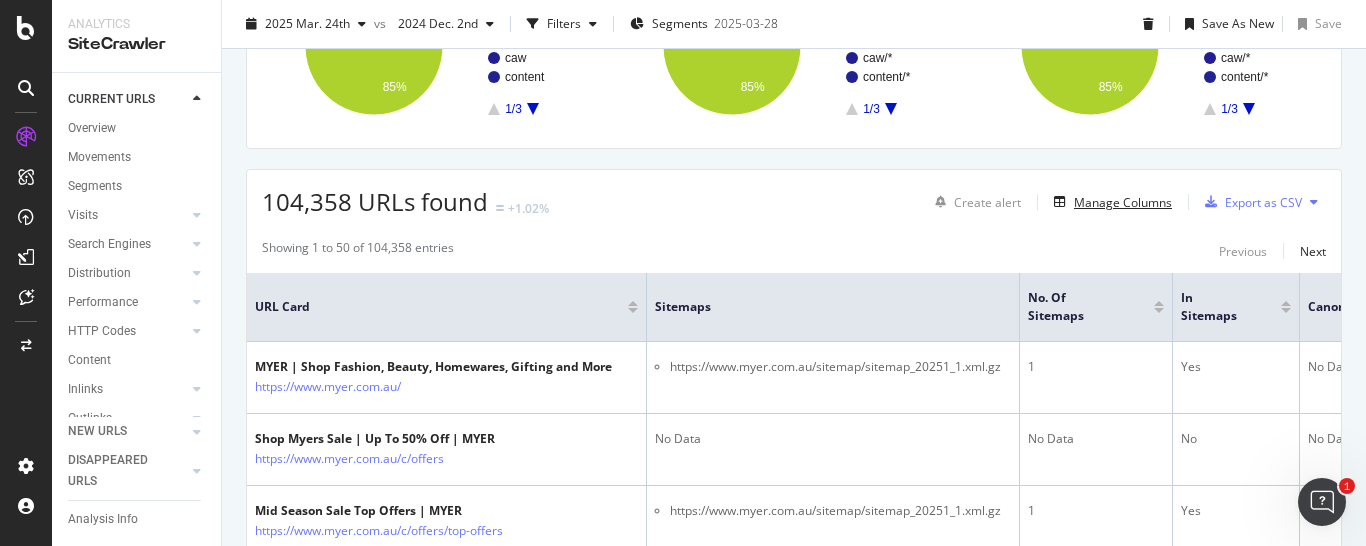 type 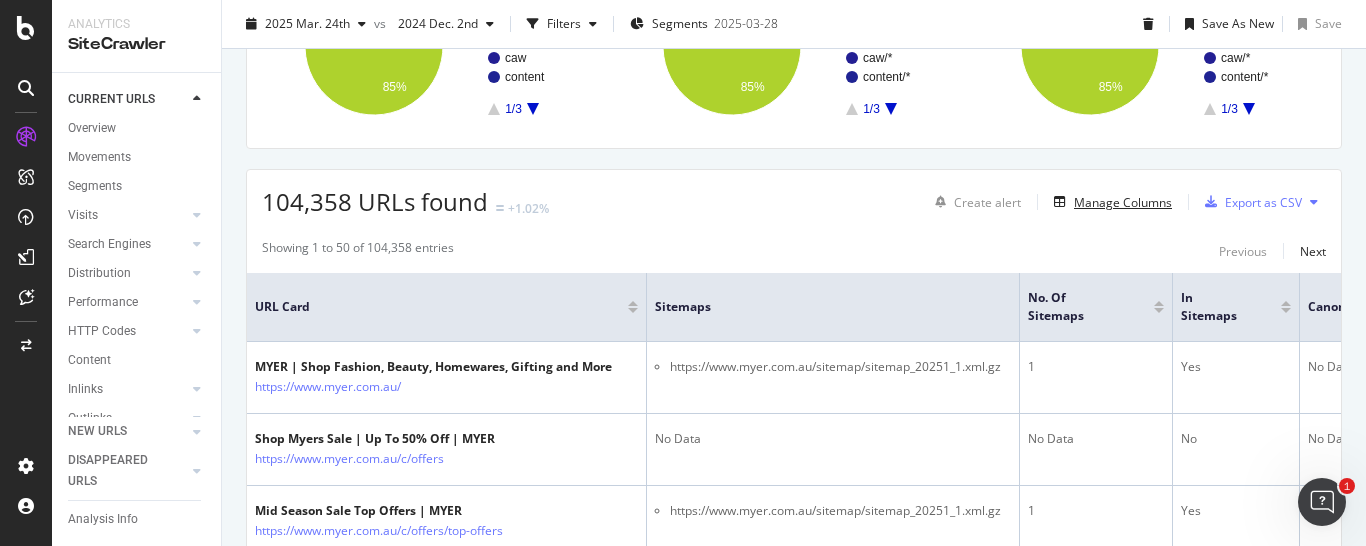 scroll, scrollTop: 0, scrollLeft: 0, axis: both 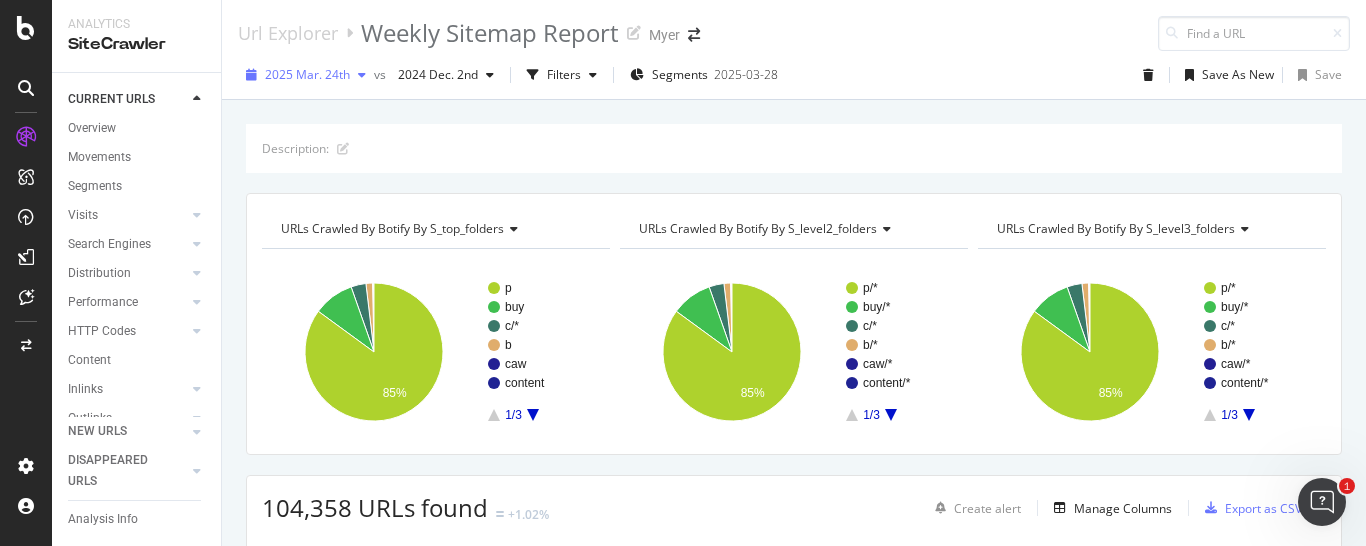 click on "2025 Mar. 24th" at bounding box center (307, 74) 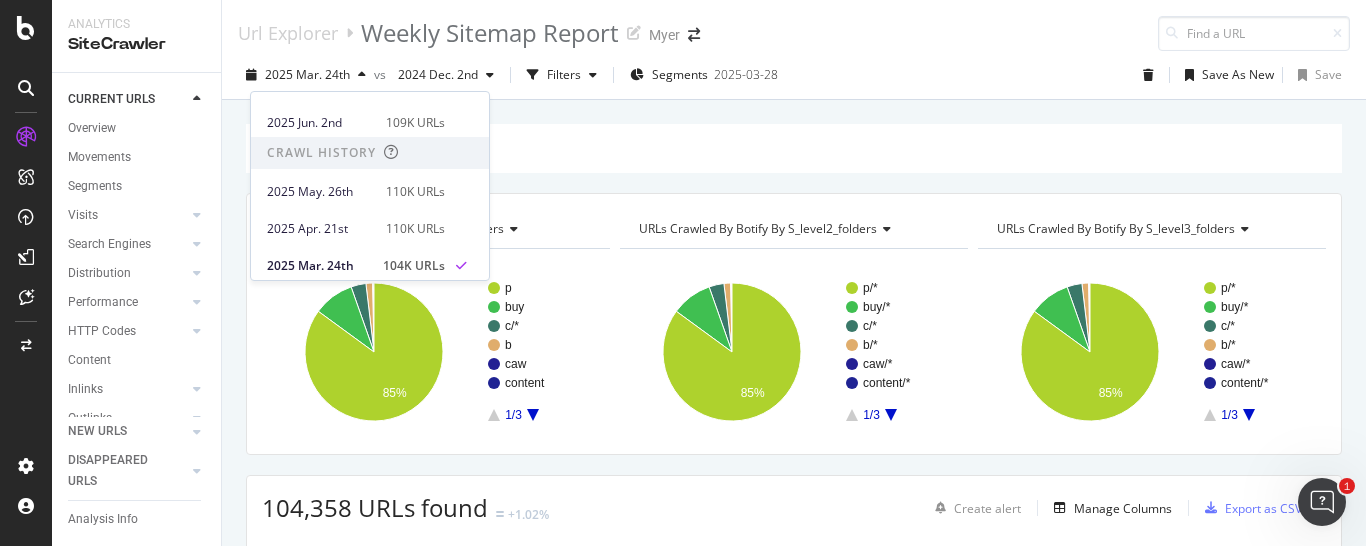 scroll, scrollTop: 408, scrollLeft: 0, axis: vertical 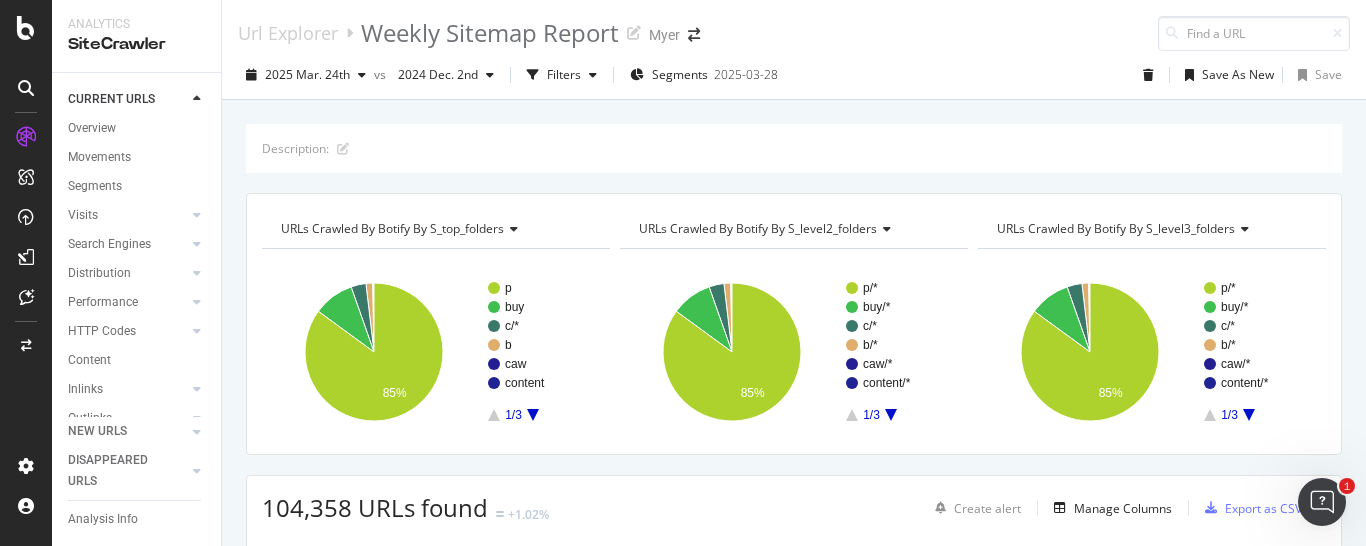 click on "2025 Mar. 24th vs 2024 Dec. 2nd Filters Segments 2025-03-28 Save As New Save" at bounding box center (794, 75) 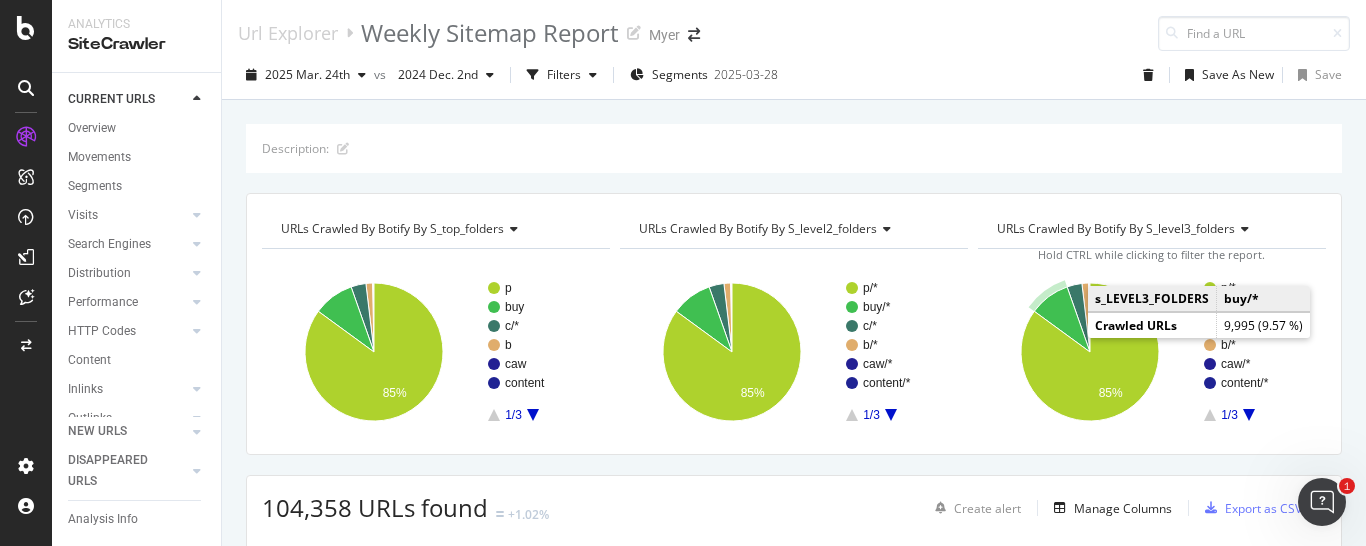 scroll, scrollTop: 408, scrollLeft: 0, axis: vertical 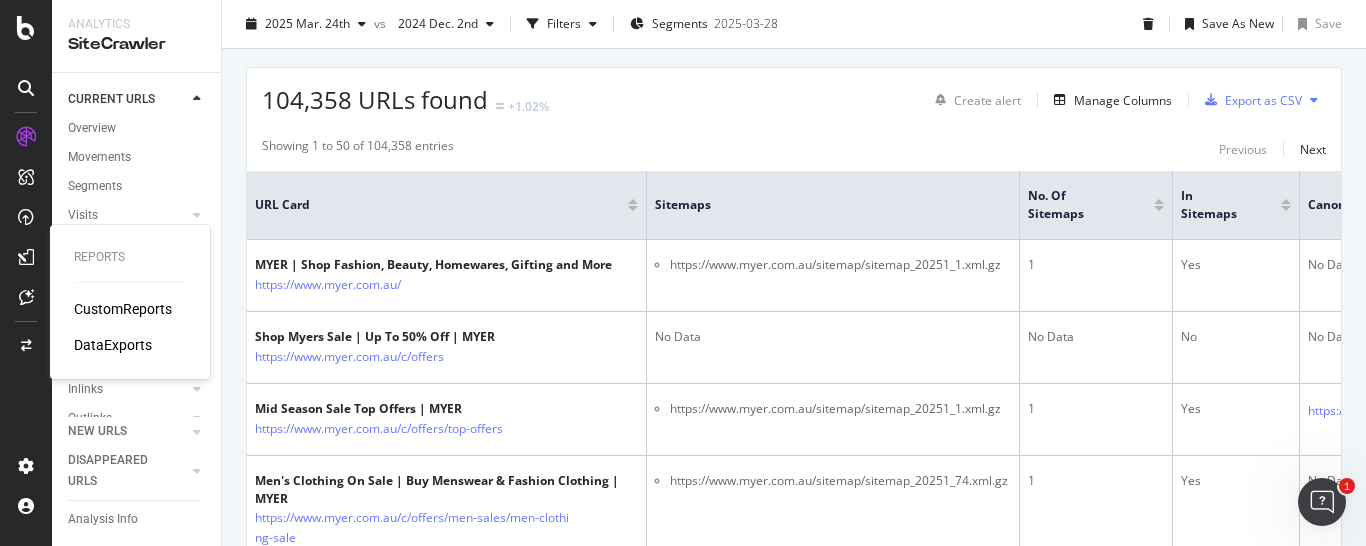 click on "DataExports" at bounding box center (113, 345) 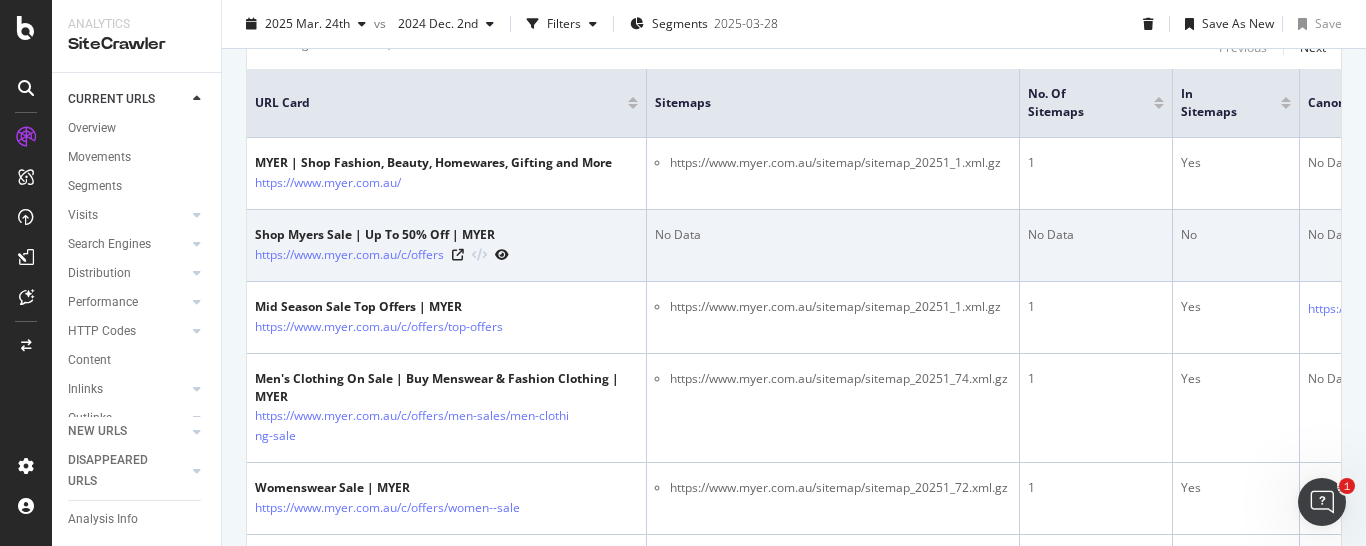 scroll, scrollTop: 306, scrollLeft: 0, axis: vertical 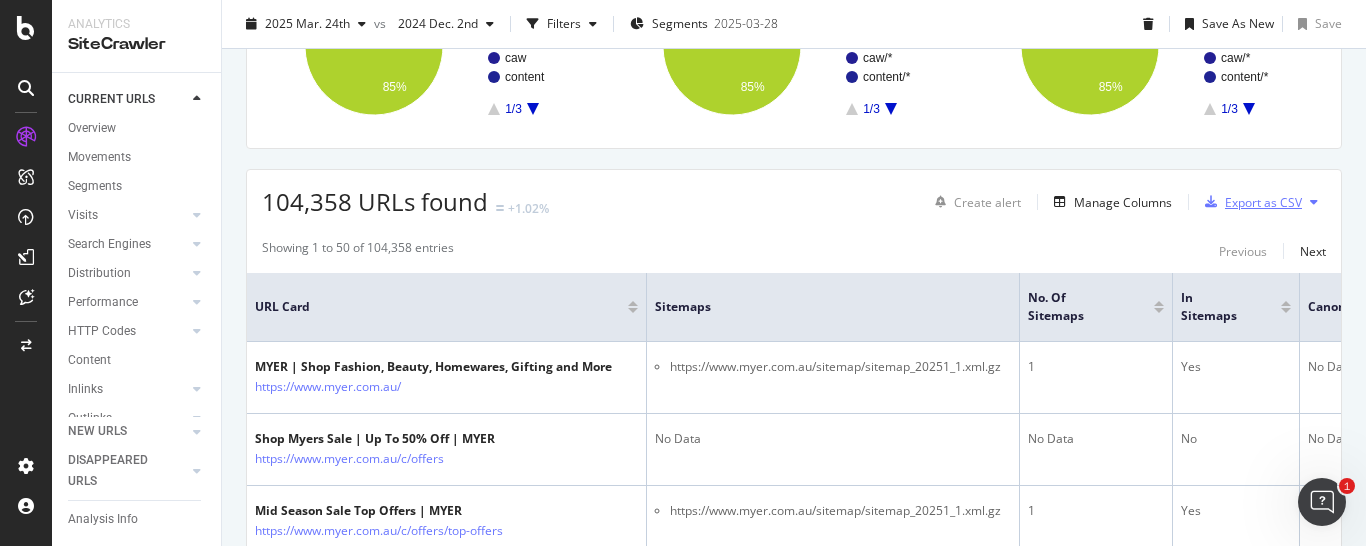 click on "Export as CSV" at bounding box center [1263, 202] 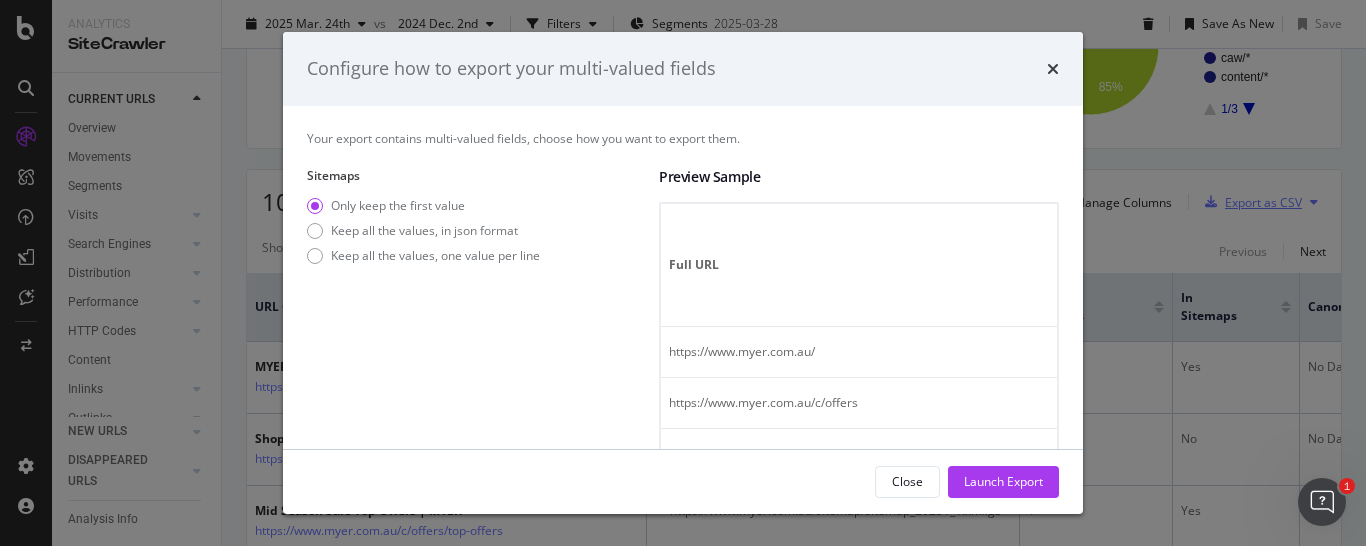 scroll, scrollTop: 306, scrollLeft: 0, axis: vertical 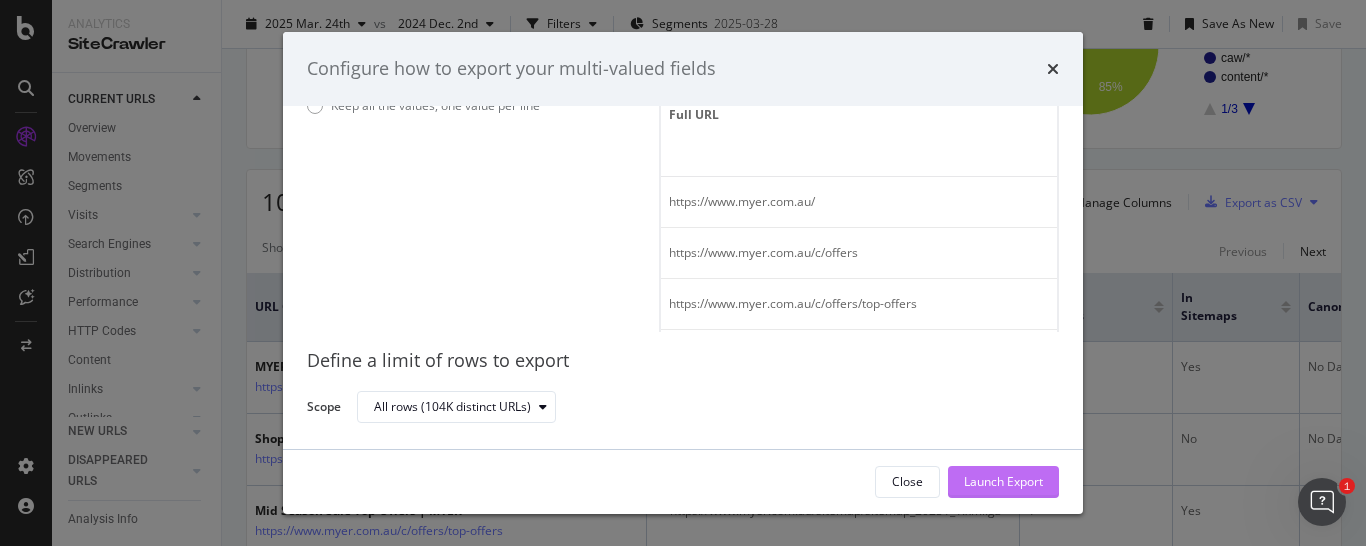 click on "Launch Export" at bounding box center [1003, 481] 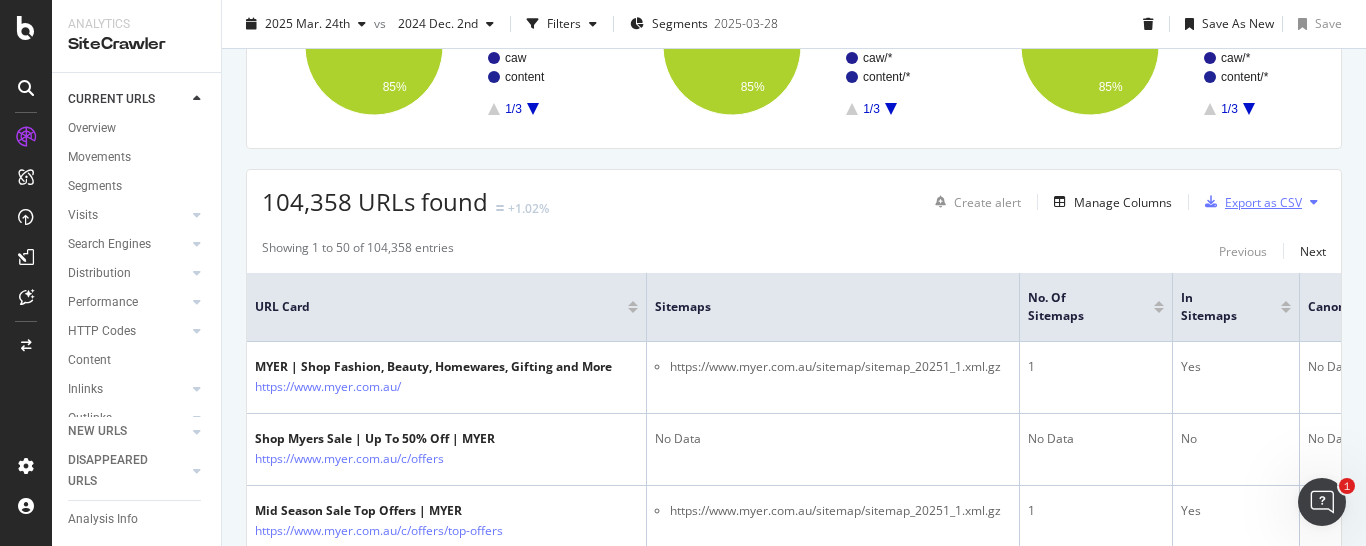 scroll, scrollTop: 306, scrollLeft: 0, axis: vertical 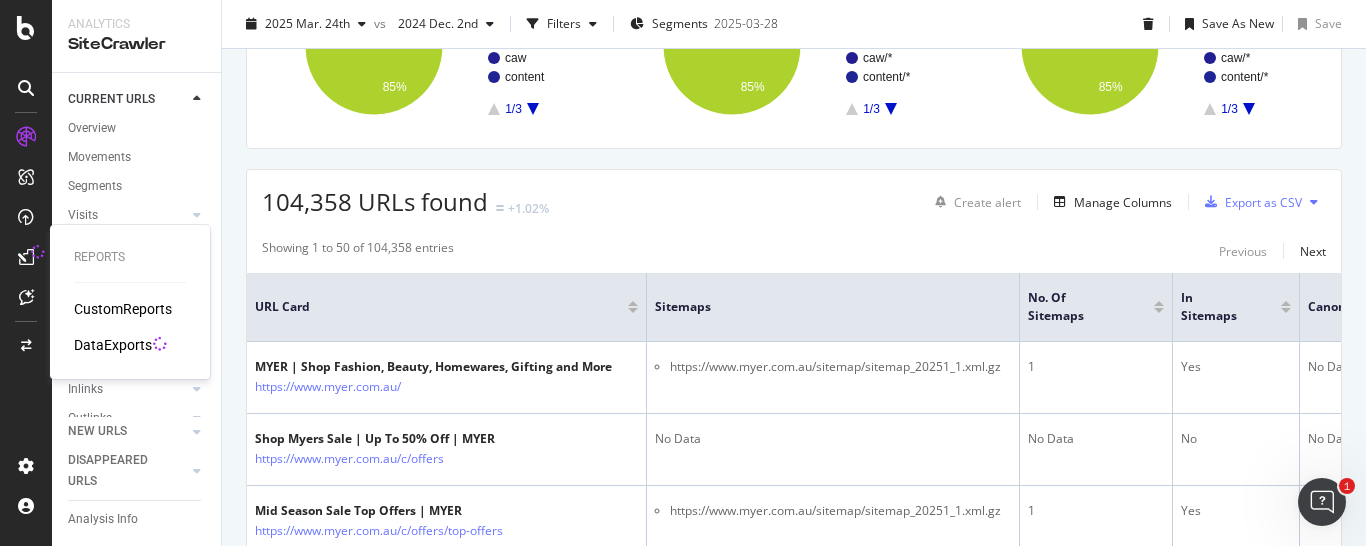 click on "DataExports" at bounding box center [113, 345] 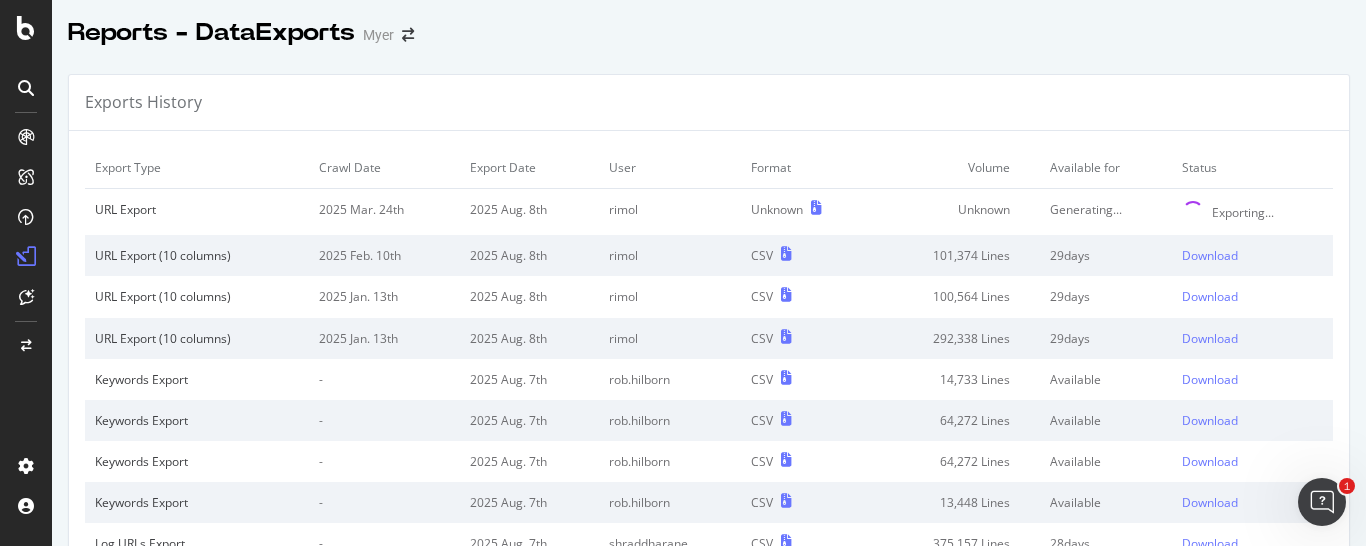 click on "Exports History" at bounding box center [709, 103] 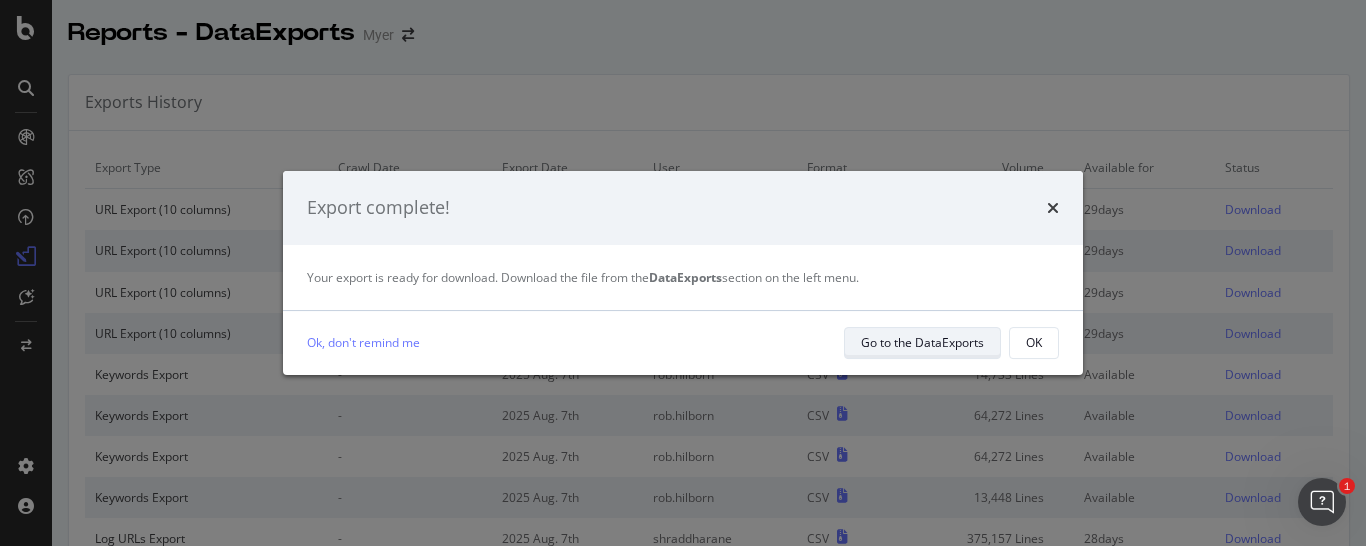 click on "Go to the DataExports" at bounding box center [922, 342] 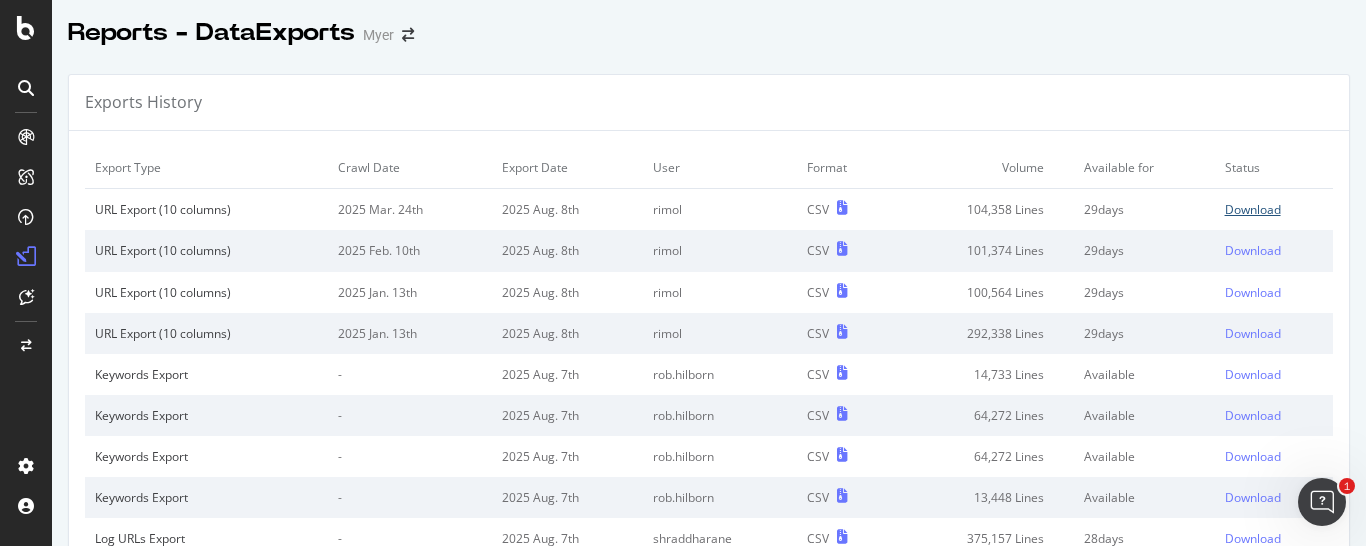 click on "Download" at bounding box center [1253, 209] 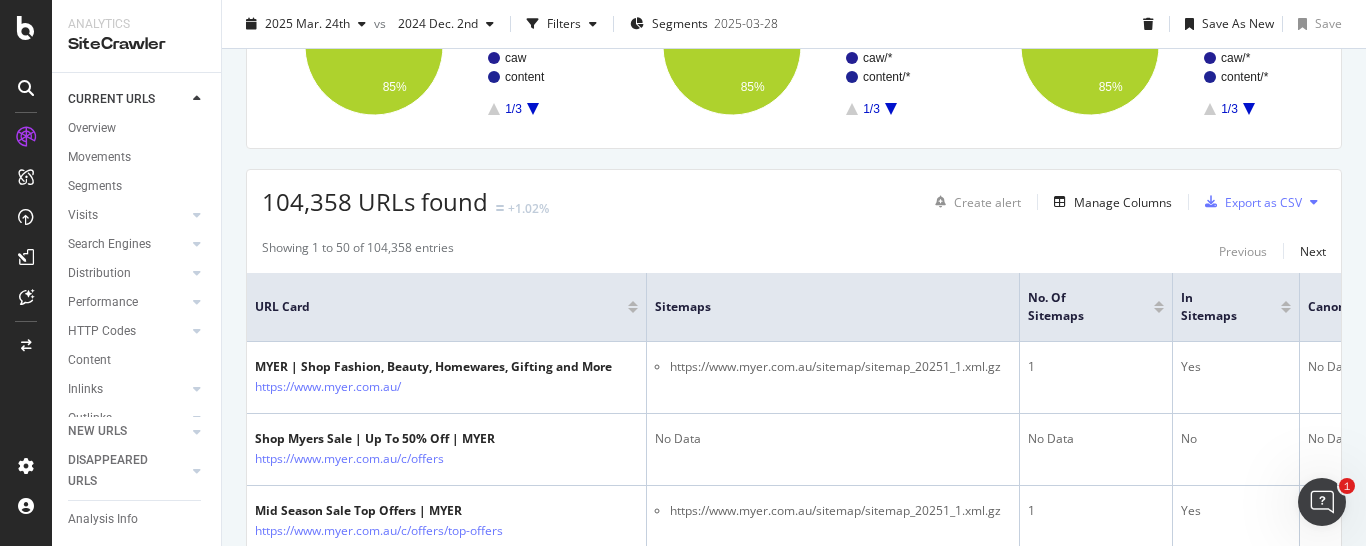 scroll, scrollTop: 102, scrollLeft: 0, axis: vertical 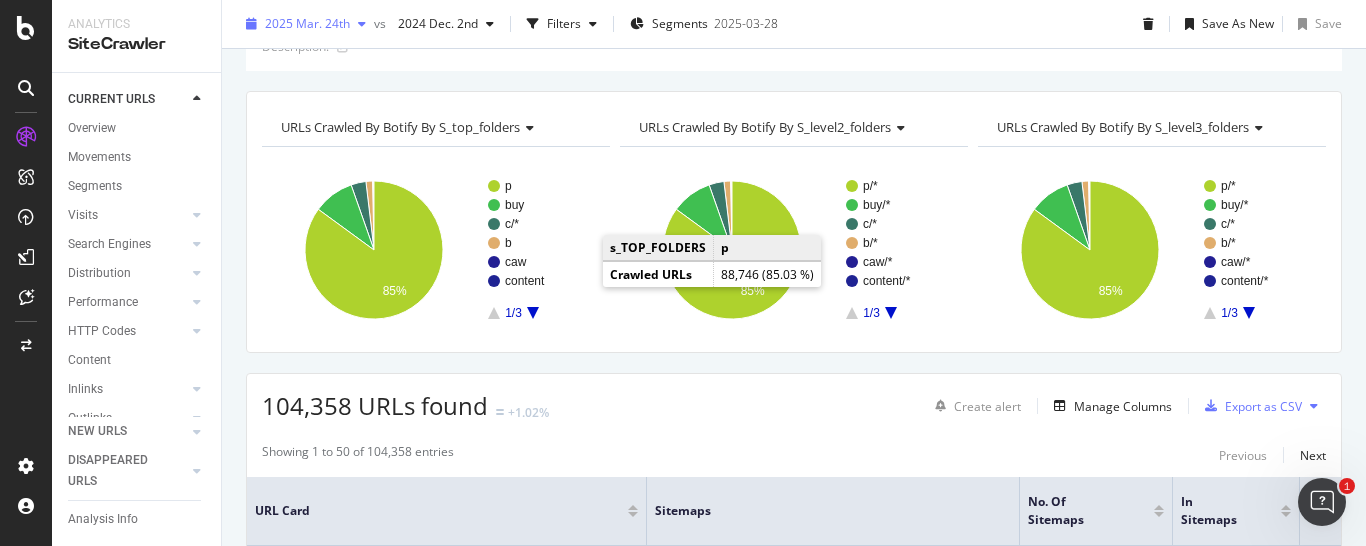 click at bounding box center (362, 24) 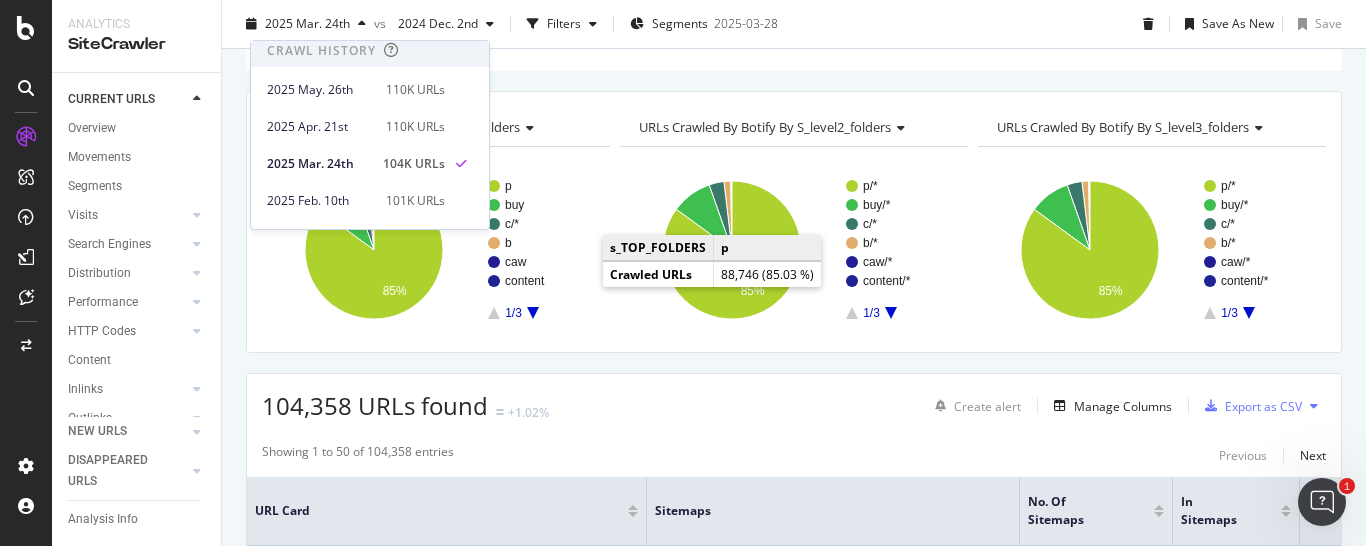 scroll, scrollTop: 459, scrollLeft: 0, axis: vertical 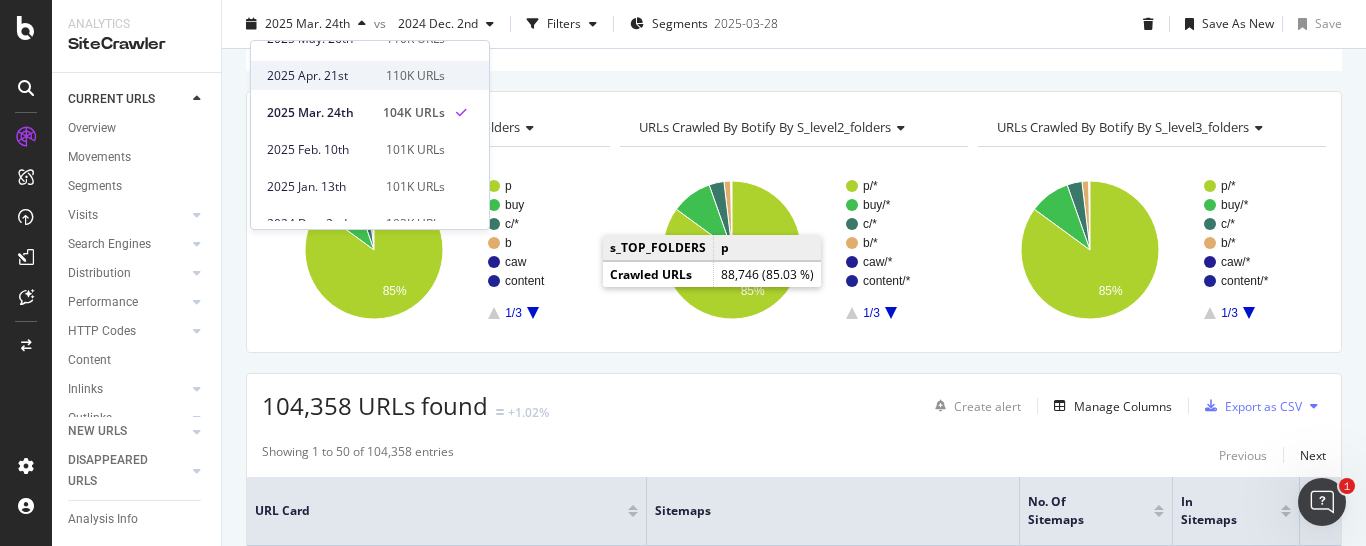 click on "2025 Apr. 21st" at bounding box center (320, 76) 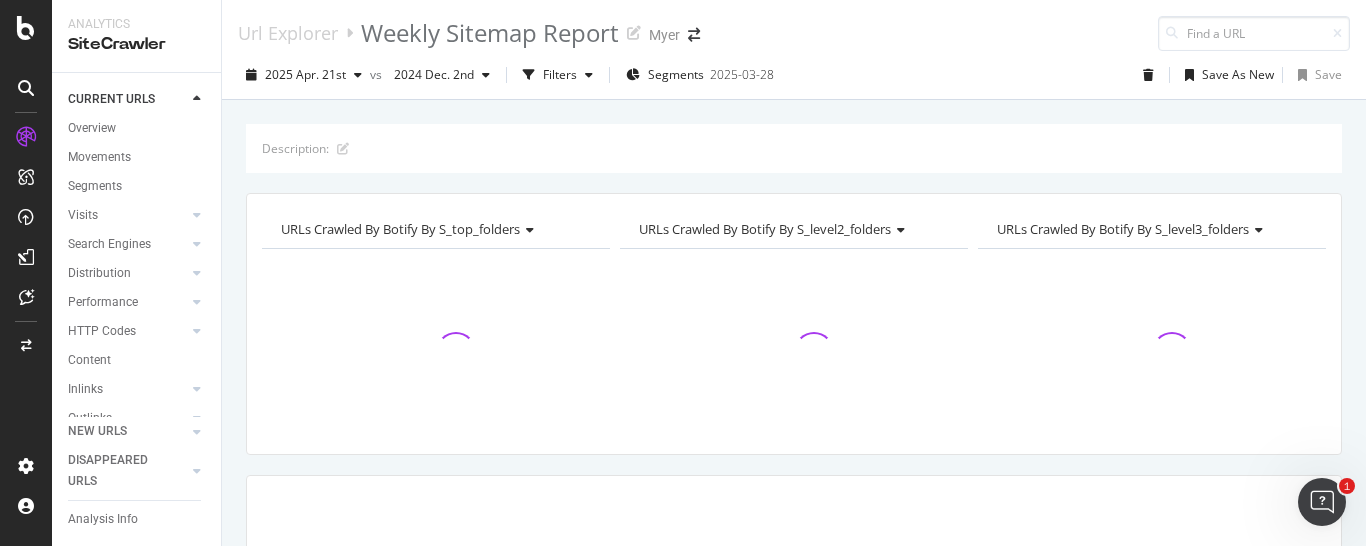 click on "Description:
URLs Crawled By Botify By s_top_folders
Chart (by Value) Table Expand Export as CSV Export as PNG Add to Custom Report
×
URLs Crawled By Botify By s_level2_folders
Chart (by Value) Table Expand Export as CSV Export as PNG Add to Custom Report
×
URLs Crawled By Botify By s_level3_folders
Chart (by Value) Table Expand Export as CSV Export as PNG Add to Custom Report
×" at bounding box center (794, 484) 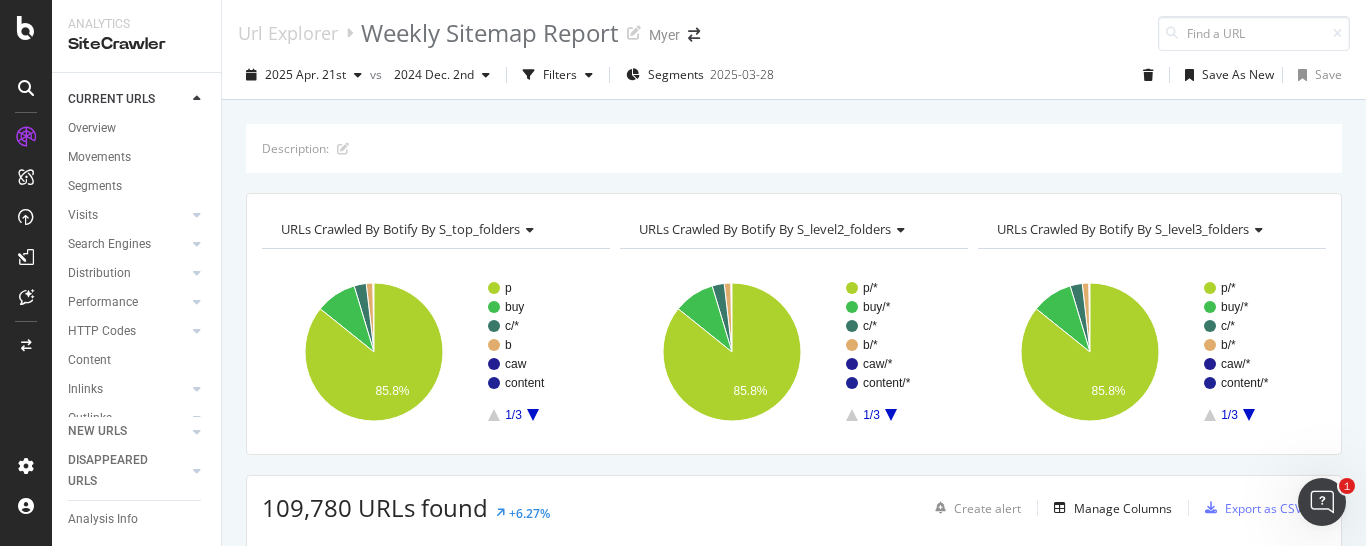 scroll, scrollTop: 204, scrollLeft: 0, axis: vertical 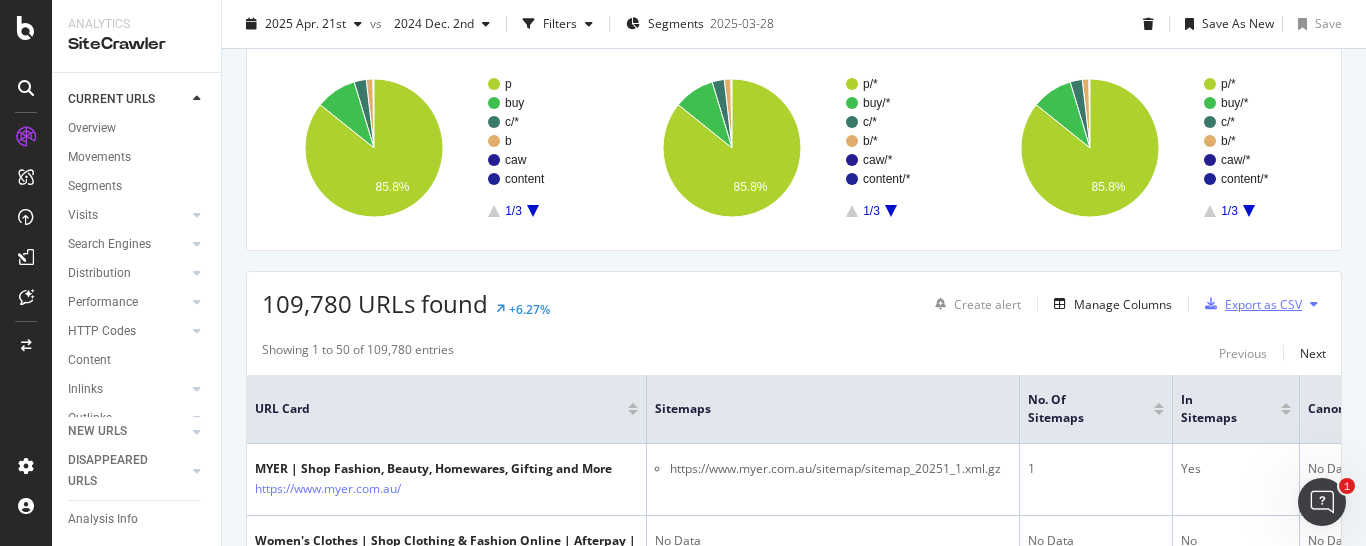 click on "Export as CSV" at bounding box center (1263, 304) 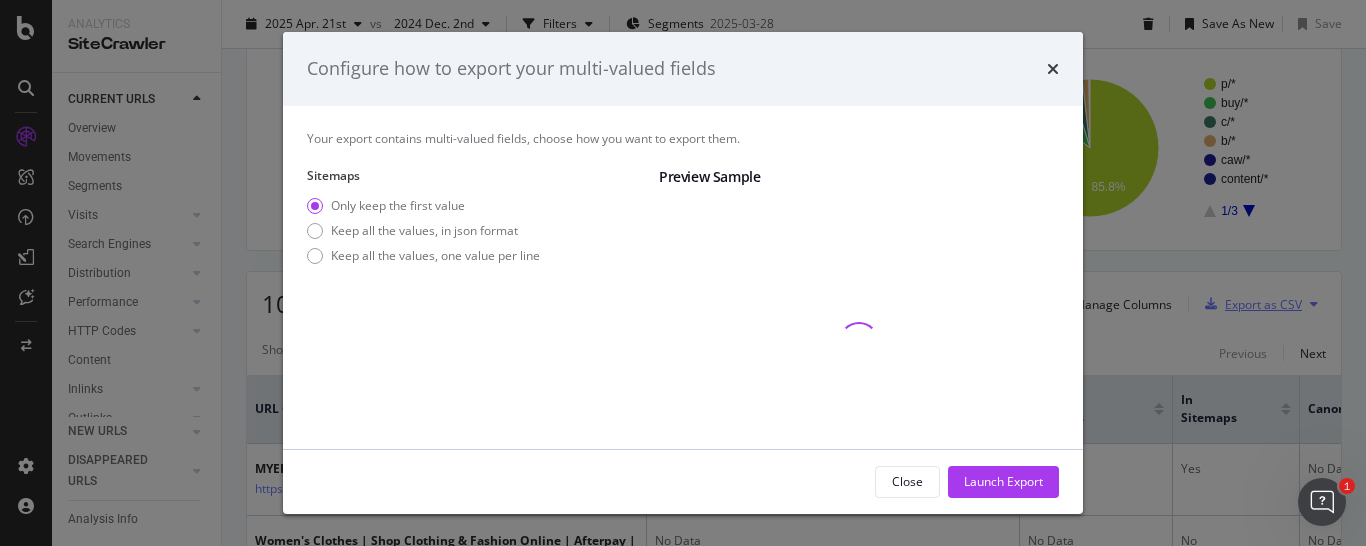 scroll, scrollTop: 204, scrollLeft: 0, axis: vertical 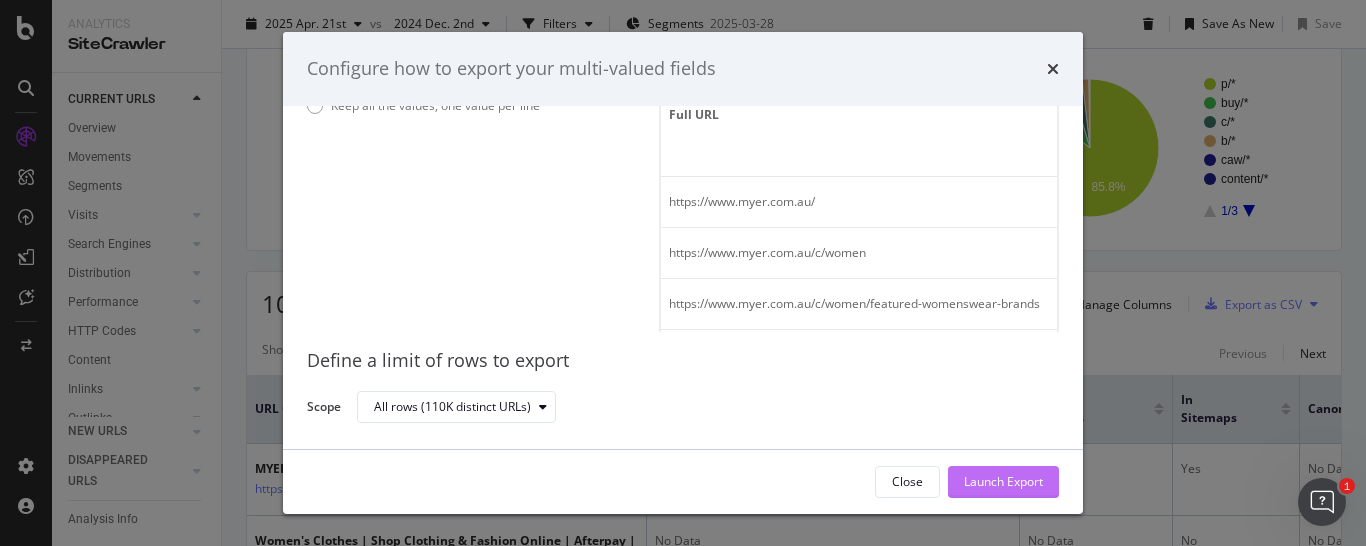 click on "Launch Export" at bounding box center [1003, 482] 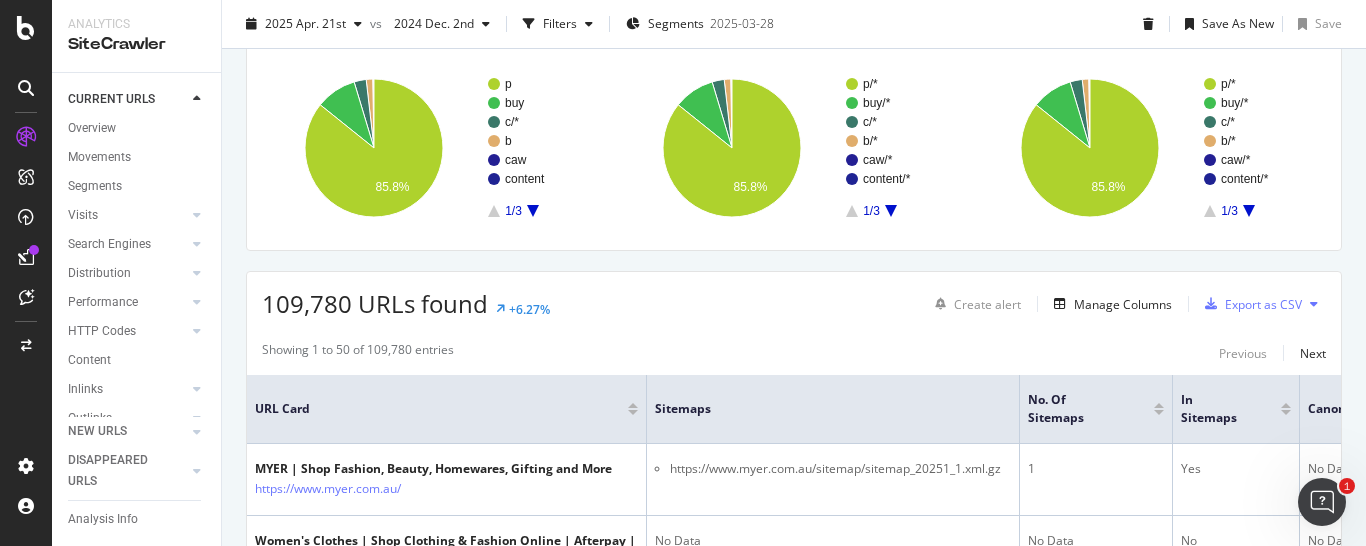 scroll, scrollTop: 204, scrollLeft: 0, axis: vertical 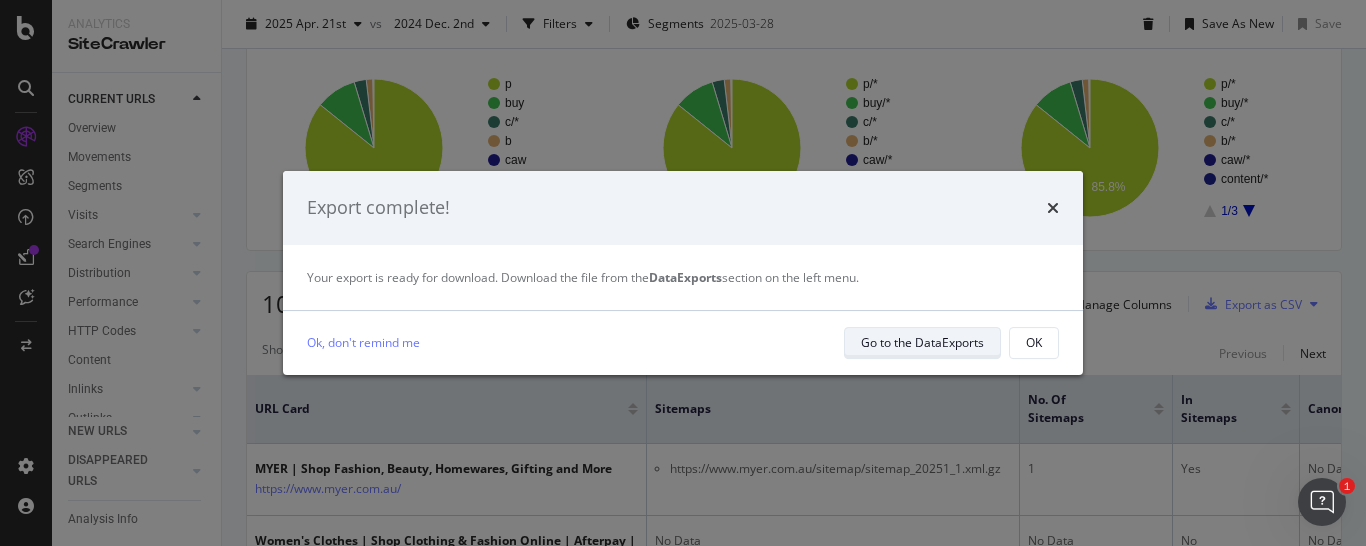 click on "Go to the DataExports" at bounding box center (922, 343) 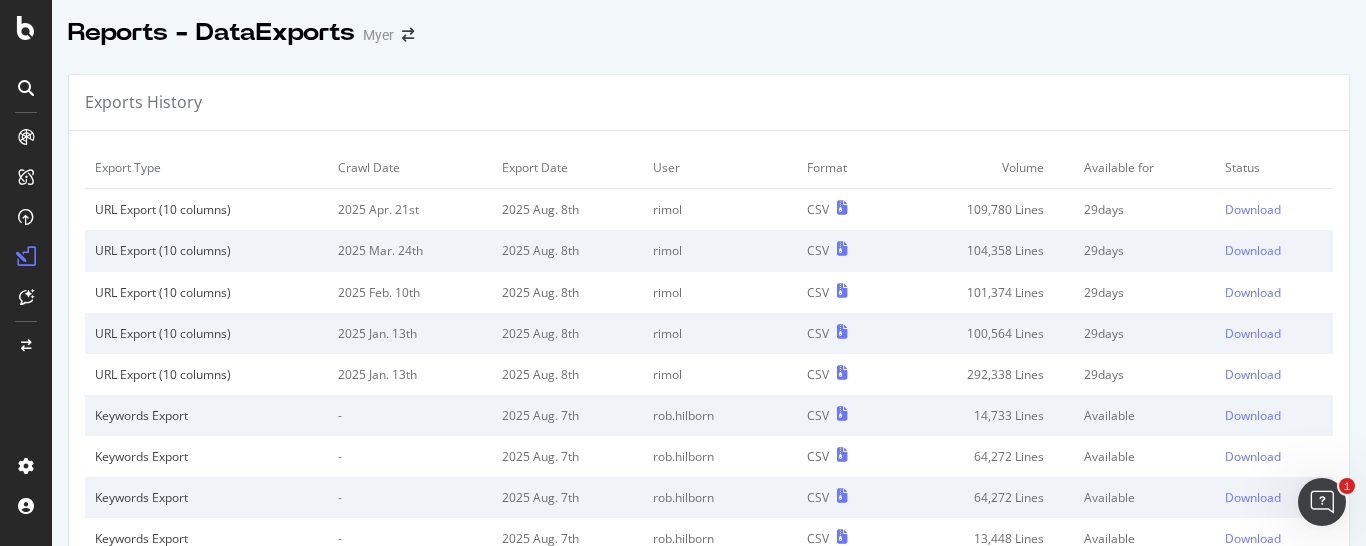click on "Reports - DataExports Myer" at bounding box center (709, 25) 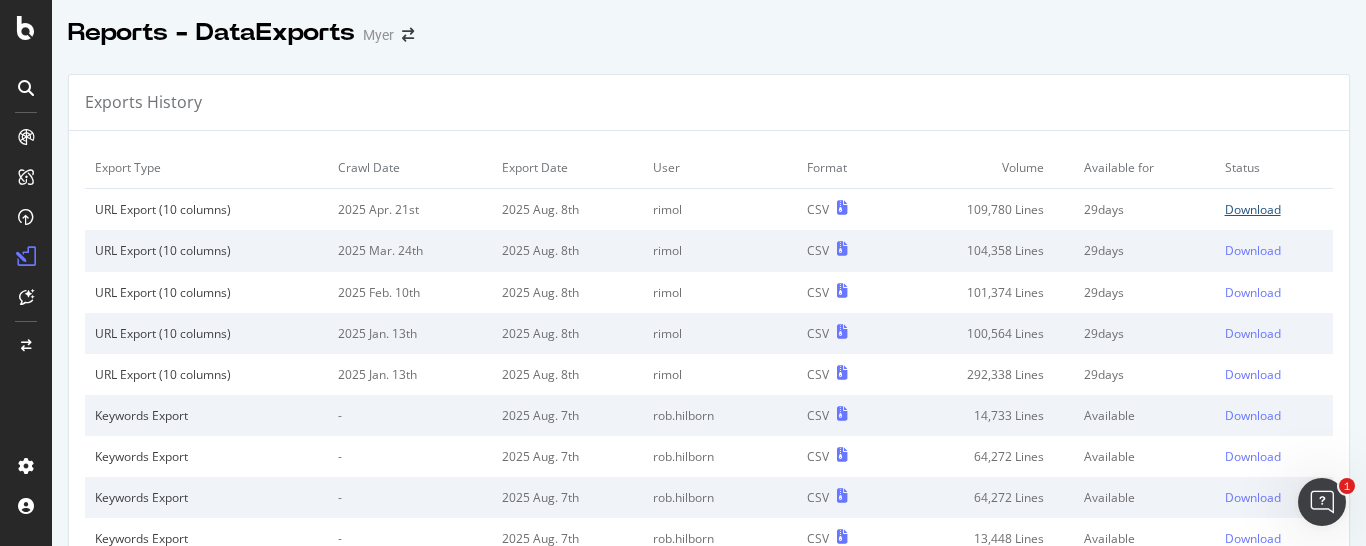 click on "Download" at bounding box center [1253, 209] 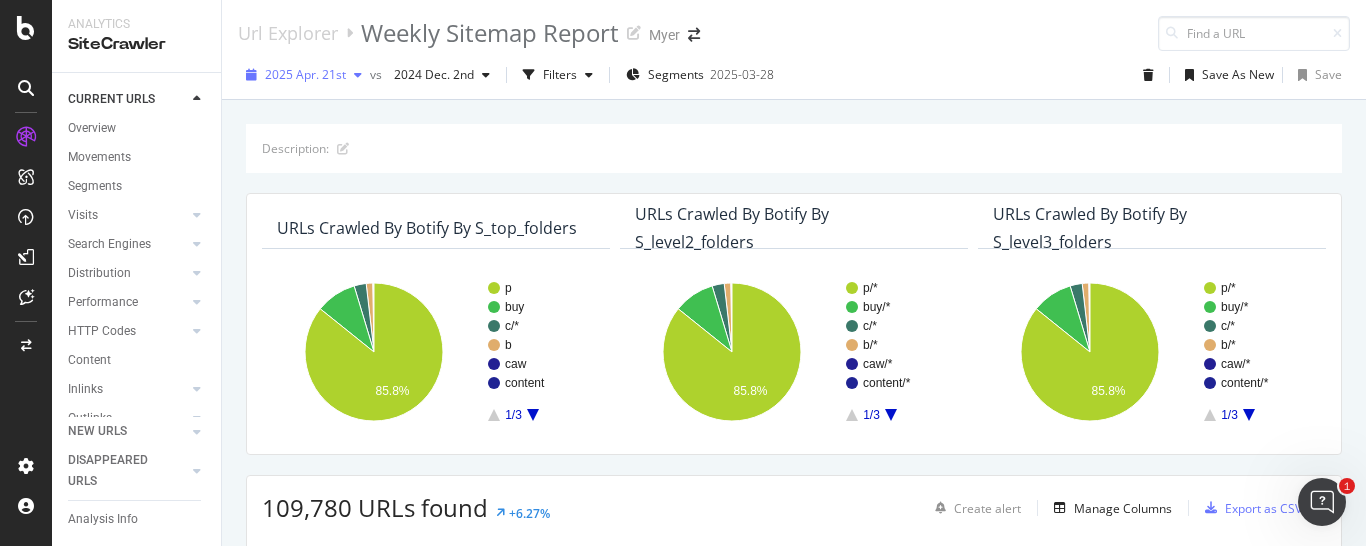 click on "2025 Apr. 21st" at bounding box center [305, 74] 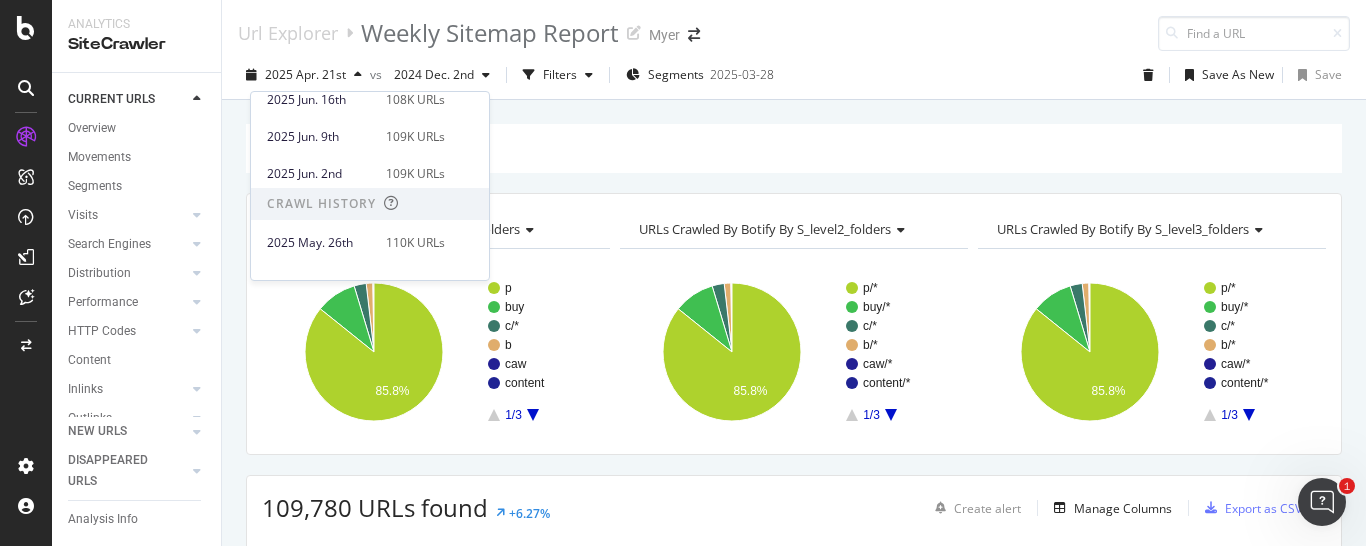 scroll, scrollTop: 391, scrollLeft: 0, axis: vertical 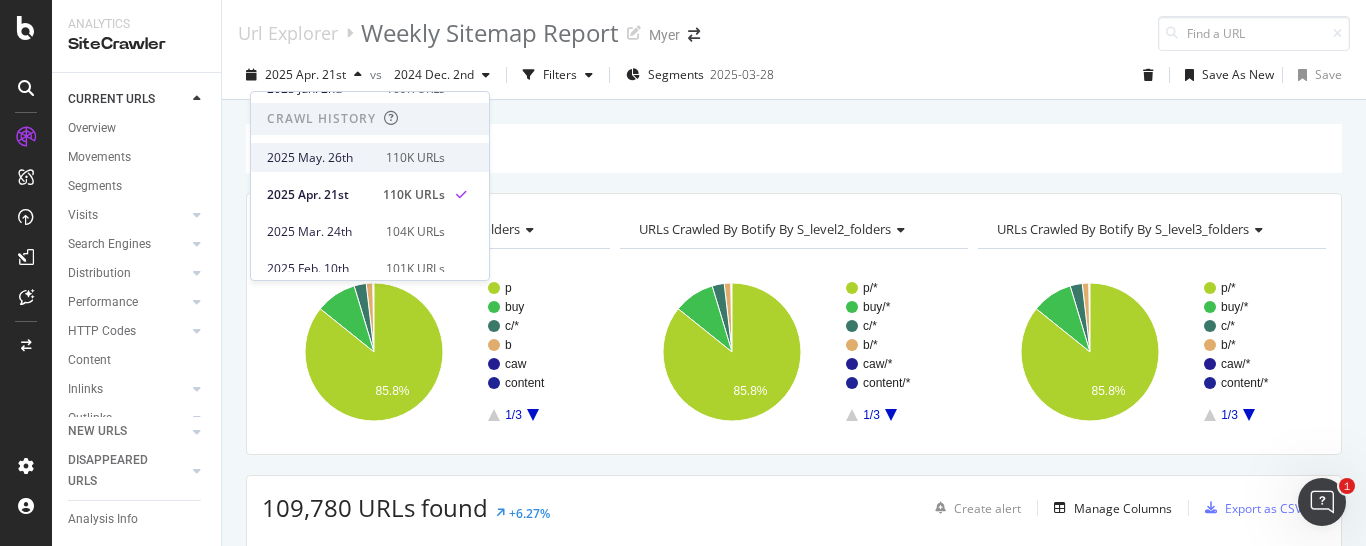 click on "110K URLs" at bounding box center (415, 158) 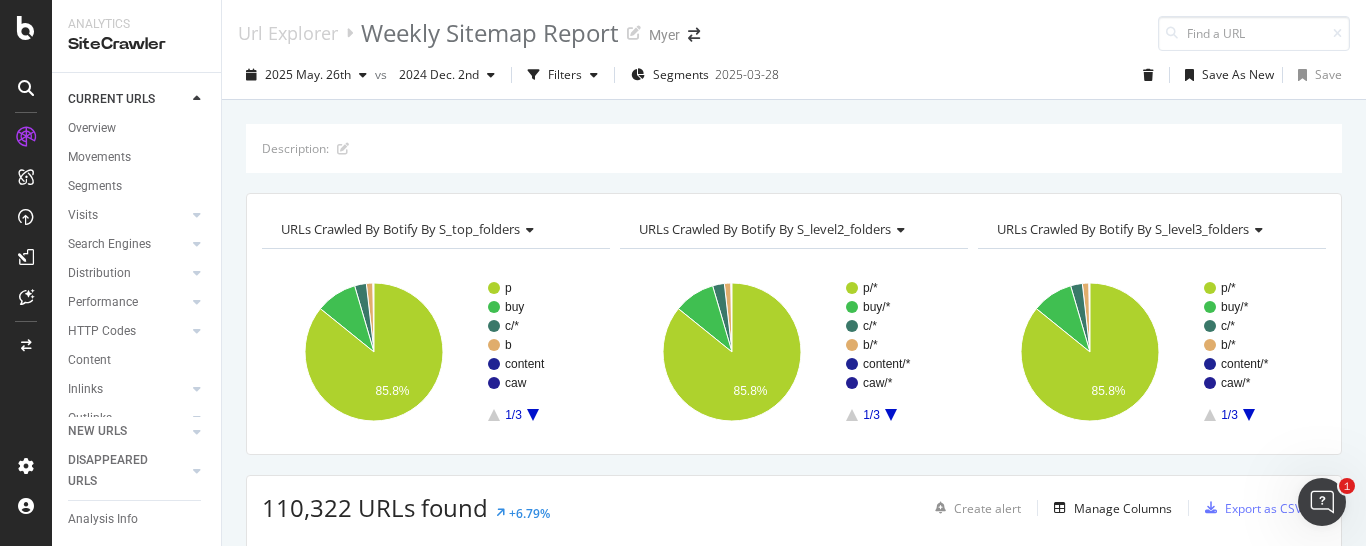 scroll, scrollTop: 204, scrollLeft: 0, axis: vertical 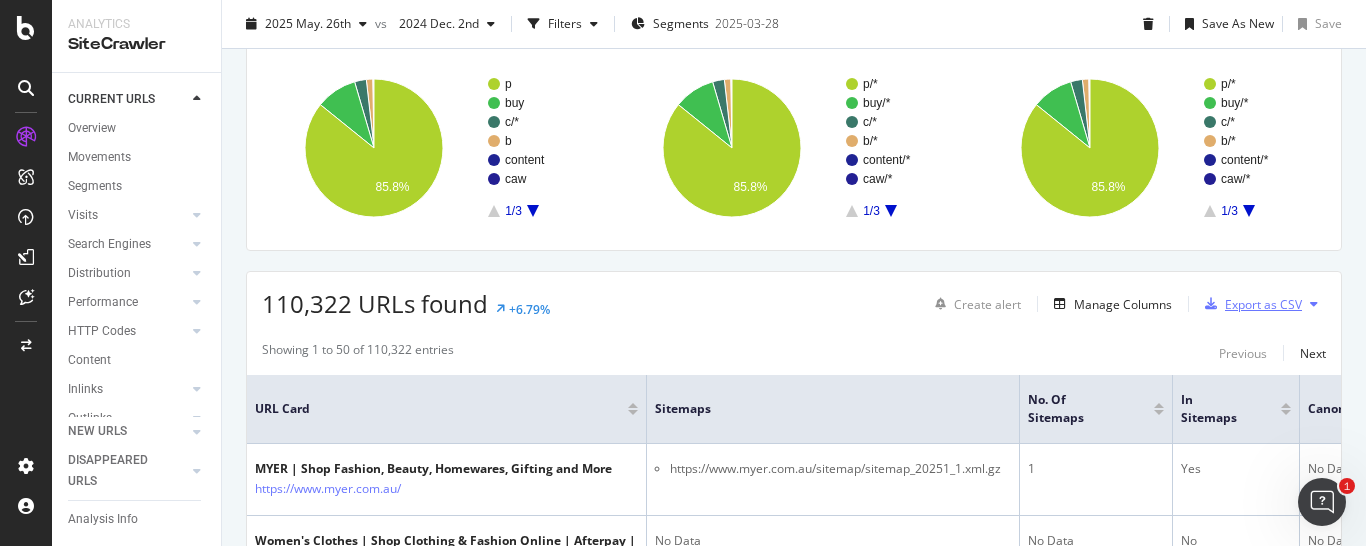 click on "Export as CSV" at bounding box center (1263, 304) 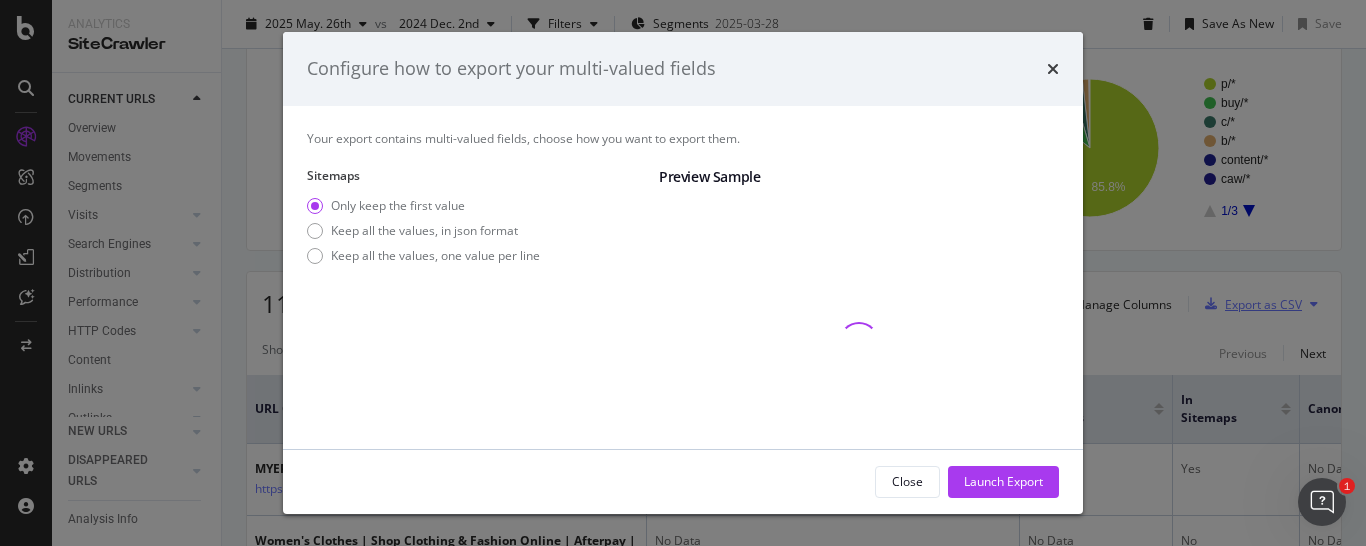 scroll, scrollTop: 204, scrollLeft: 0, axis: vertical 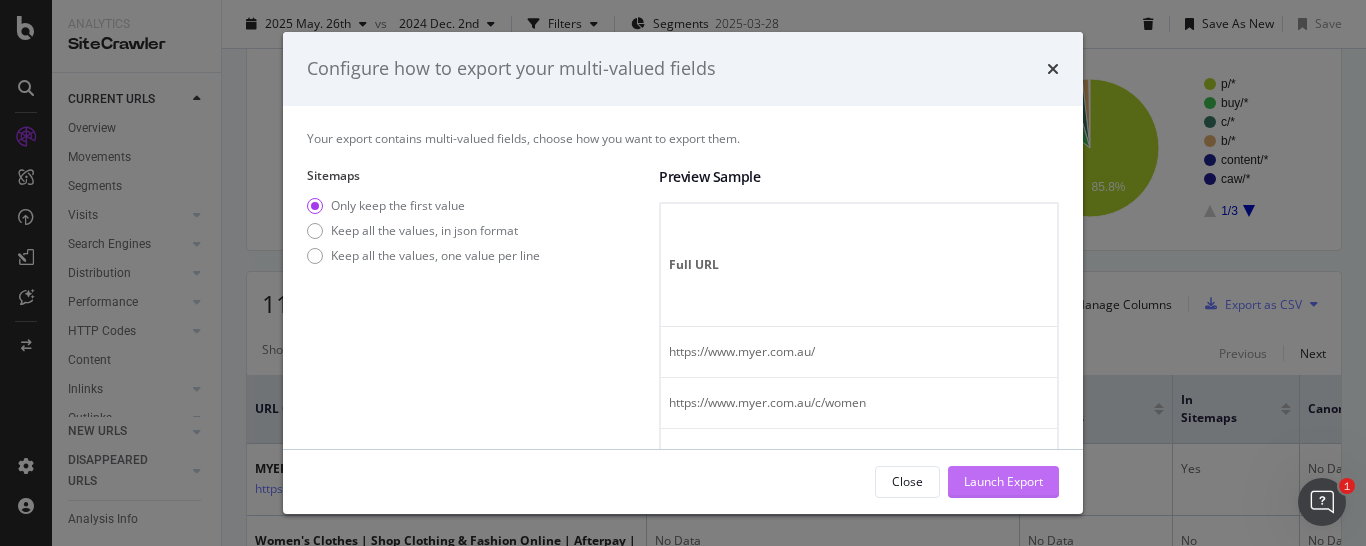 click on "Launch Export" at bounding box center [1003, 481] 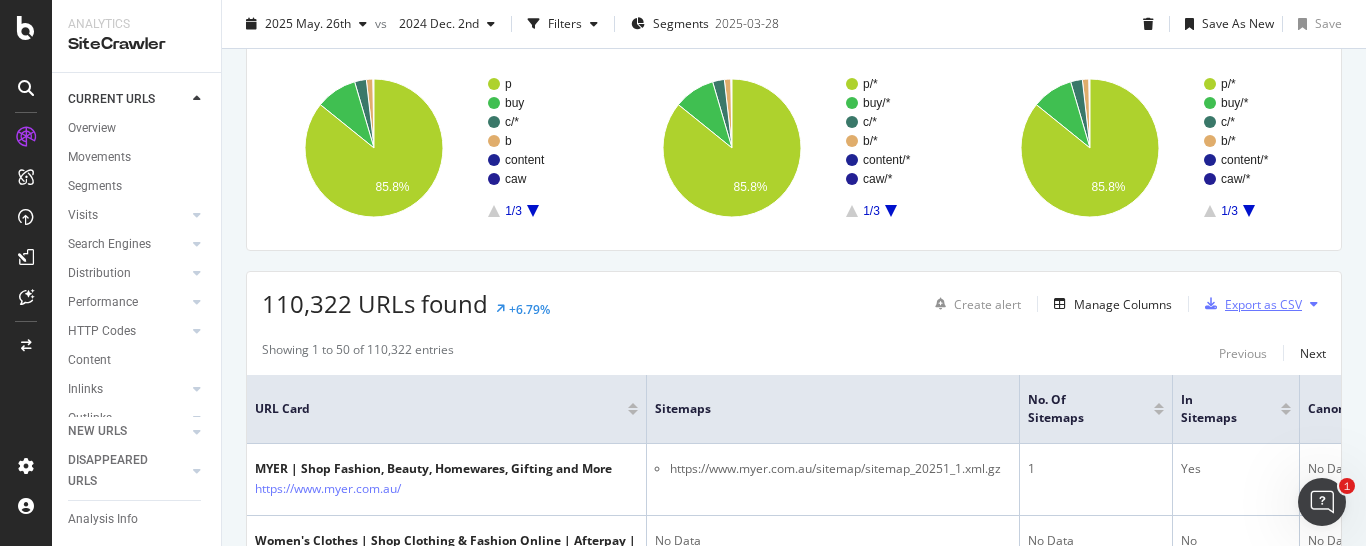 scroll, scrollTop: 204, scrollLeft: 0, axis: vertical 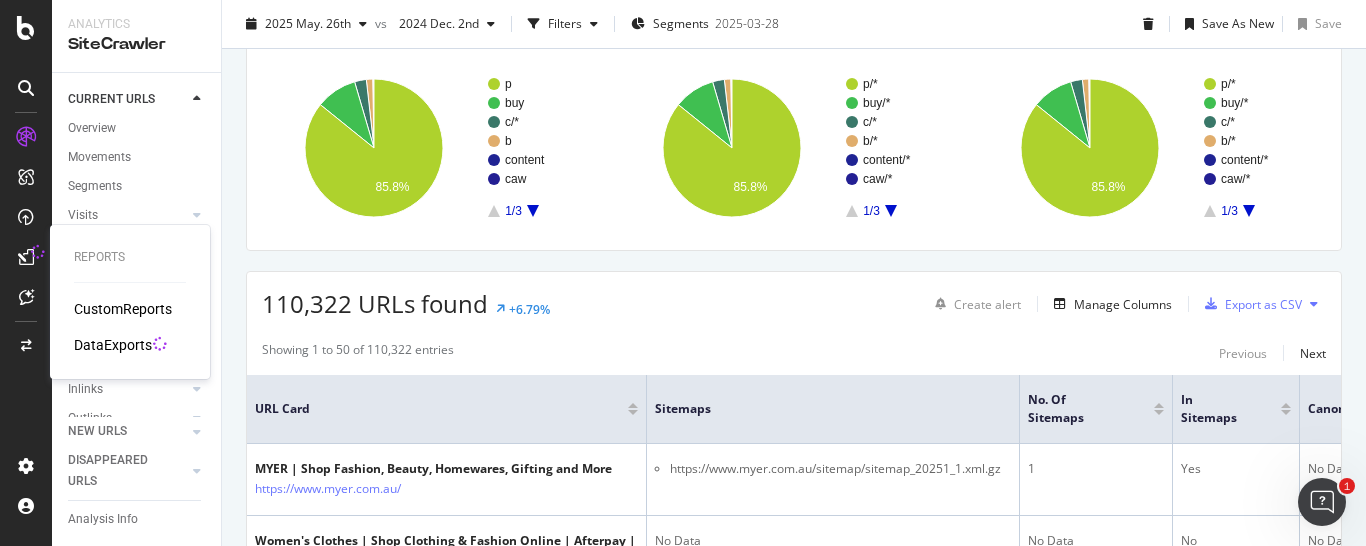 click on "DataExports" at bounding box center (113, 345) 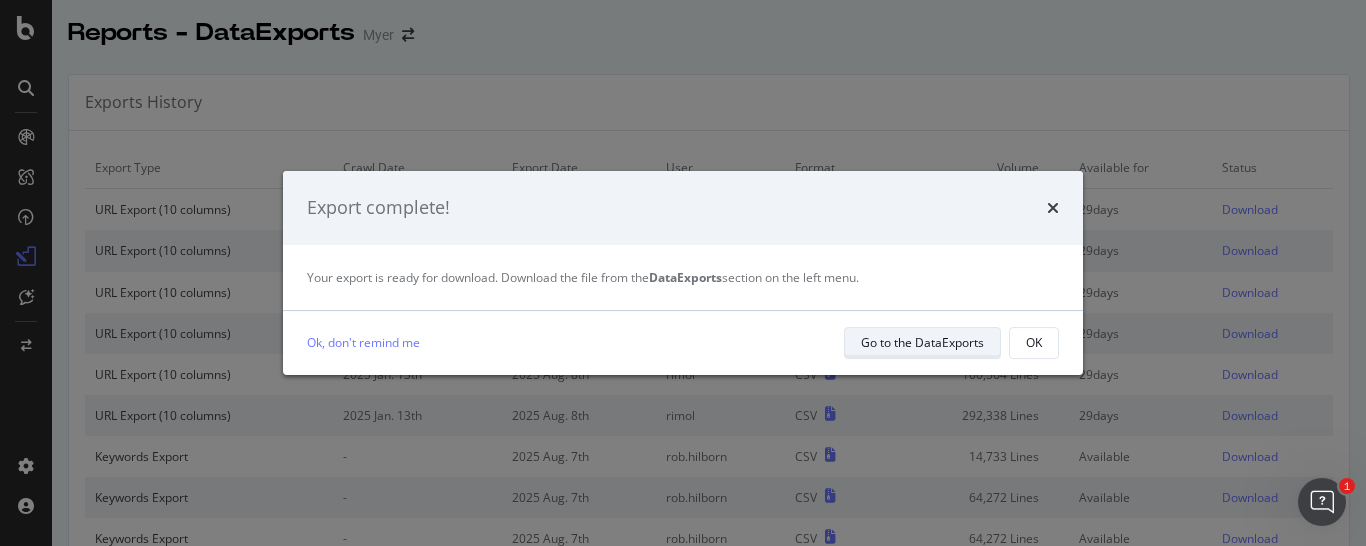 click on "Go to the DataExports" at bounding box center (922, 343) 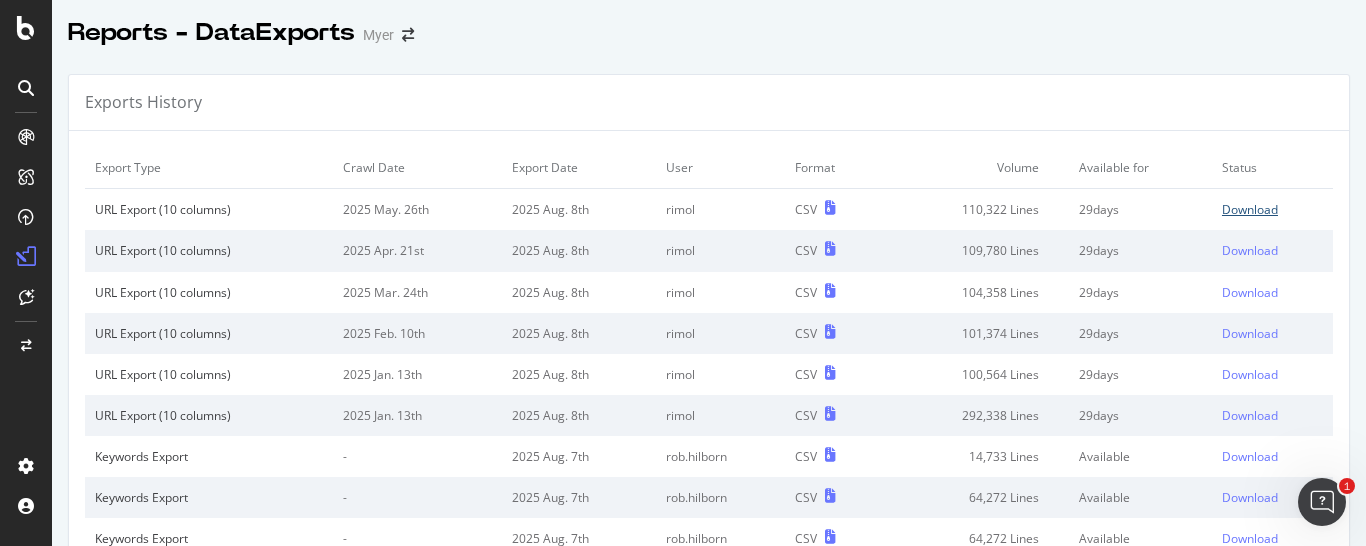 click on "Download" at bounding box center [1250, 209] 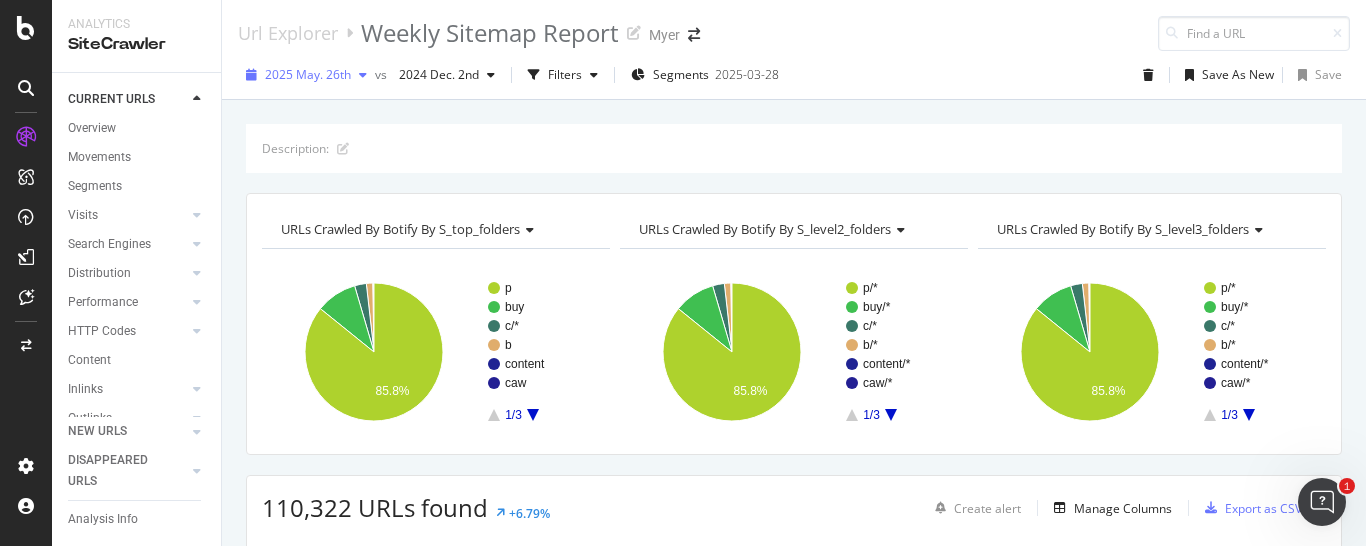 click at bounding box center (363, 75) 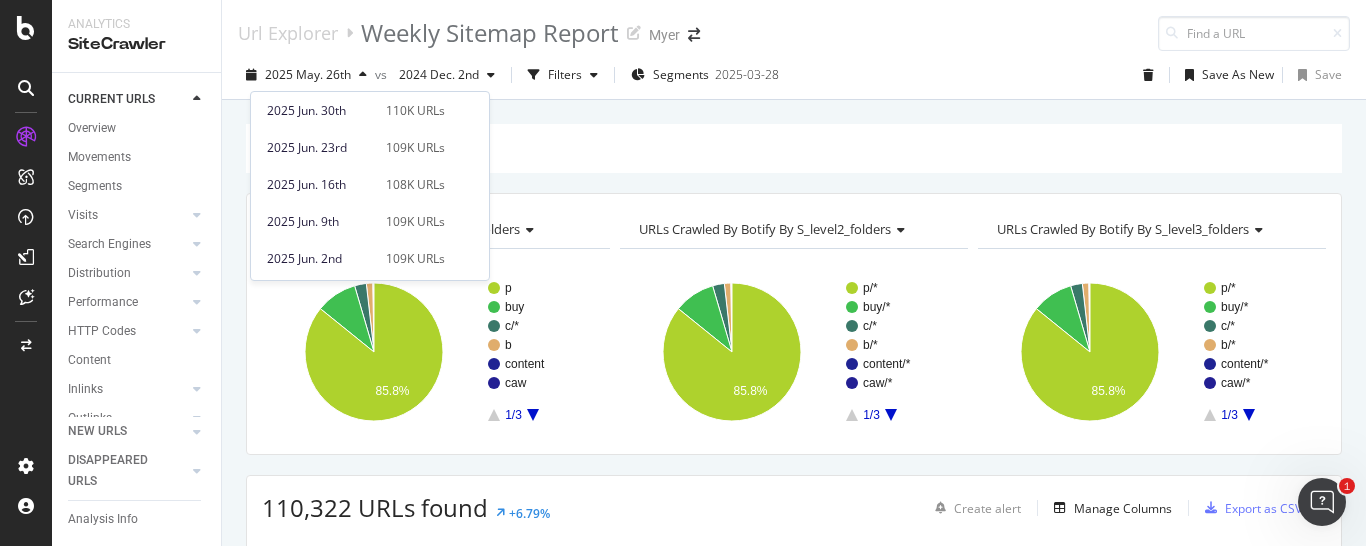 scroll, scrollTop: 272, scrollLeft: 0, axis: vertical 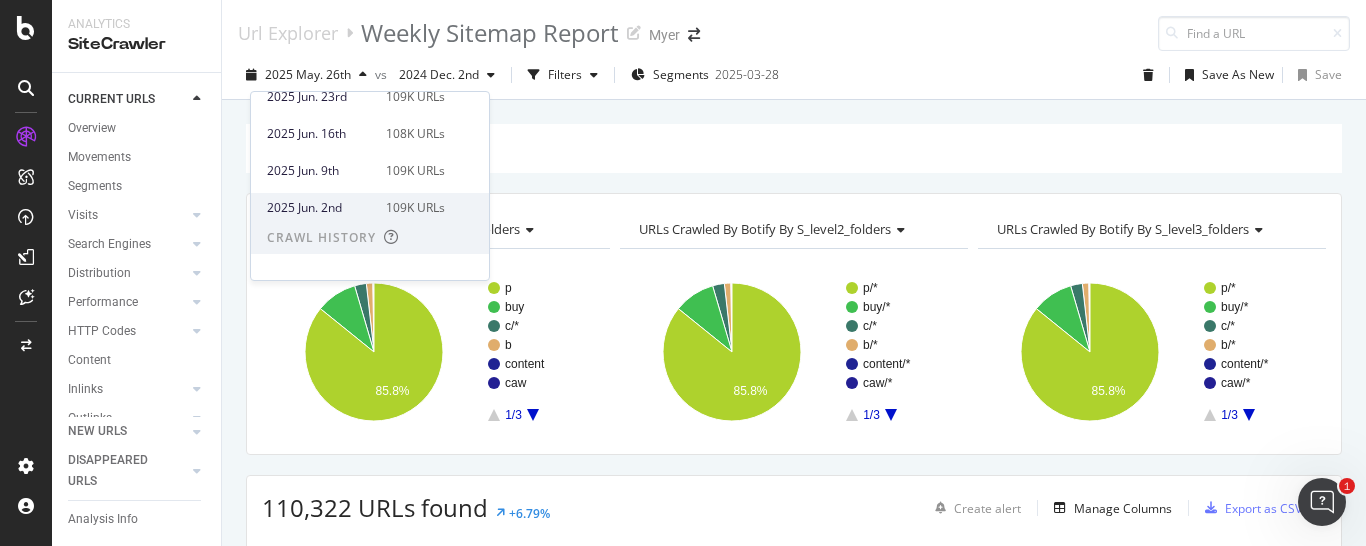 click on "109K URLs" at bounding box center [415, 208] 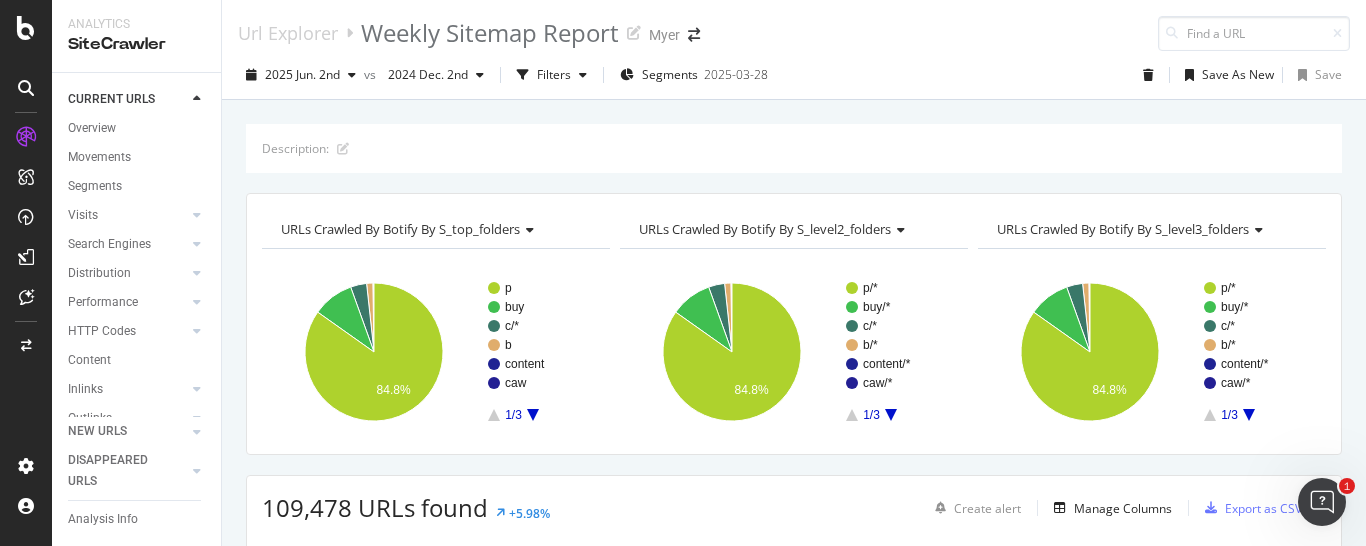 scroll, scrollTop: 102, scrollLeft: 0, axis: vertical 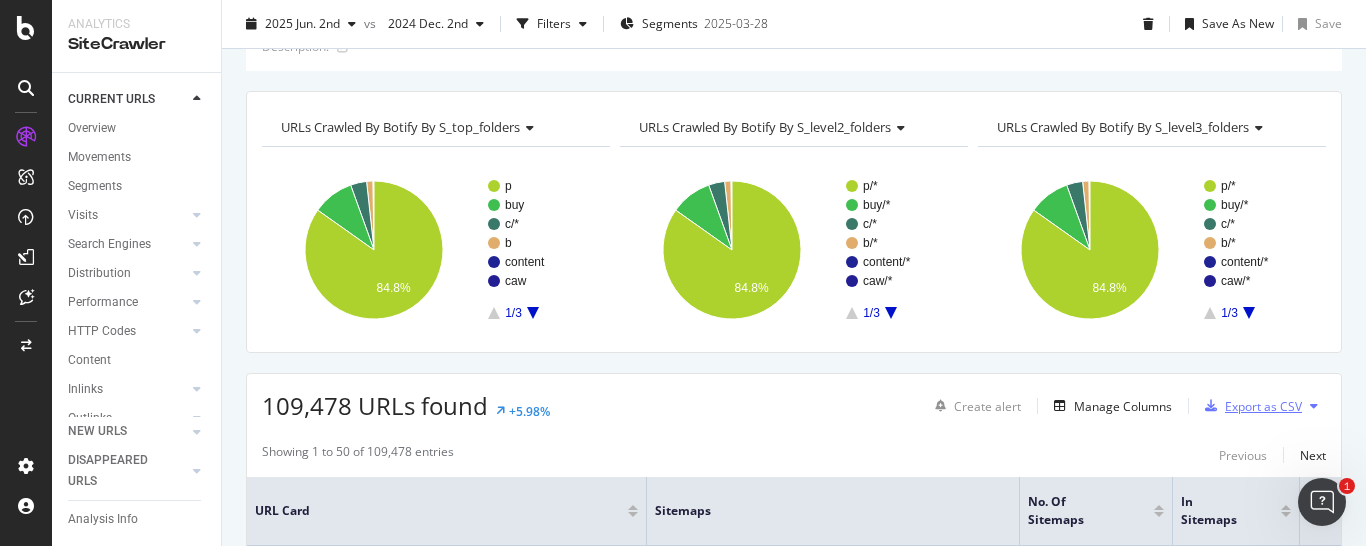 click on "Export as CSV" at bounding box center [1263, 406] 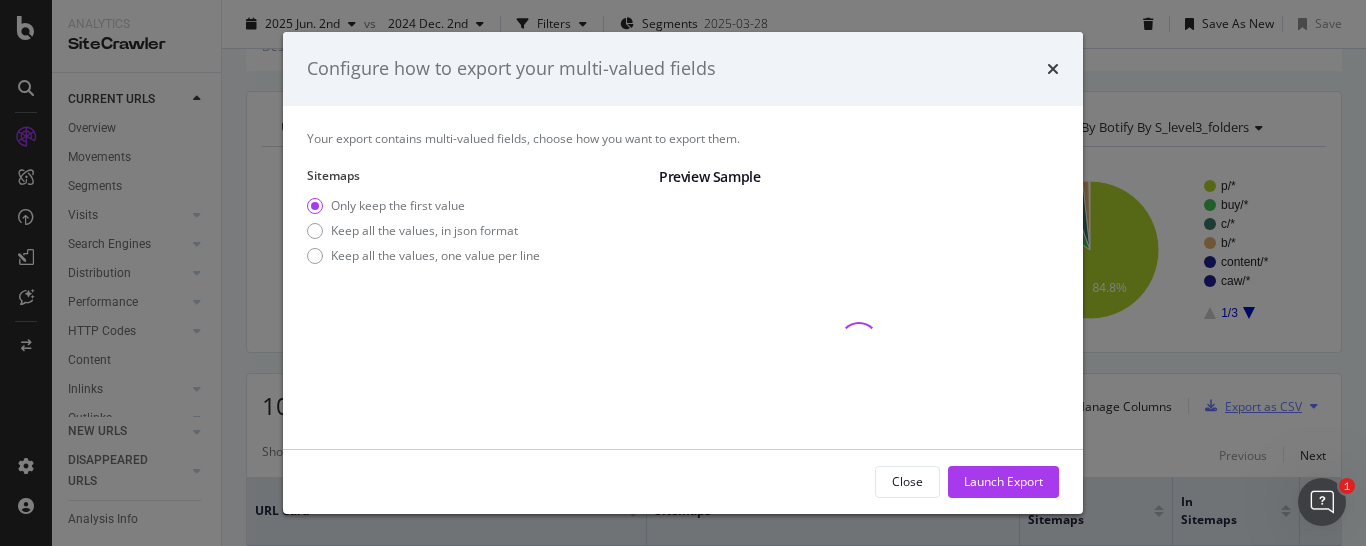 scroll, scrollTop: 102, scrollLeft: 0, axis: vertical 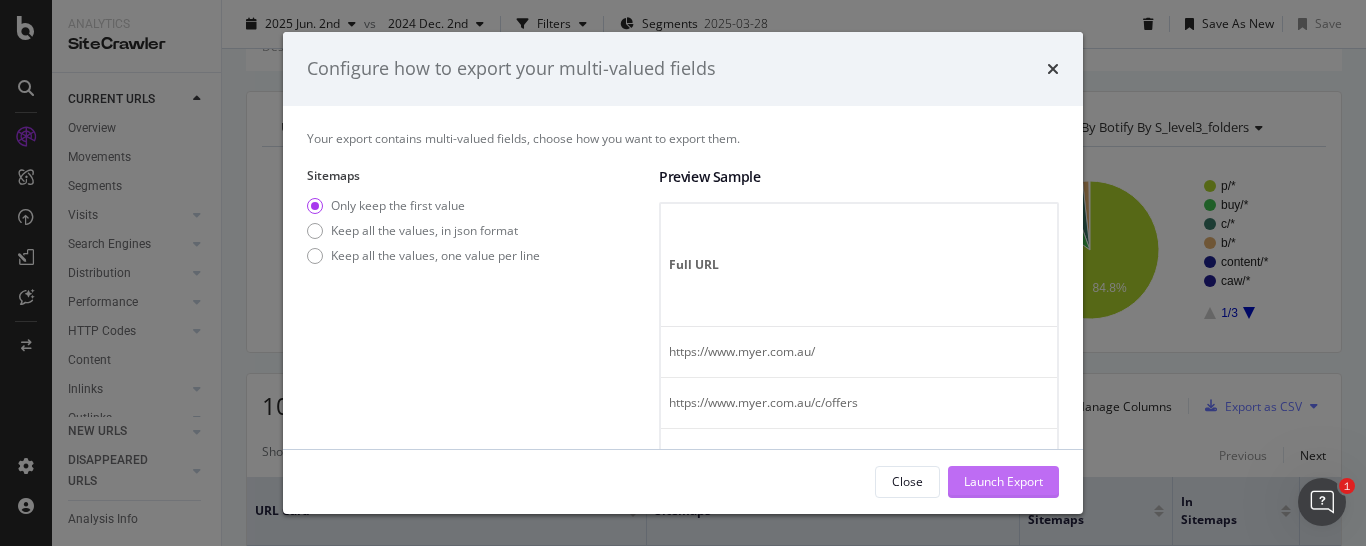 click on "Launch Export" at bounding box center (1003, 482) 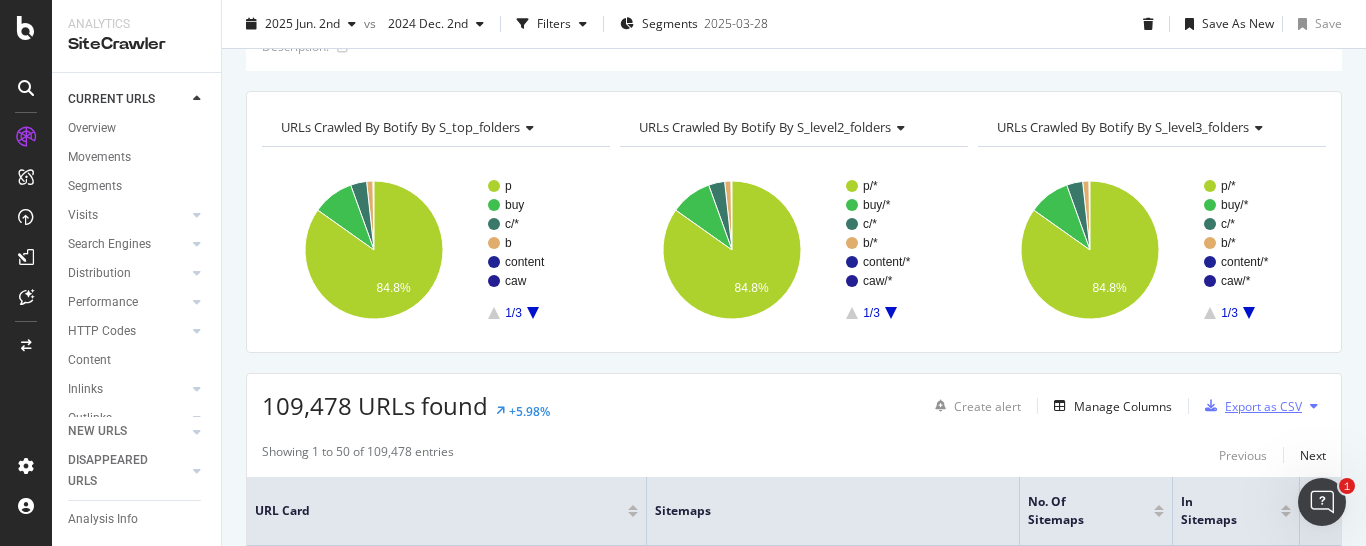 scroll, scrollTop: 102, scrollLeft: 0, axis: vertical 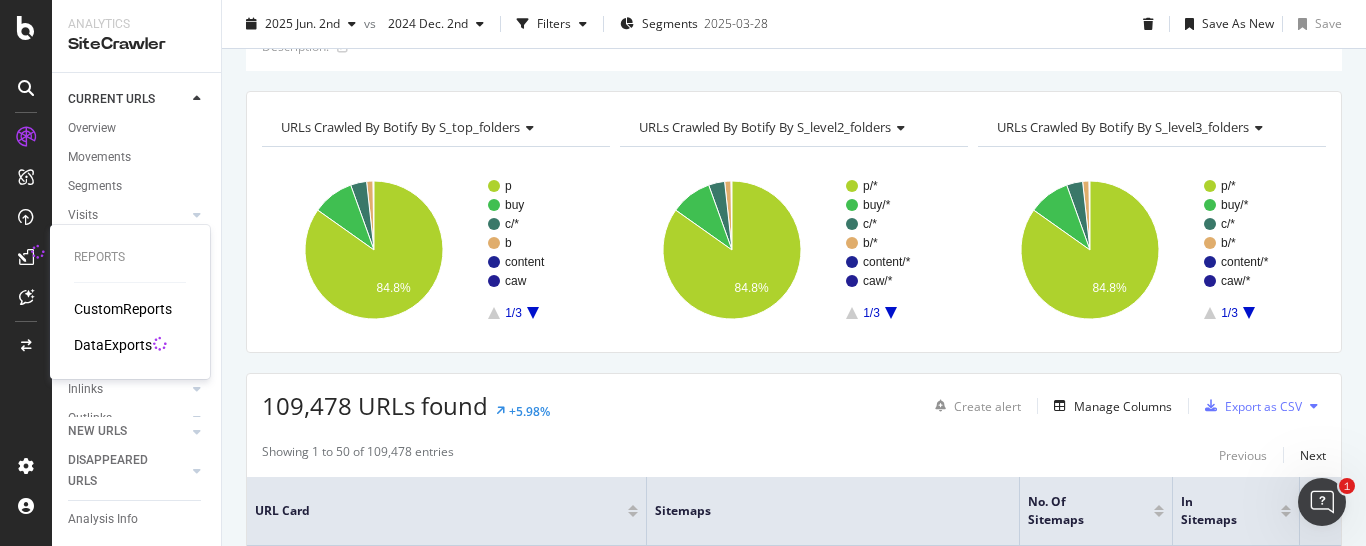 click on "DataExports" at bounding box center (113, 345) 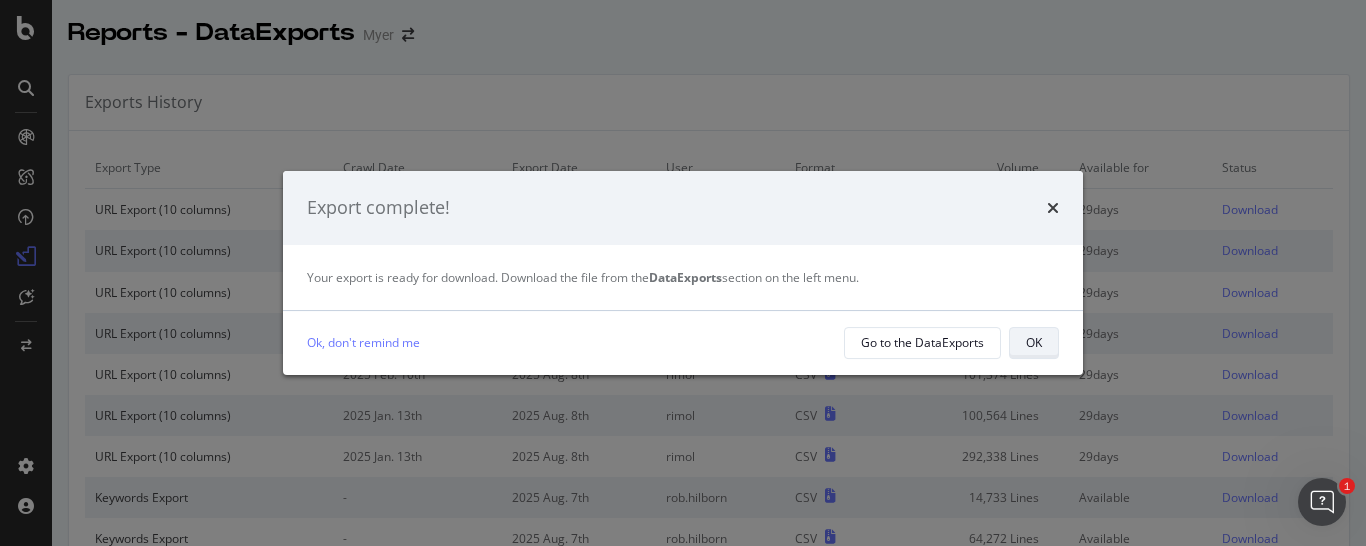 click on "OK" at bounding box center [1034, 343] 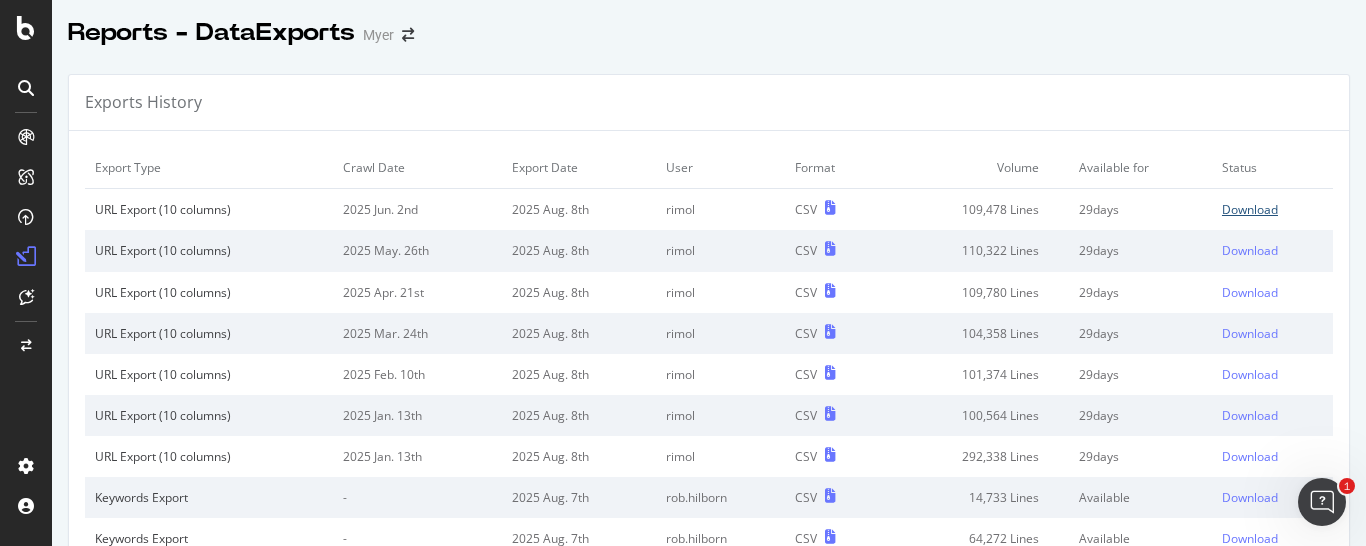 click on "Download" at bounding box center (1250, 209) 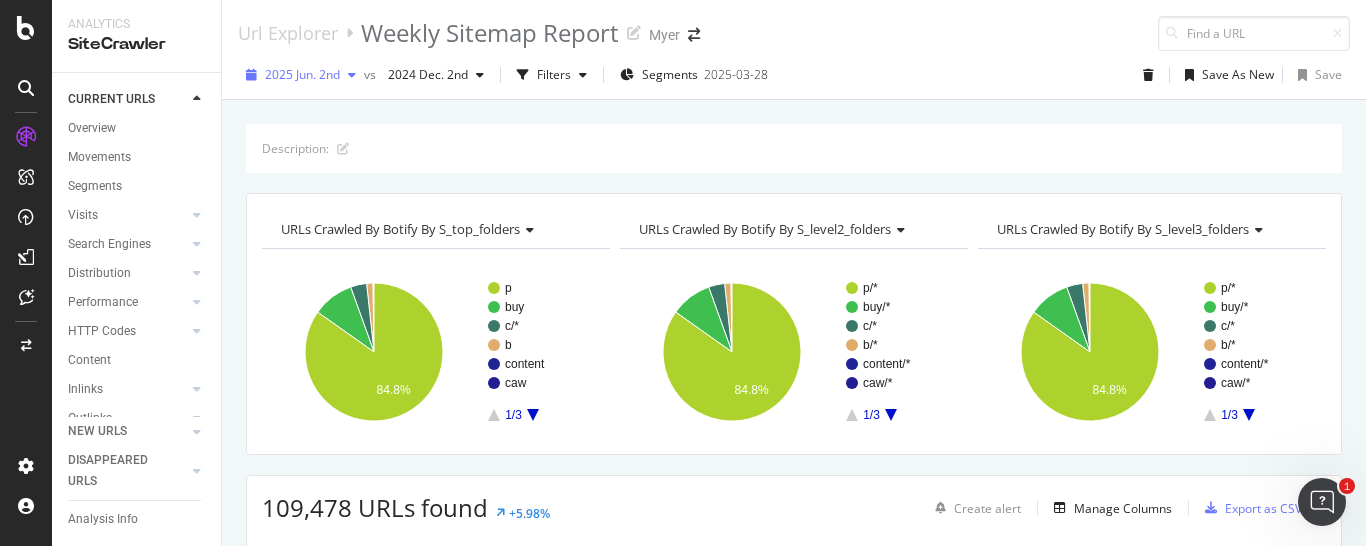 click on "2025 Jun. 2nd" at bounding box center (302, 74) 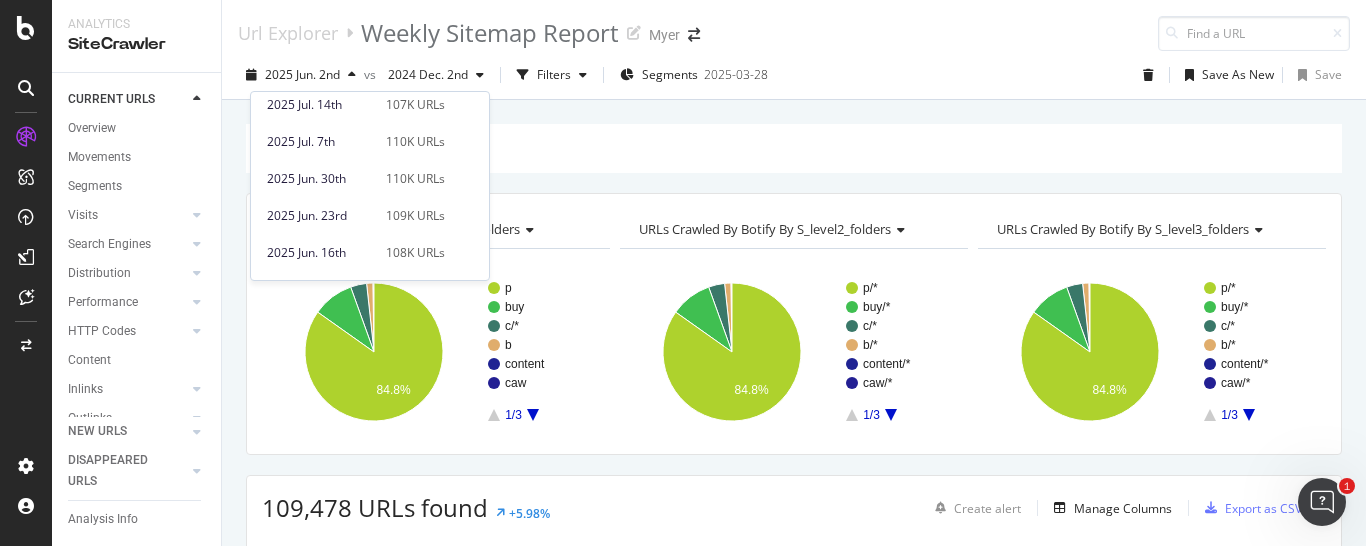 scroll, scrollTop: 204, scrollLeft: 0, axis: vertical 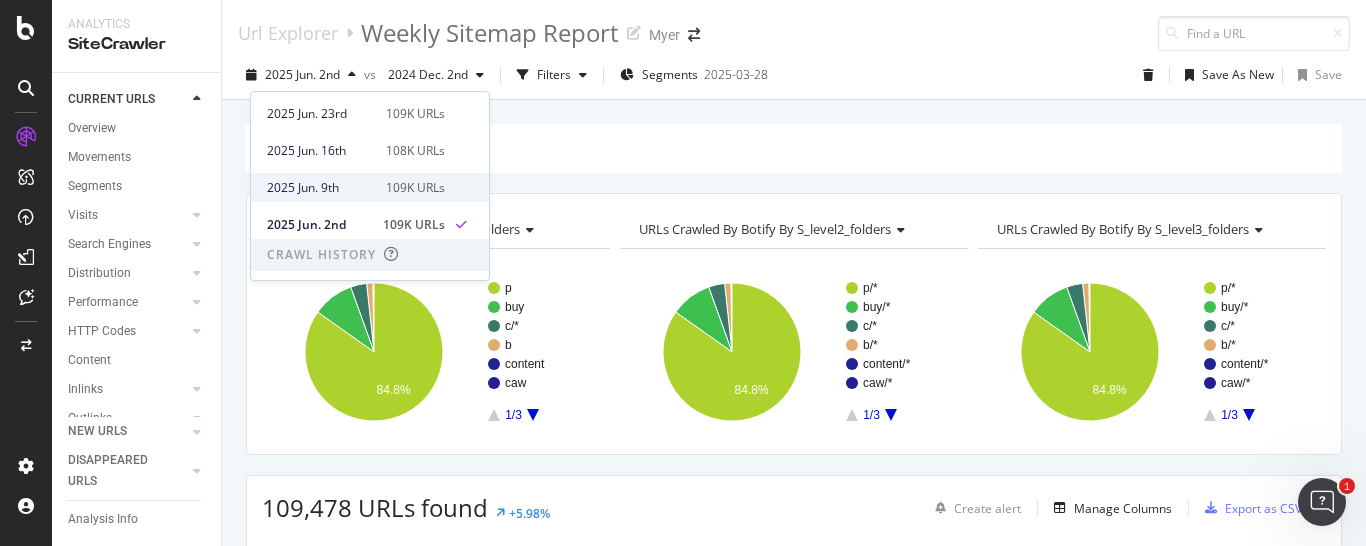 click on "2025 Jun. 9th 109K URLs" at bounding box center [356, 188] 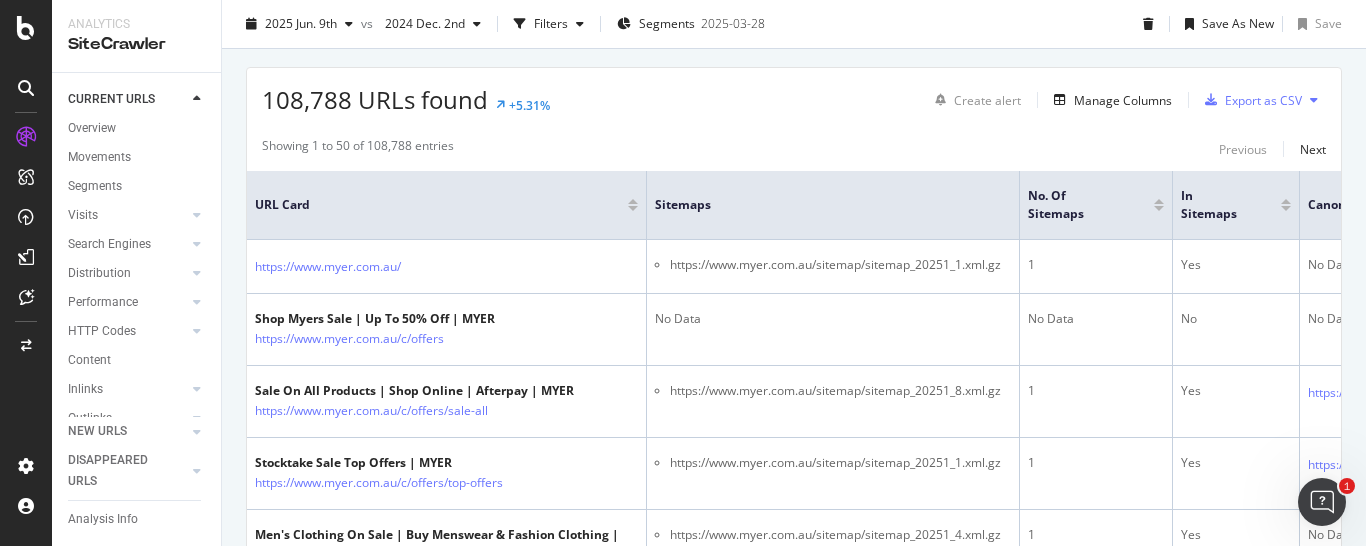 scroll, scrollTop: 204, scrollLeft: 0, axis: vertical 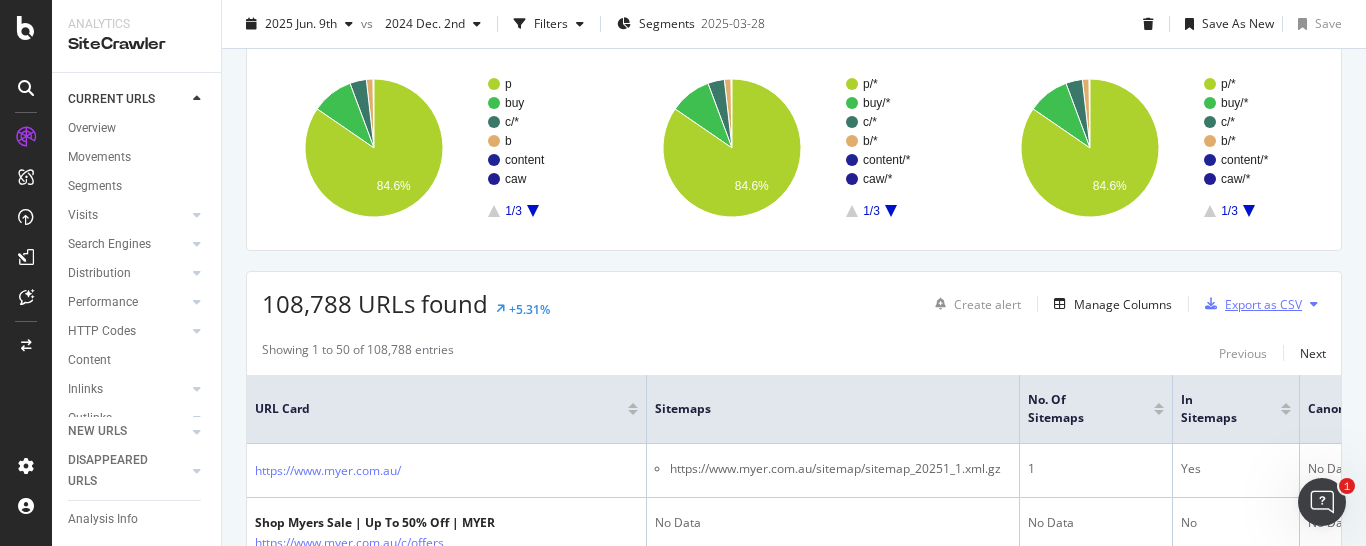 click on "Export as CSV" at bounding box center (1263, 304) 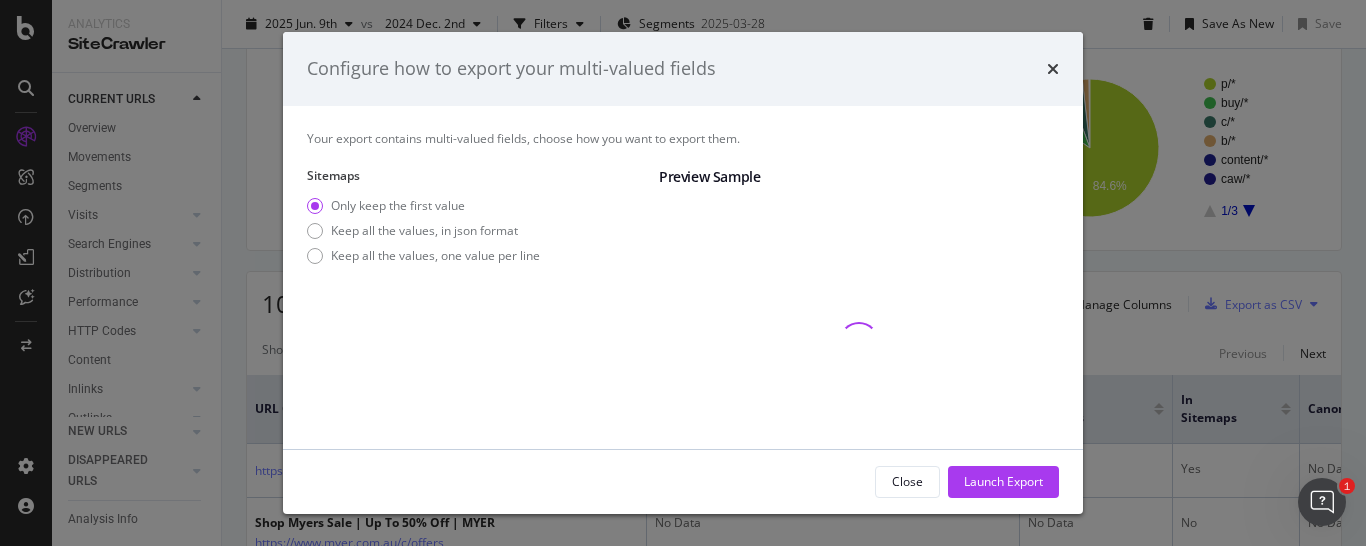 scroll, scrollTop: 204, scrollLeft: 0, axis: vertical 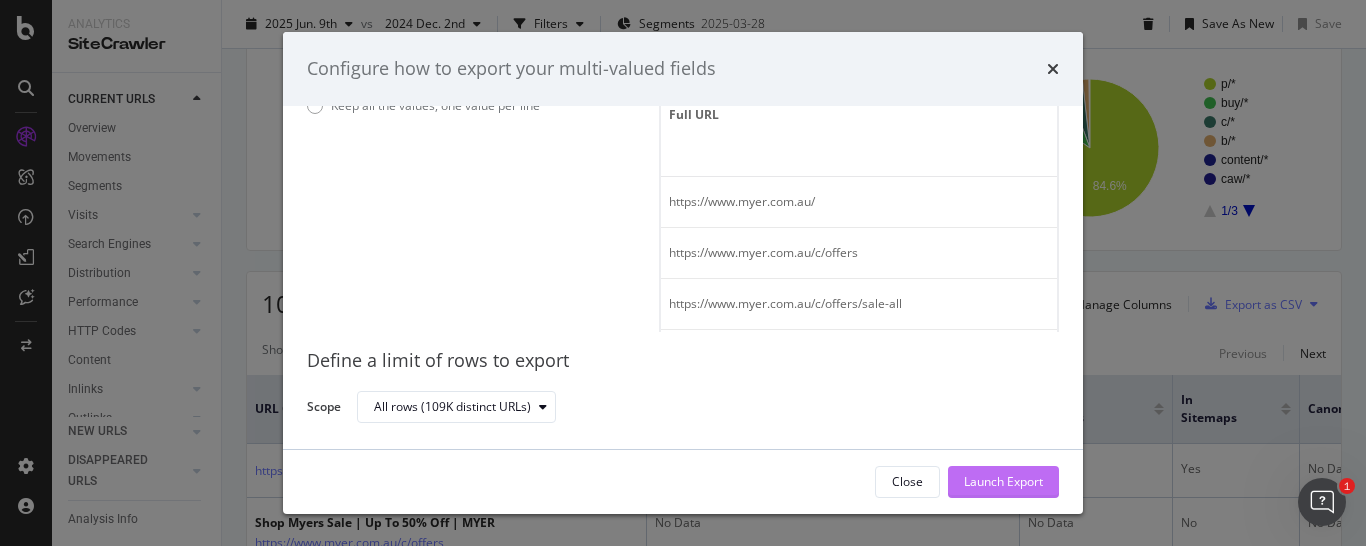click on "Launch Export" at bounding box center [1003, 481] 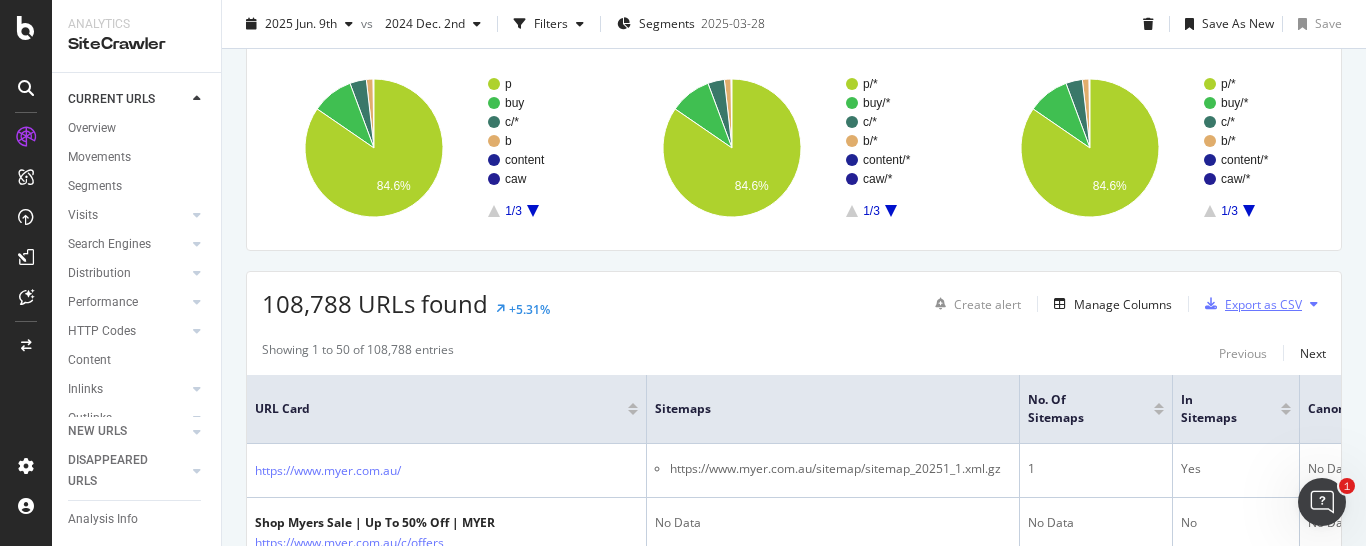 scroll, scrollTop: 204, scrollLeft: 0, axis: vertical 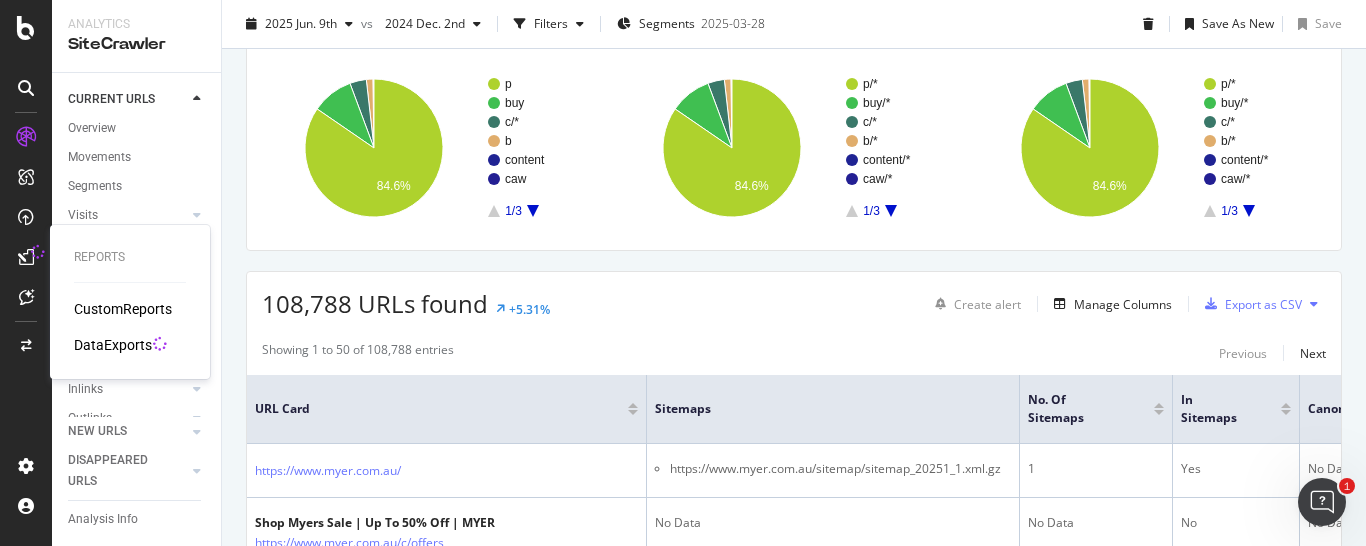 click on "DataExports" at bounding box center (113, 345) 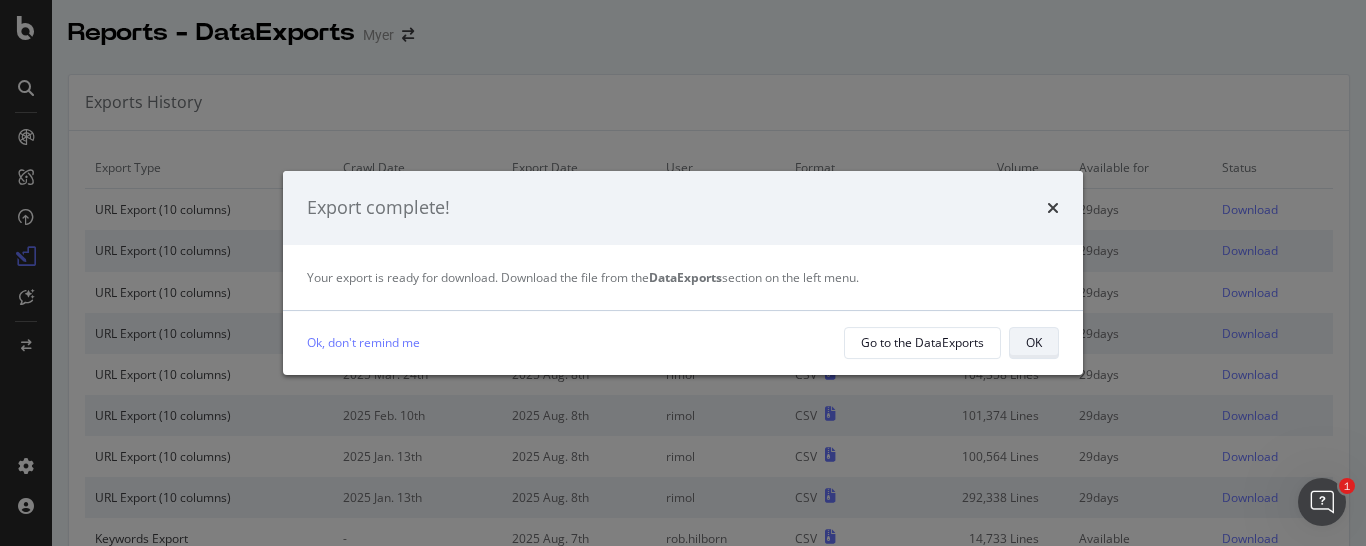 click on "OK" at bounding box center [1034, 343] 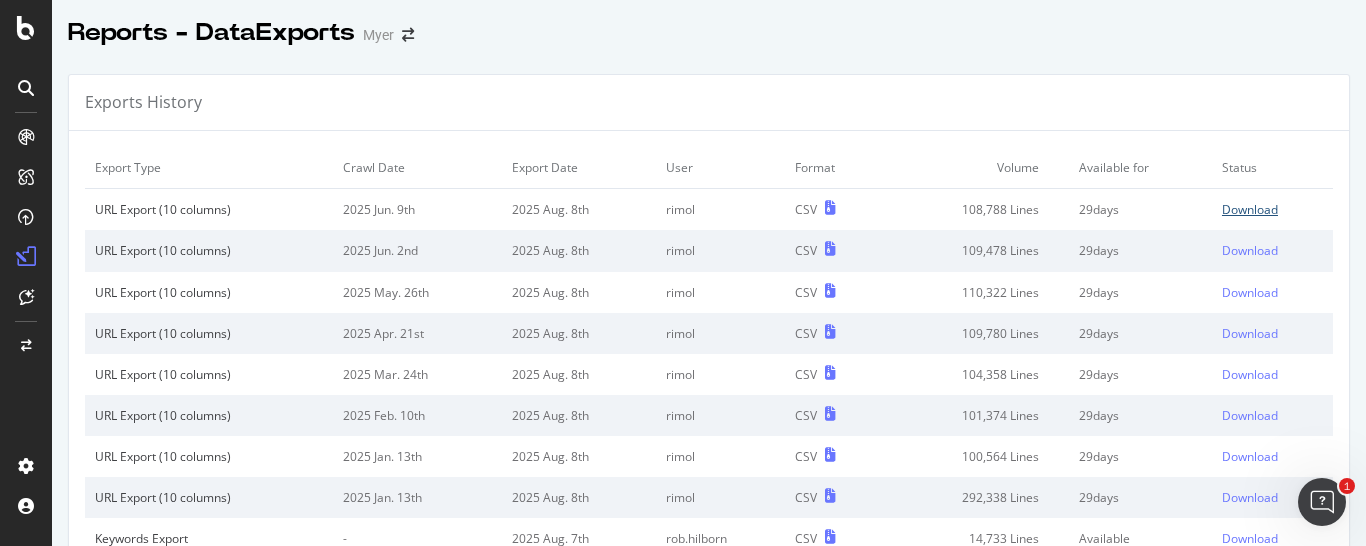 click on "Download" at bounding box center [1250, 209] 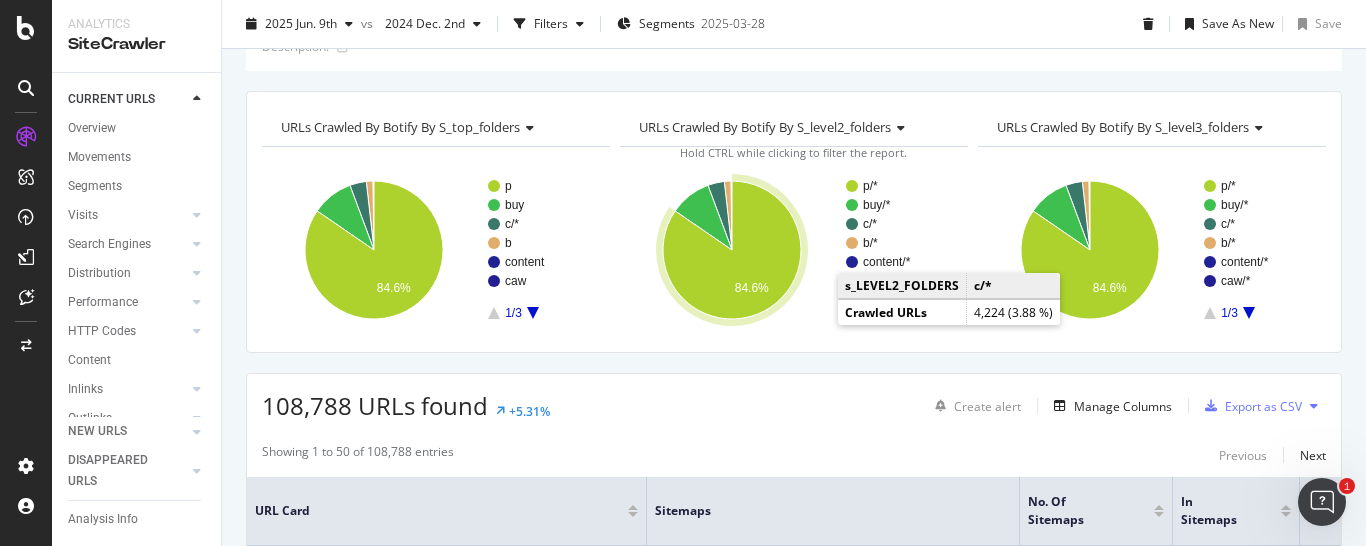 scroll, scrollTop: 0, scrollLeft: 0, axis: both 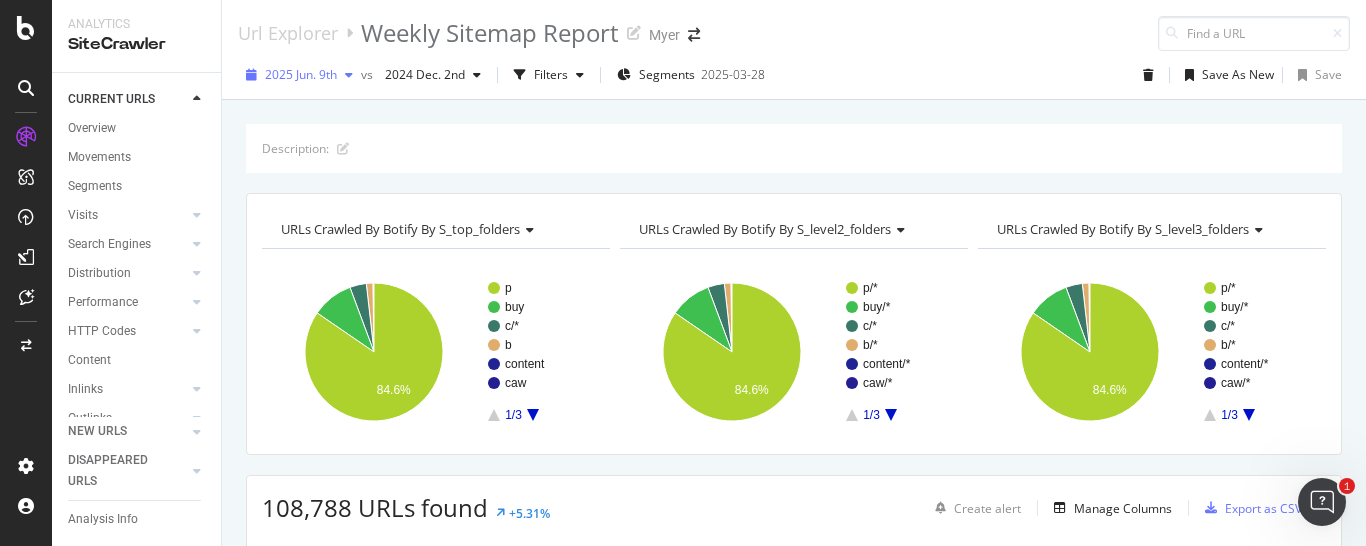 click on "2025 Jun. 9th" at bounding box center [301, 74] 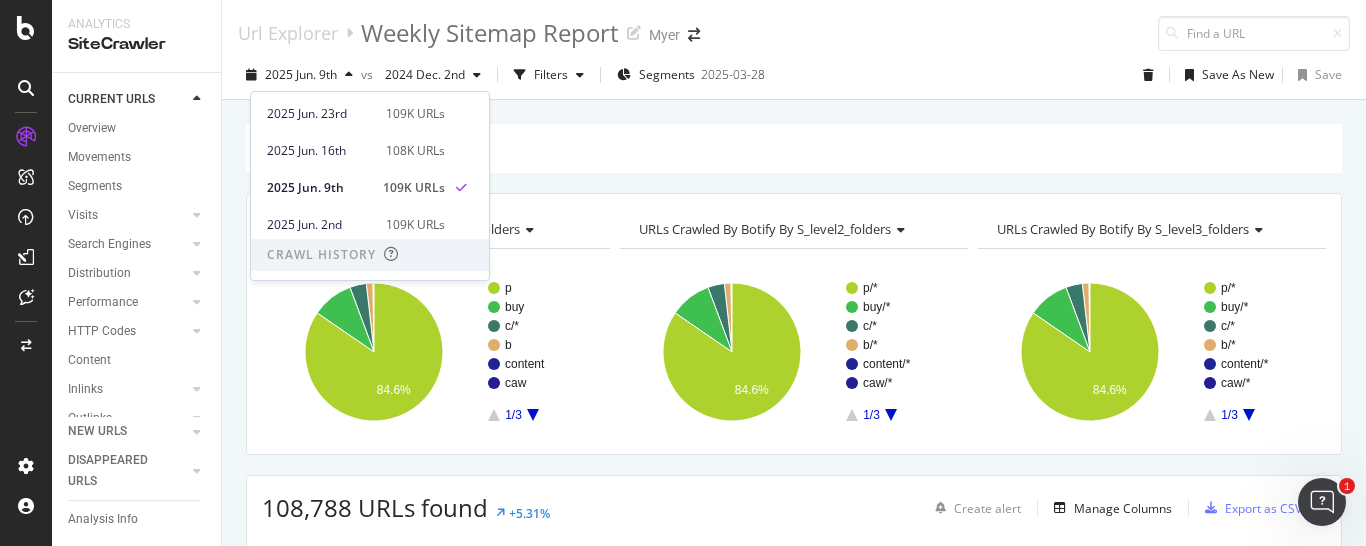 scroll, scrollTop: 306, scrollLeft: 0, axis: vertical 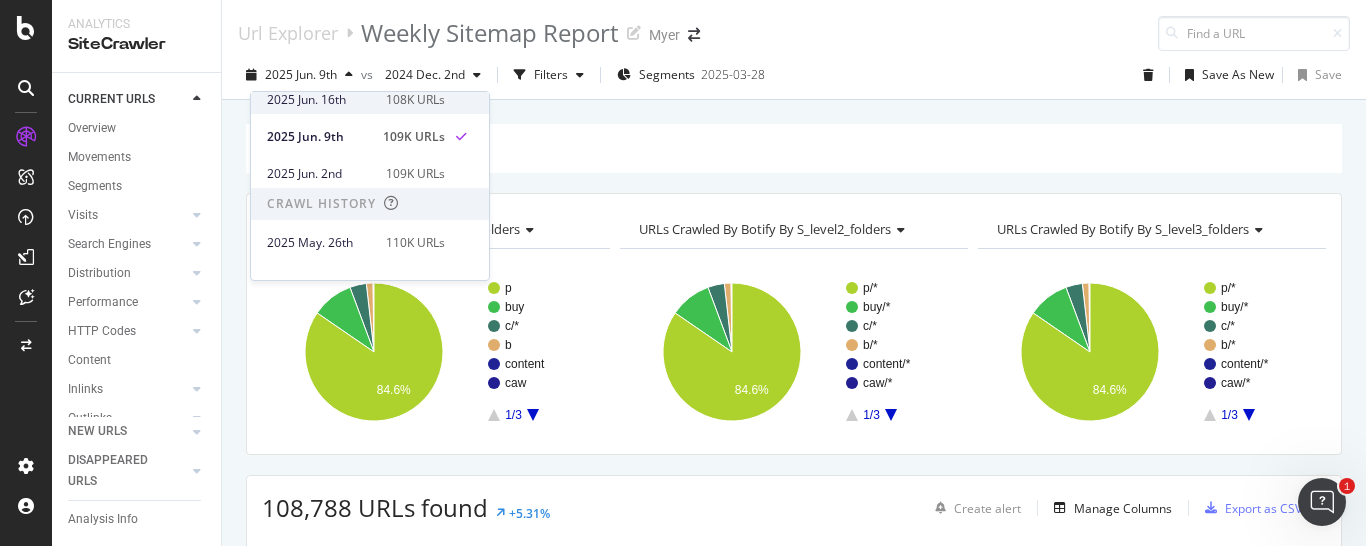 click on "108K URLs" at bounding box center (415, 100) 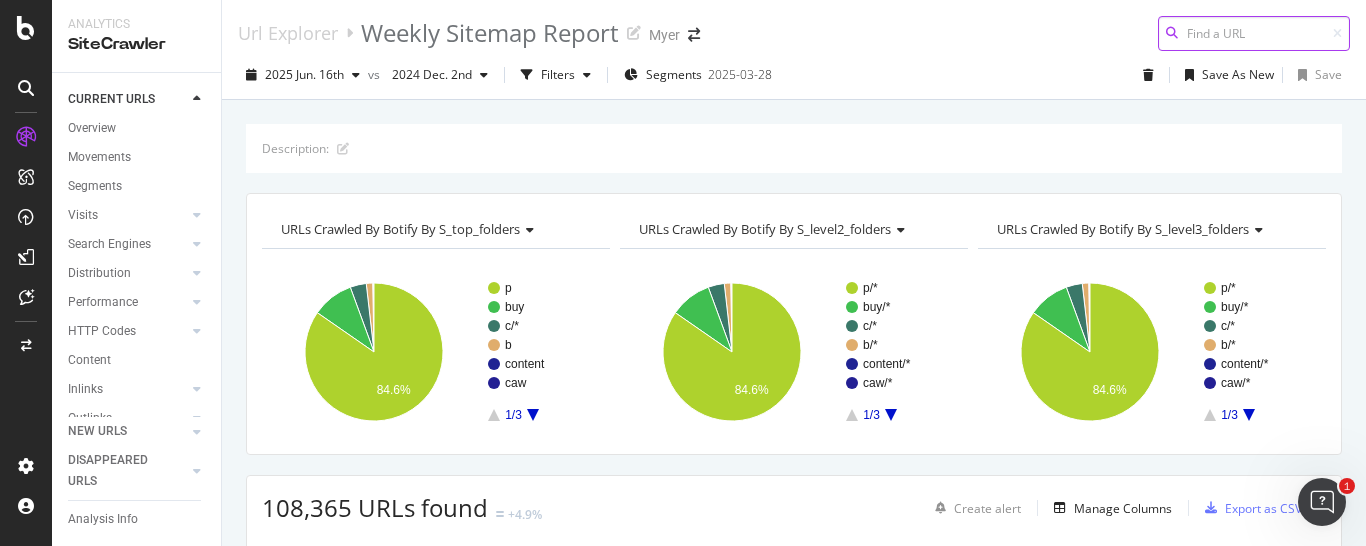 scroll, scrollTop: 204, scrollLeft: 0, axis: vertical 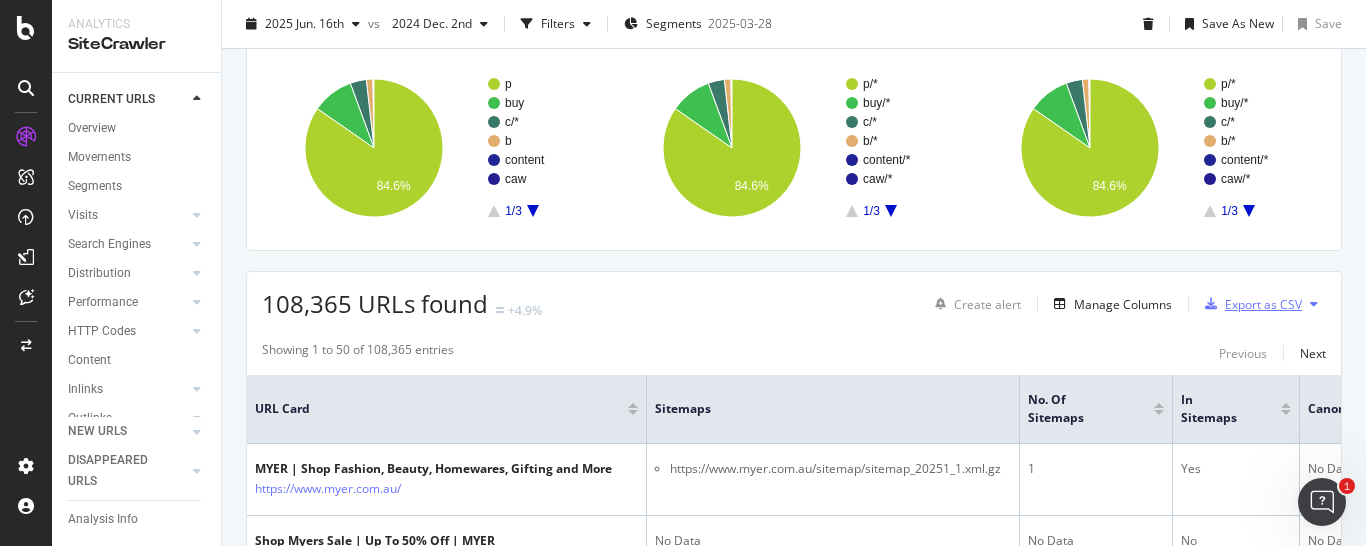 click on "Export as CSV" at bounding box center [1263, 304] 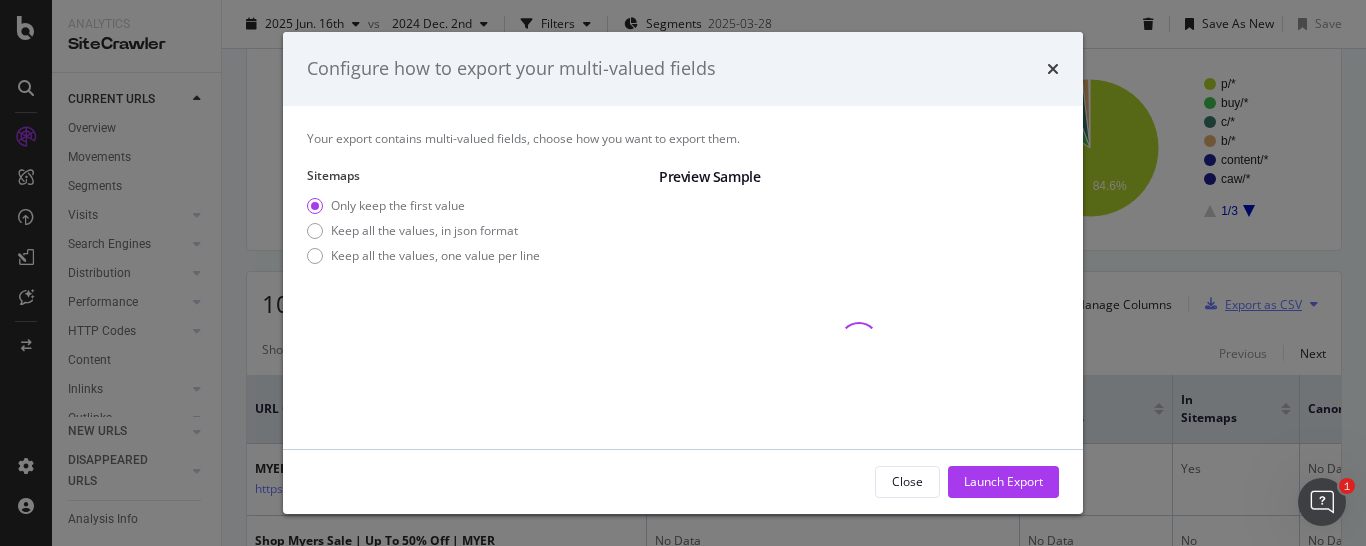 scroll, scrollTop: 204, scrollLeft: 0, axis: vertical 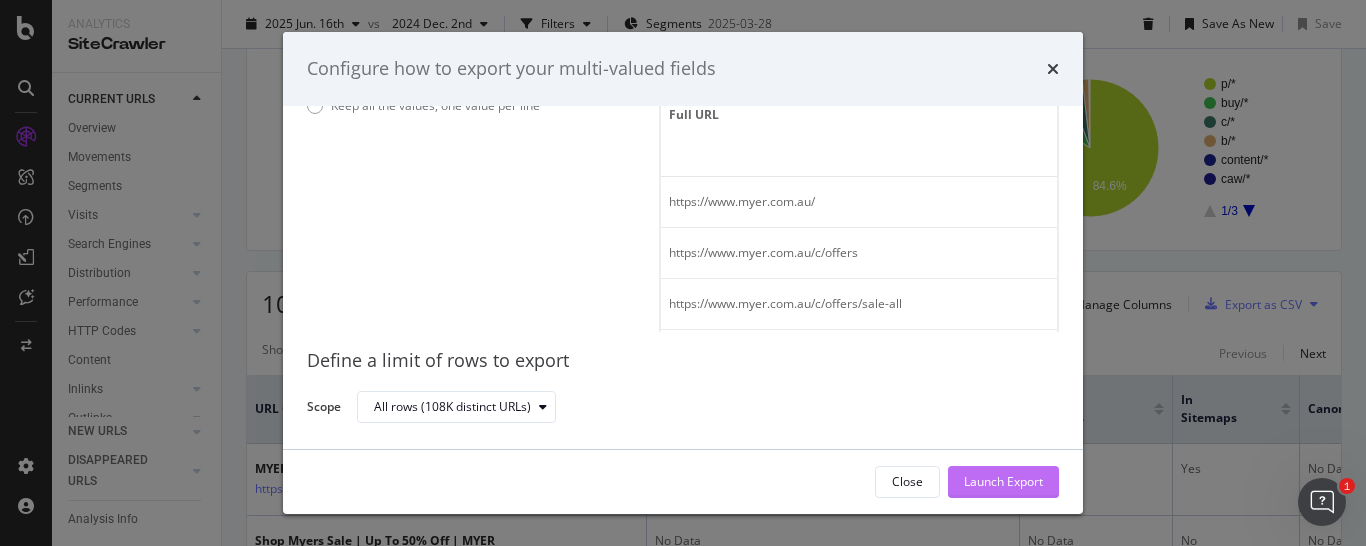 click on "Launch Export" at bounding box center (1003, 481) 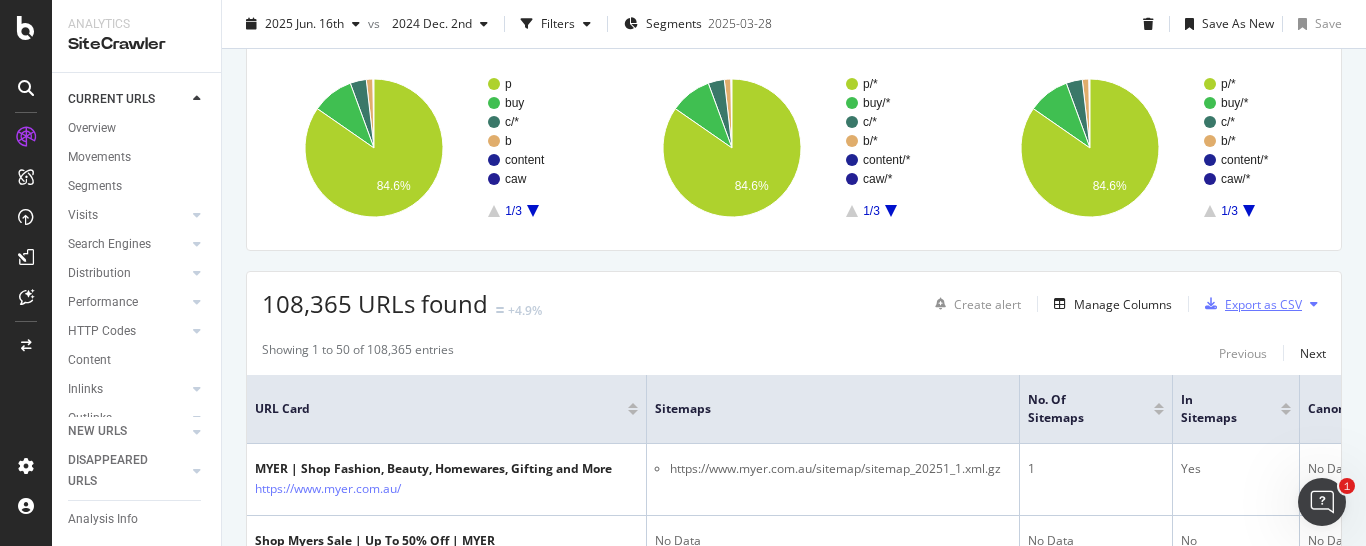 scroll, scrollTop: 204, scrollLeft: 0, axis: vertical 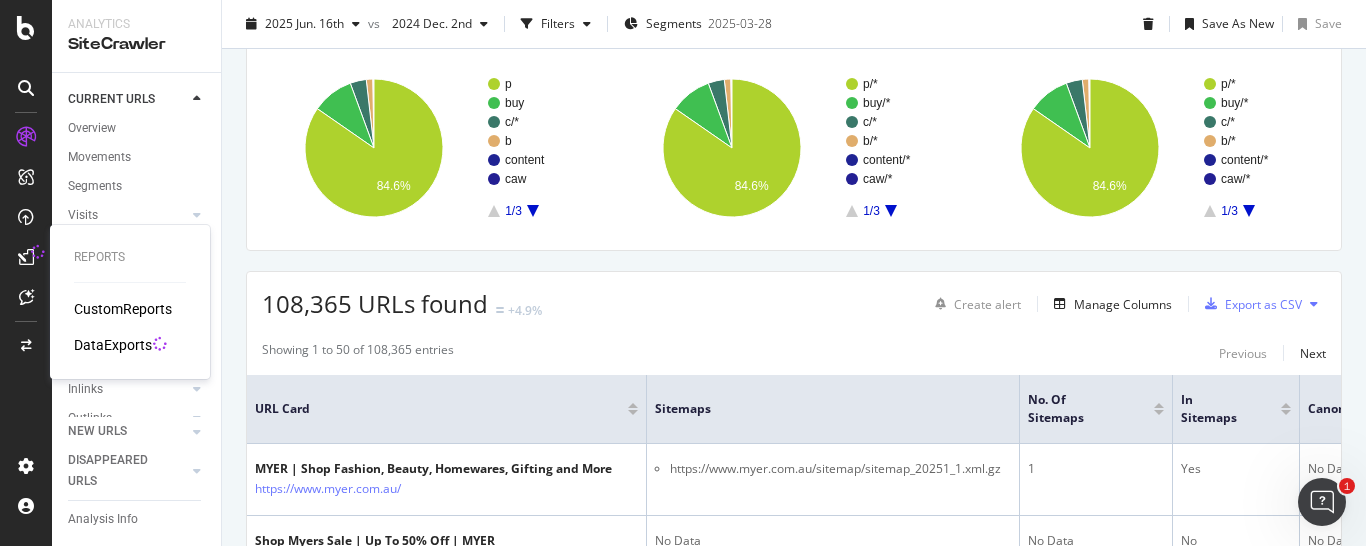 click on "DataExports" at bounding box center (113, 345) 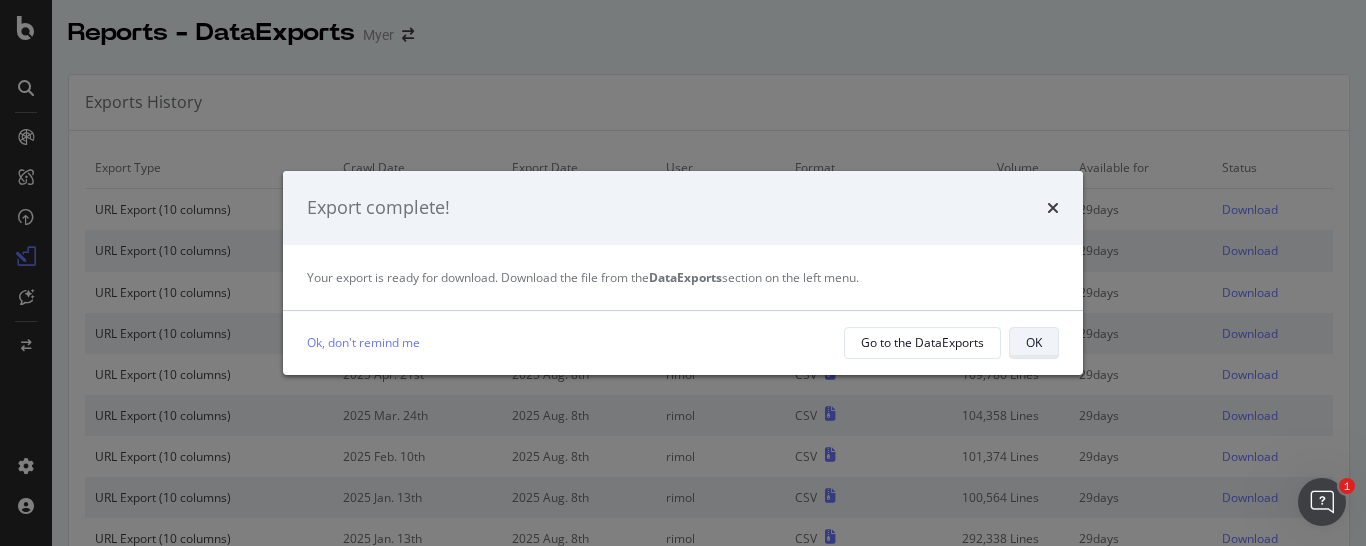 click on "OK" at bounding box center (1034, 342) 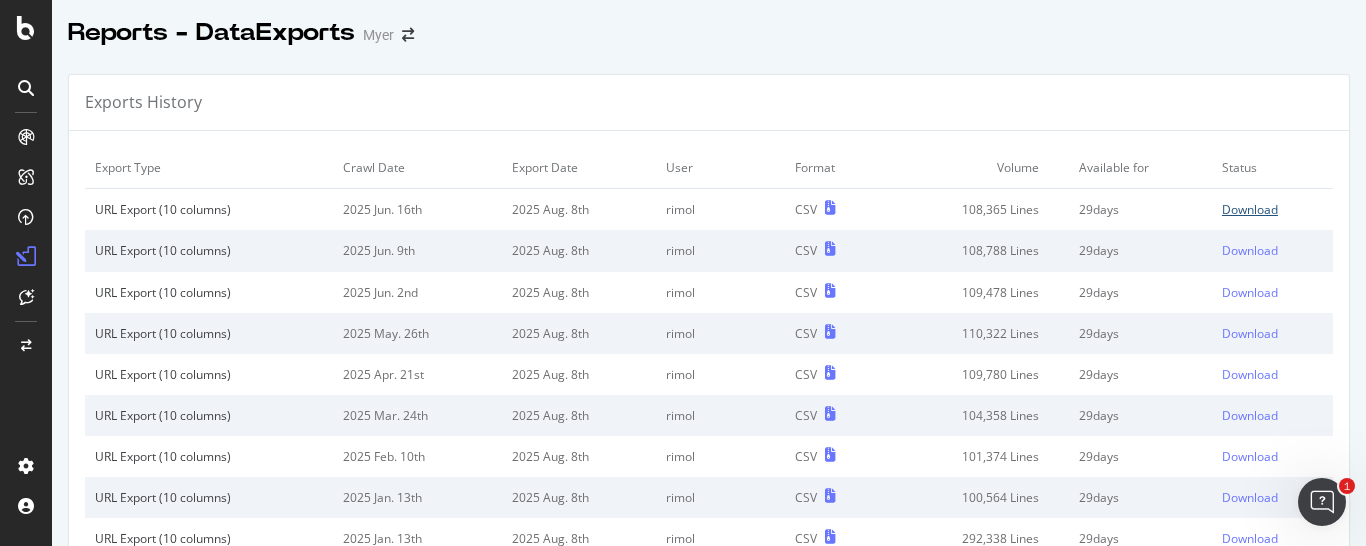 click on "Download" at bounding box center [1250, 209] 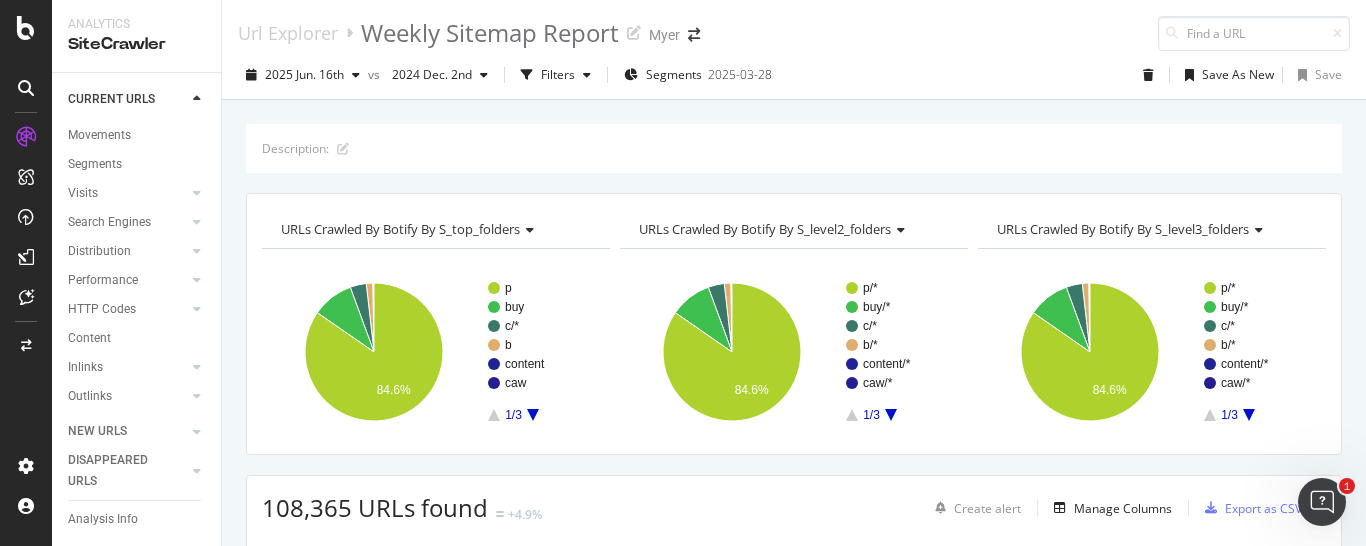 scroll, scrollTop: 0, scrollLeft: 0, axis: both 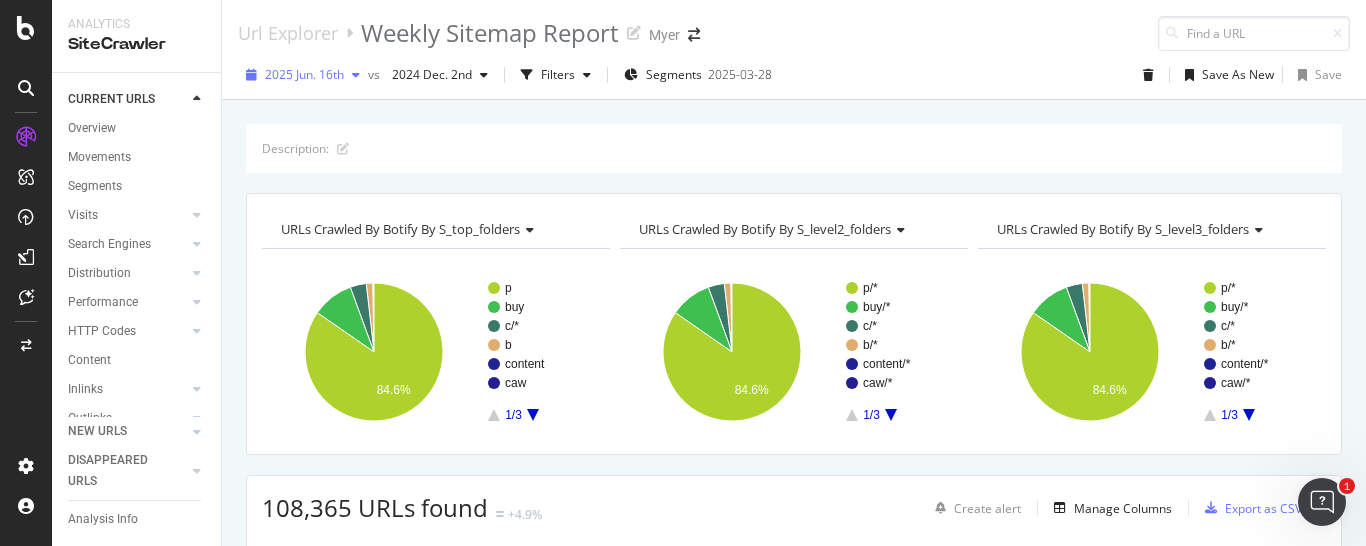 click at bounding box center [356, 75] 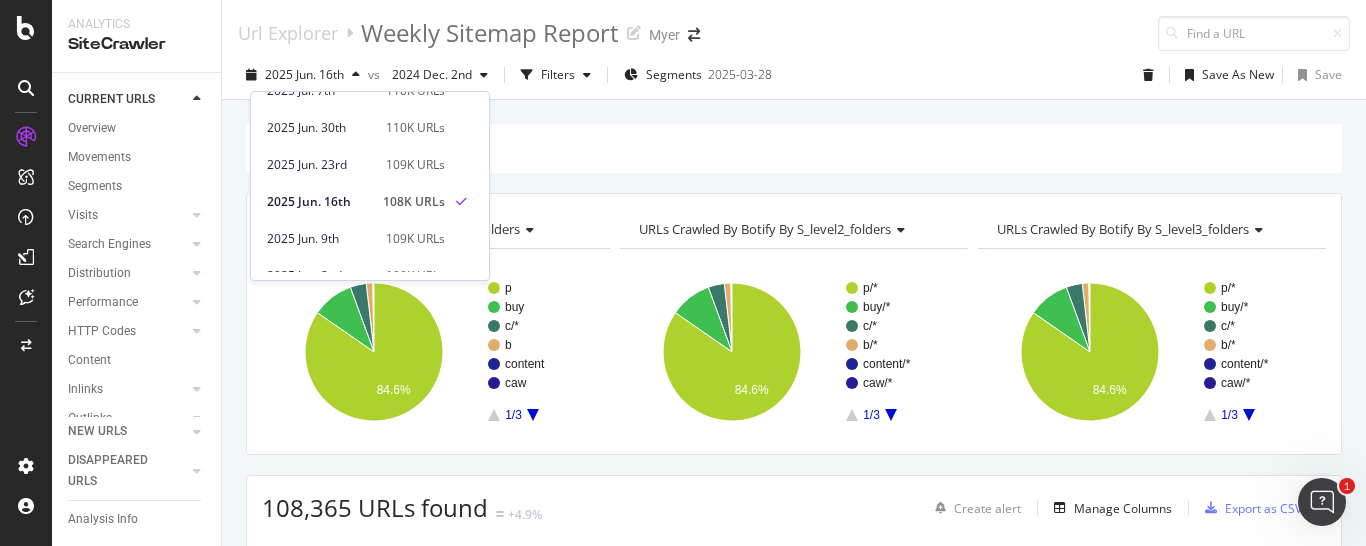 scroll, scrollTop: 255, scrollLeft: 0, axis: vertical 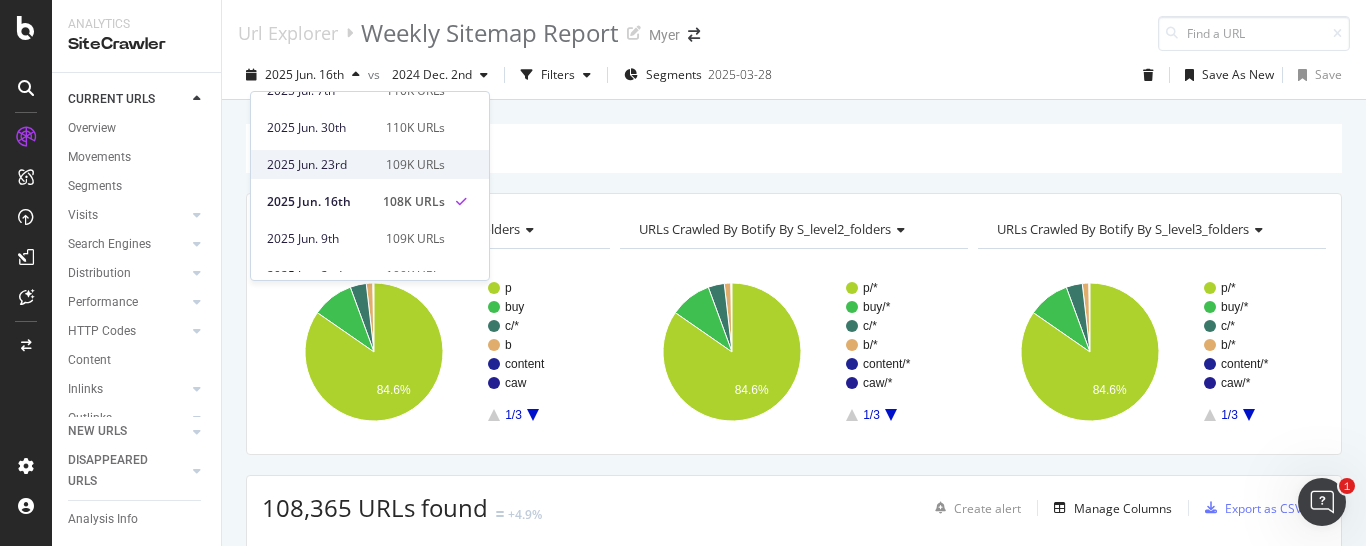 click on "109K URLs" at bounding box center (415, 165) 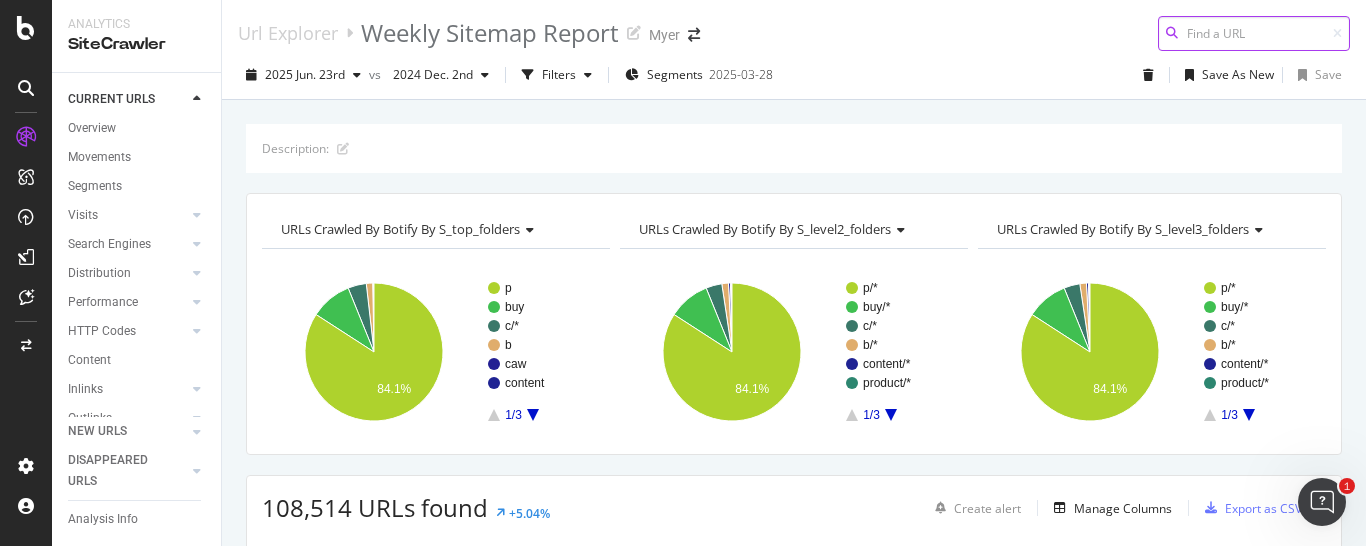 scroll, scrollTop: 102, scrollLeft: 0, axis: vertical 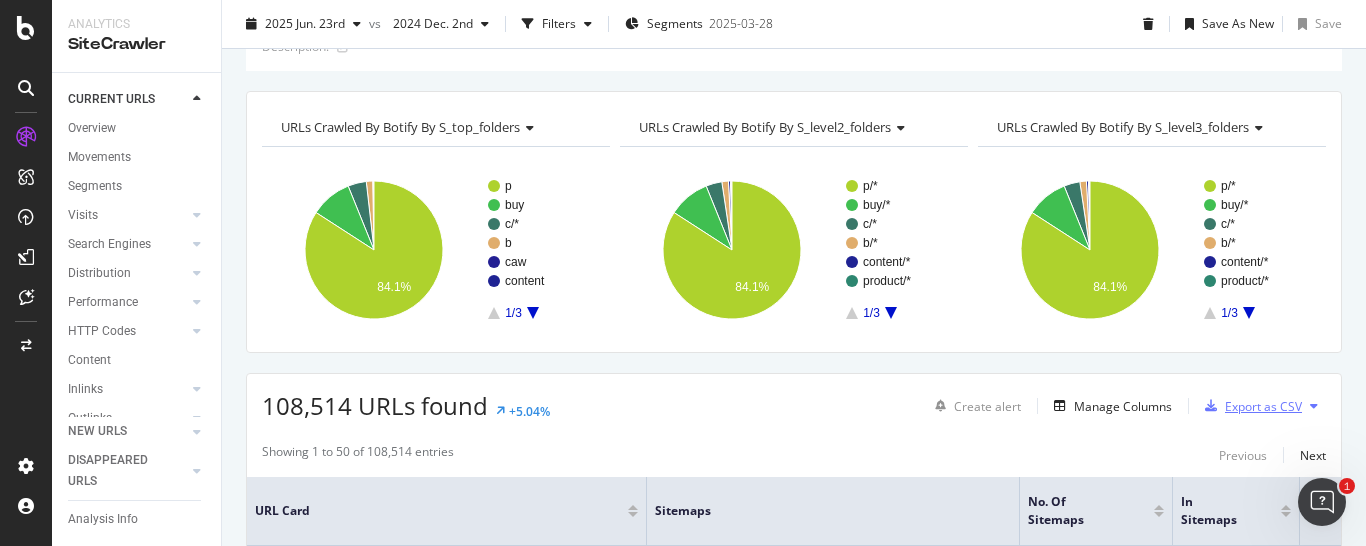 click on "Export as CSV" at bounding box center [1263, 406] 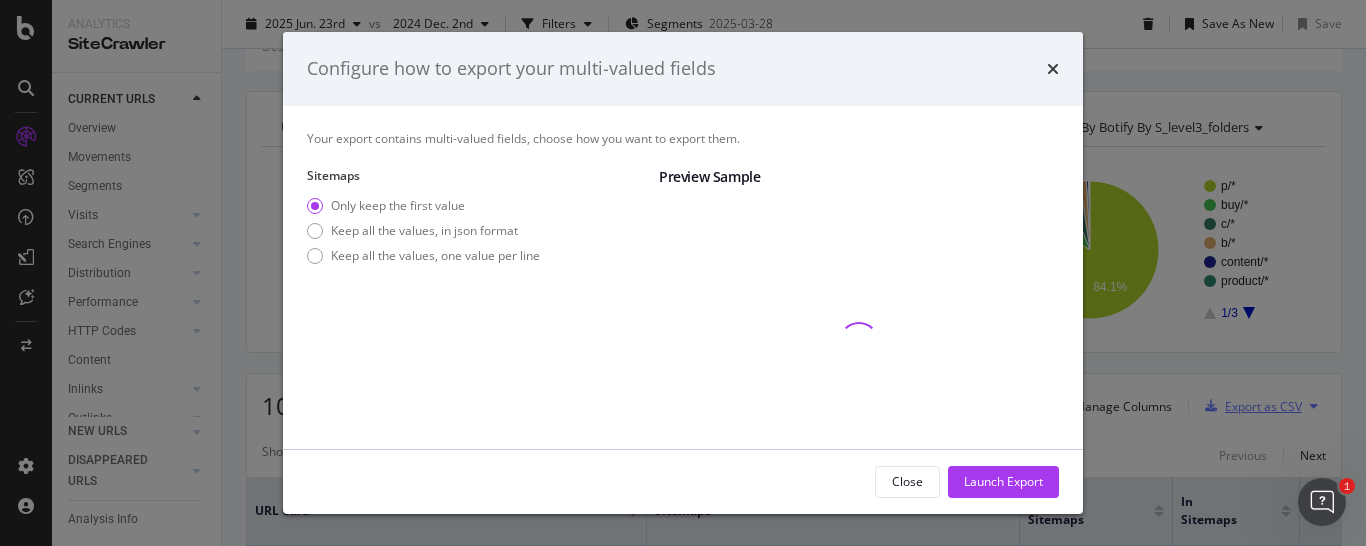 scroll, scrollTop: 102, scrollLeft: 0, axis: vertical 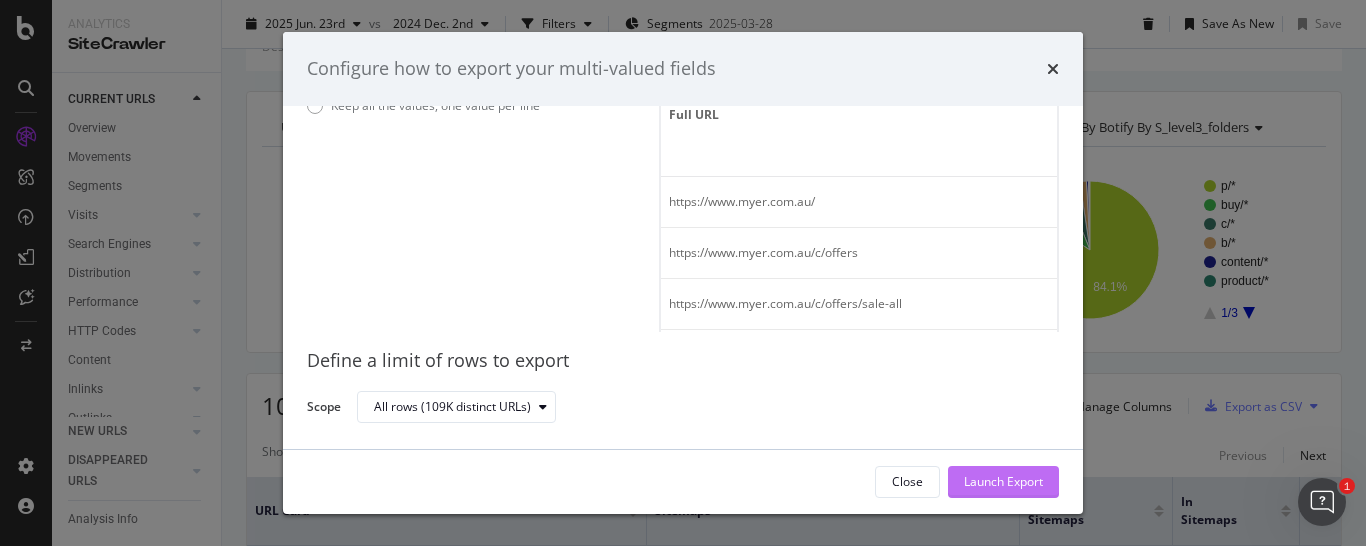 click on "Launch Export" at bounding box center (1003, 481) 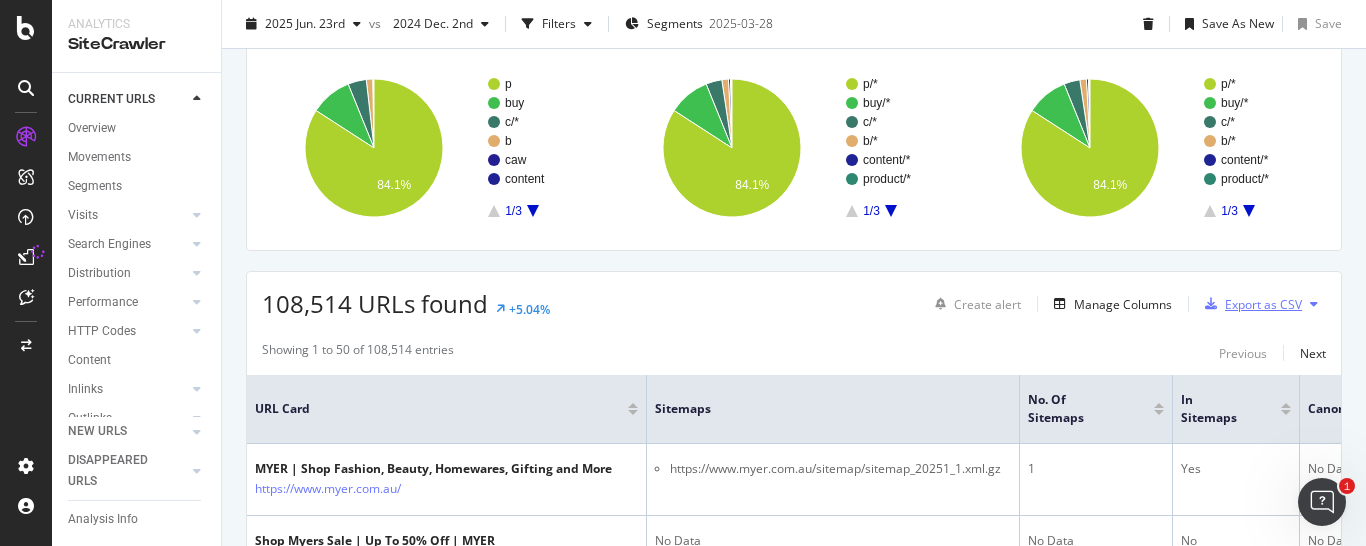 scroll, scrollTop: 102, scrollLeft: 0, axis: vertical 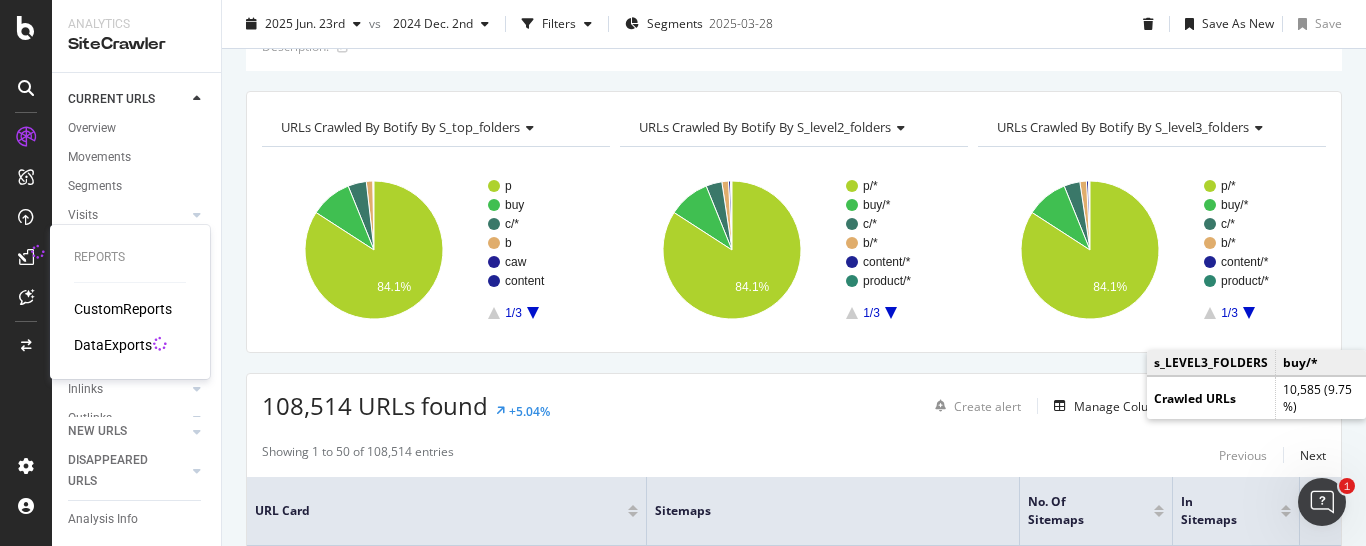 click on "DataExports" at bounding box center [113, 345] 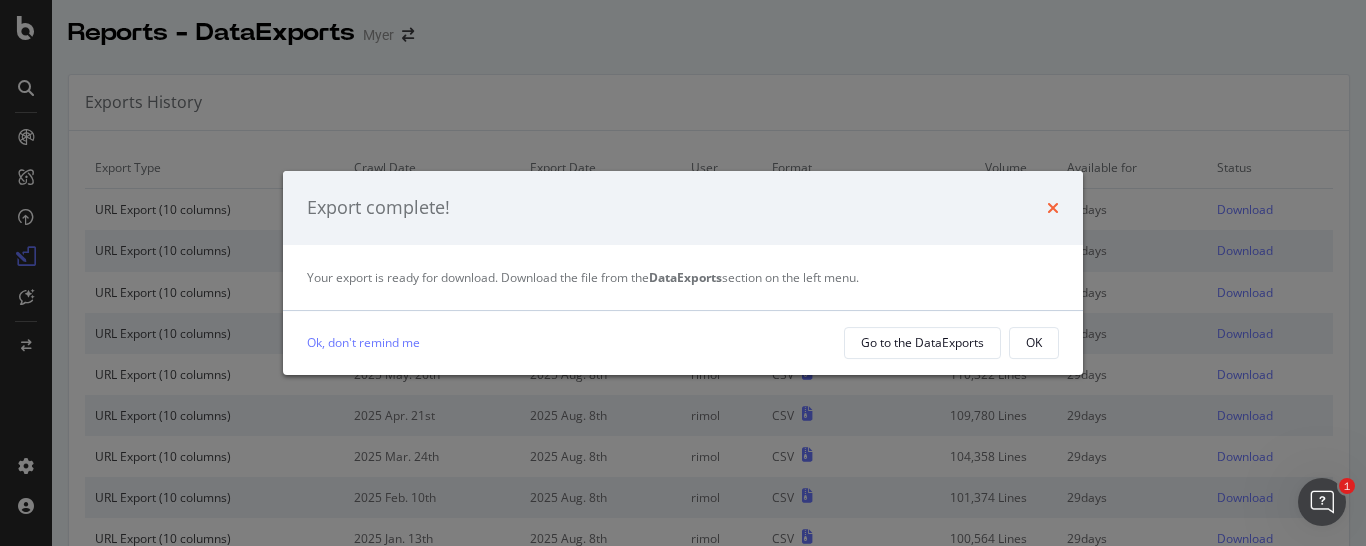 click at bounding box center [1053, 208] 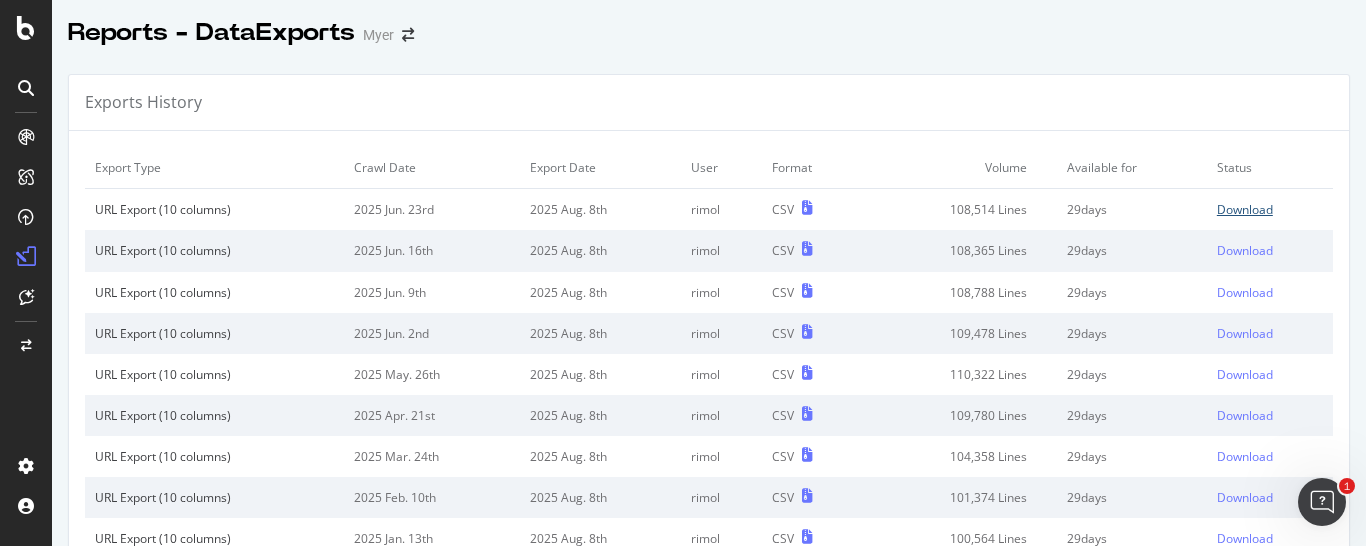 click on "Download" at bounding box center (1245, 209) 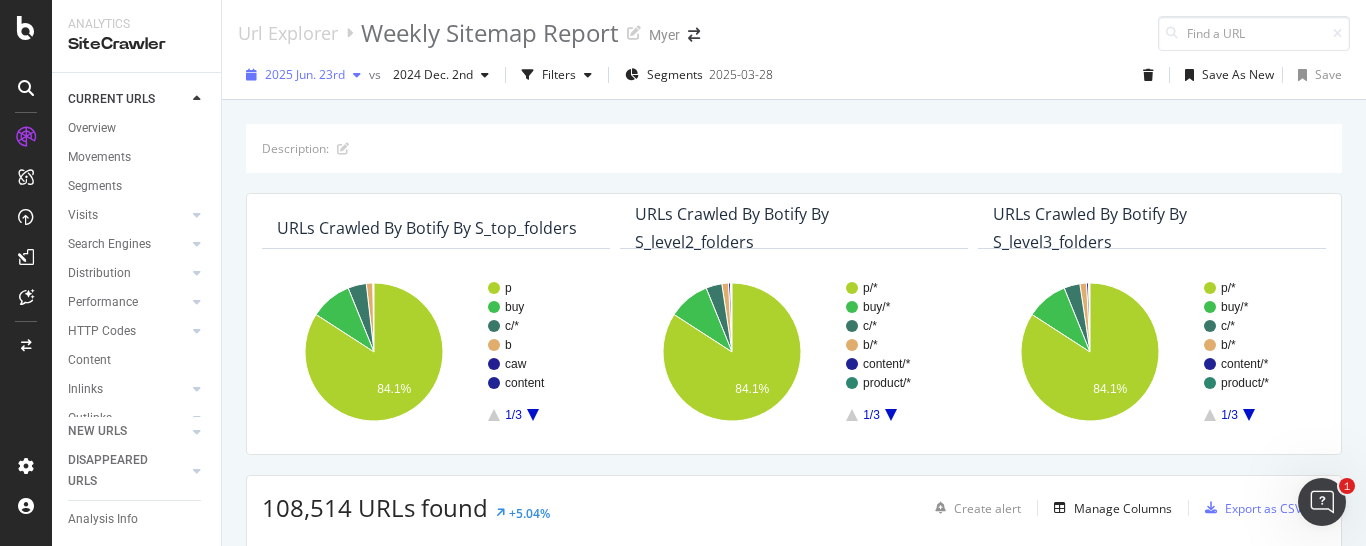 click at bounding box center [357, 75] 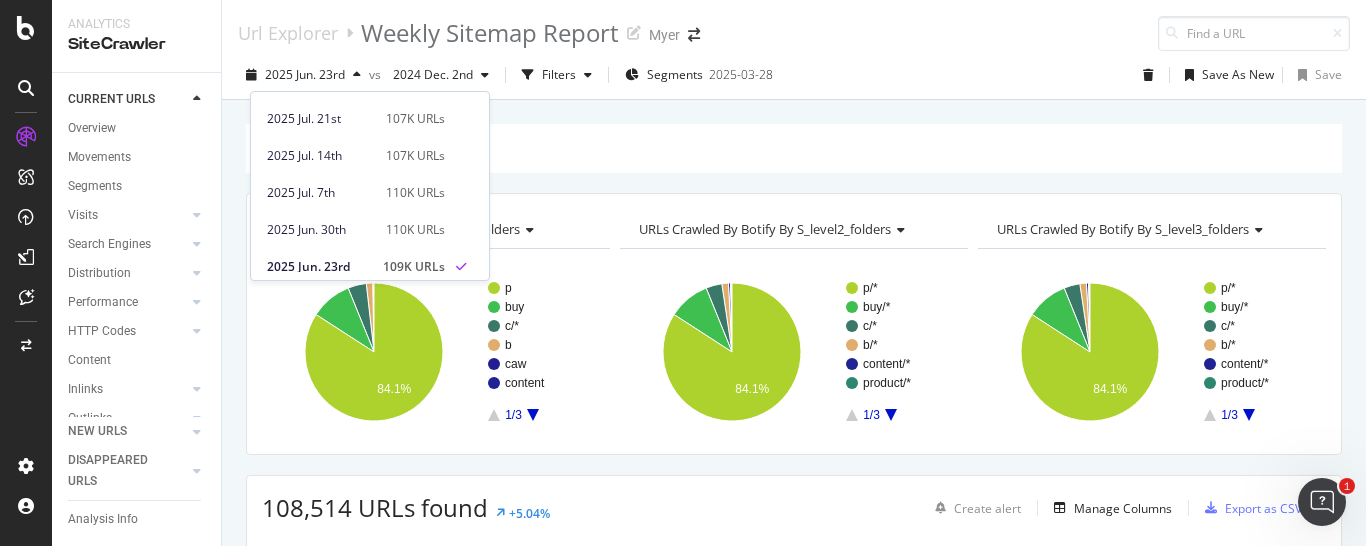 scroll, scrollTop: 153, scrollLeft: 0, axis: vertical 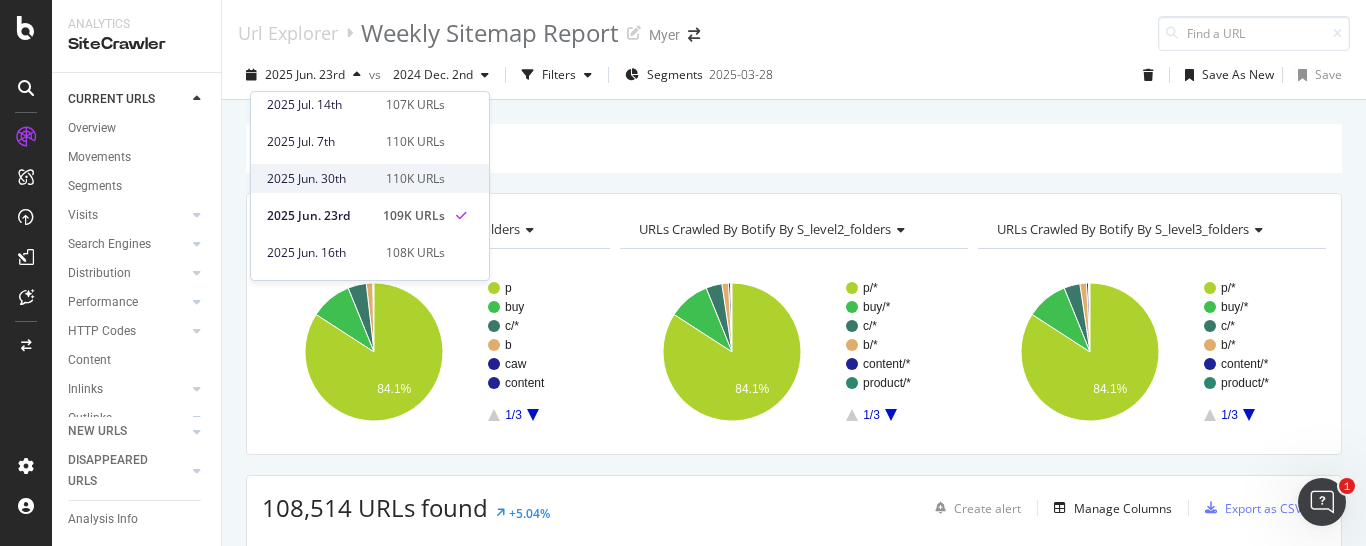 click on "2025 Jun. 30th" at bounding box center (320, 179) 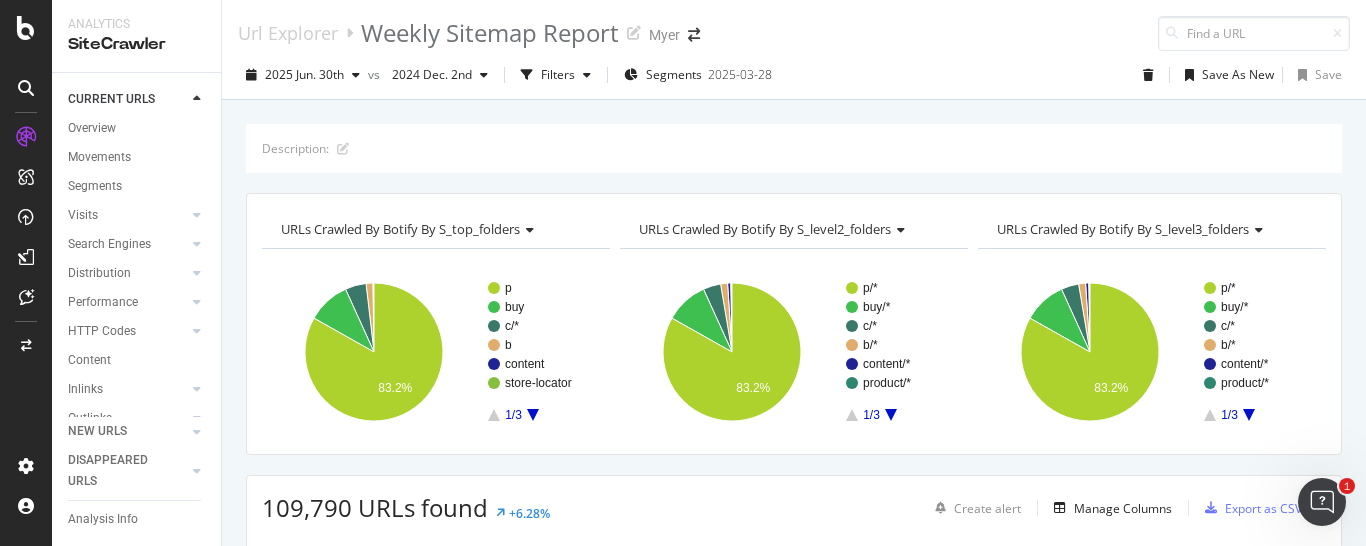 scroll, scrollTop: 204, scrollLeft: 0, axis: vertical 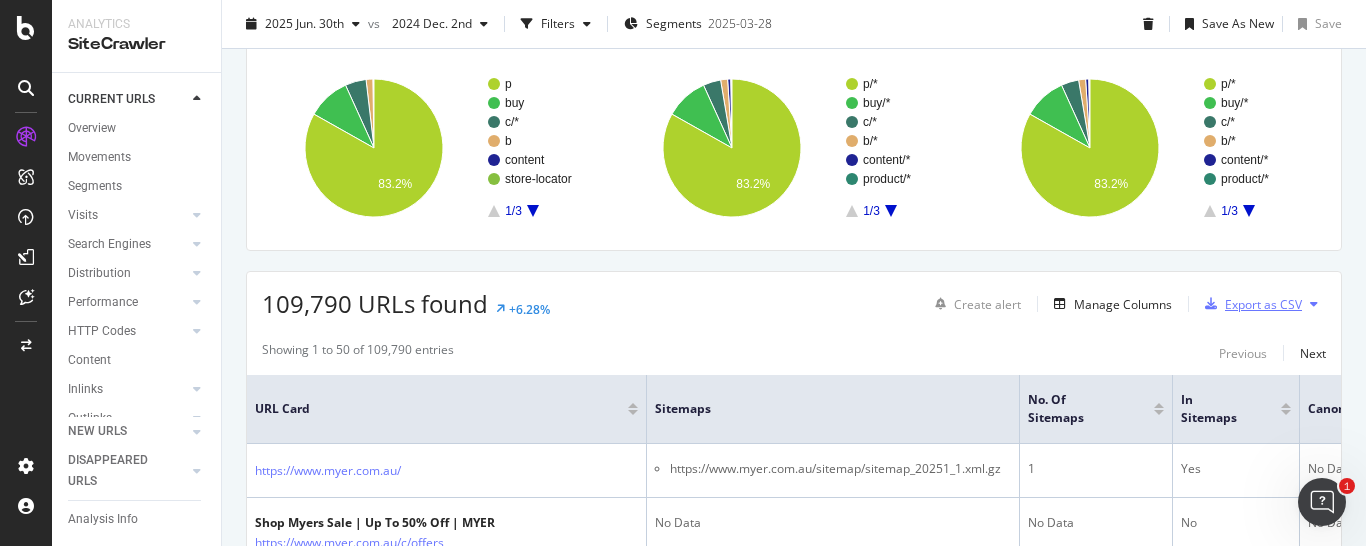 click on "Export as CSV" at bounding box center (1263, 304) 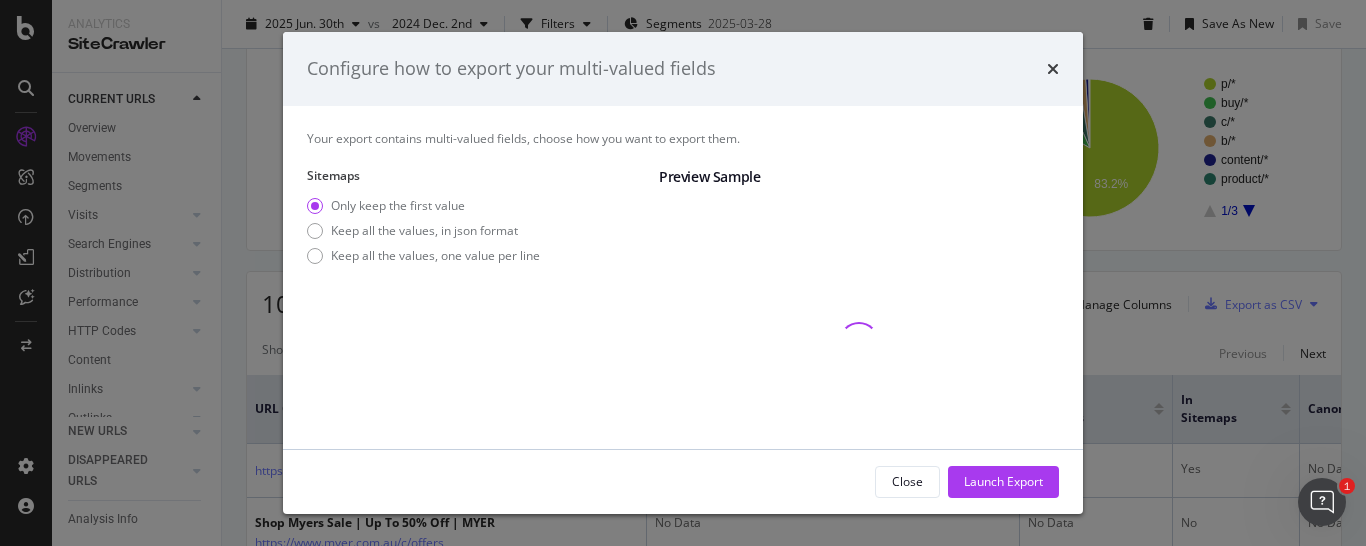 scroll, scrollTop: 204, scrollLeft: 0, axis: vertical 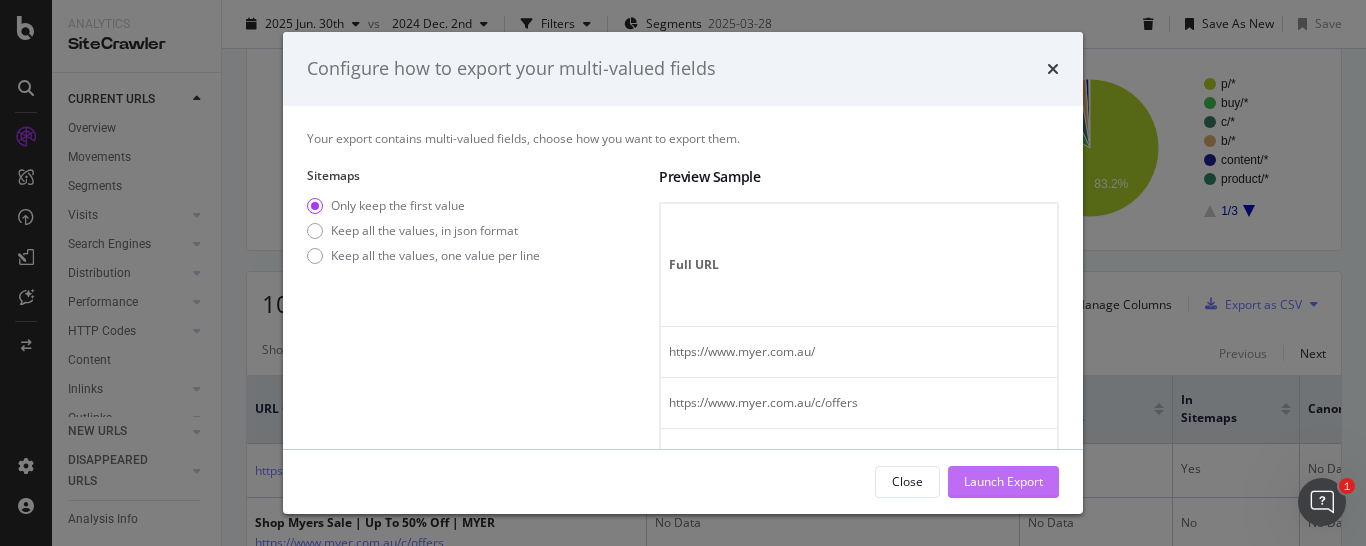 click on "Launch Export" at bounding box center (1003, 481) 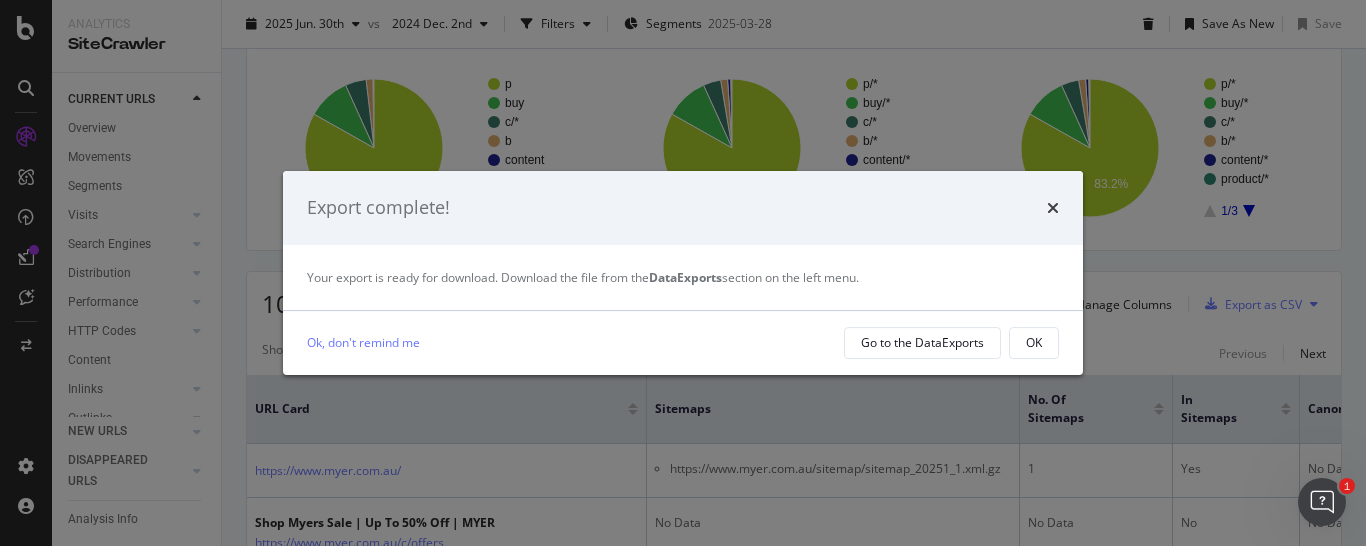 scroll, scrollTop: 204, scrollLeft: 0, axis: vertical 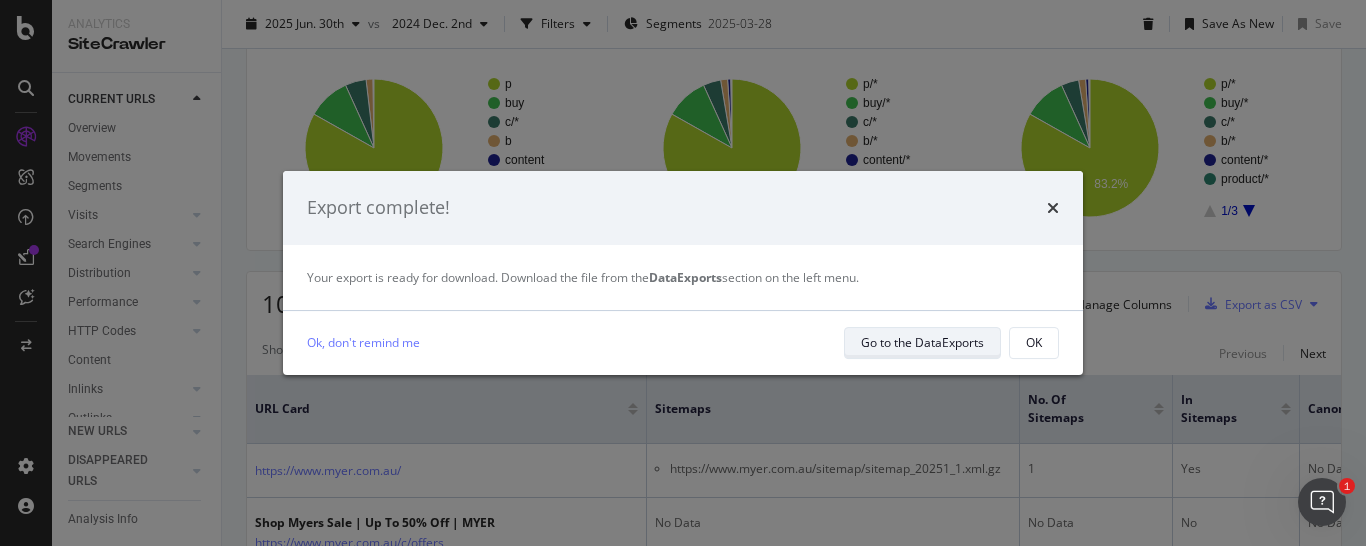 click on "Go to the DataExports" at bounding box center [922, 342] 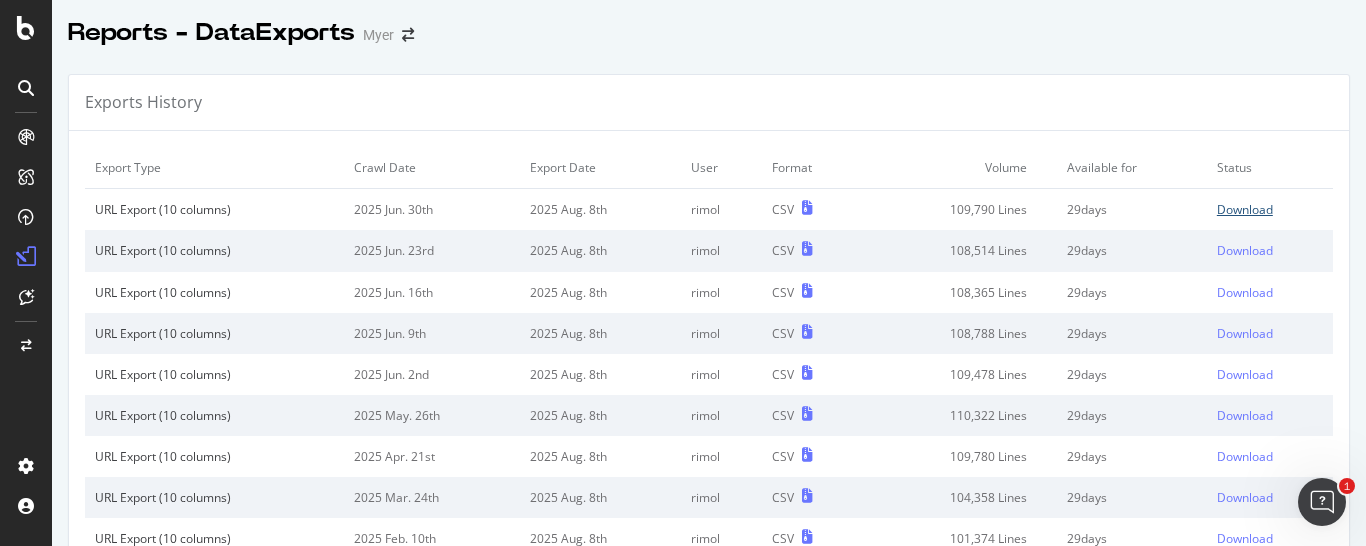 click on "Download" at bounding box center [1245, 209] 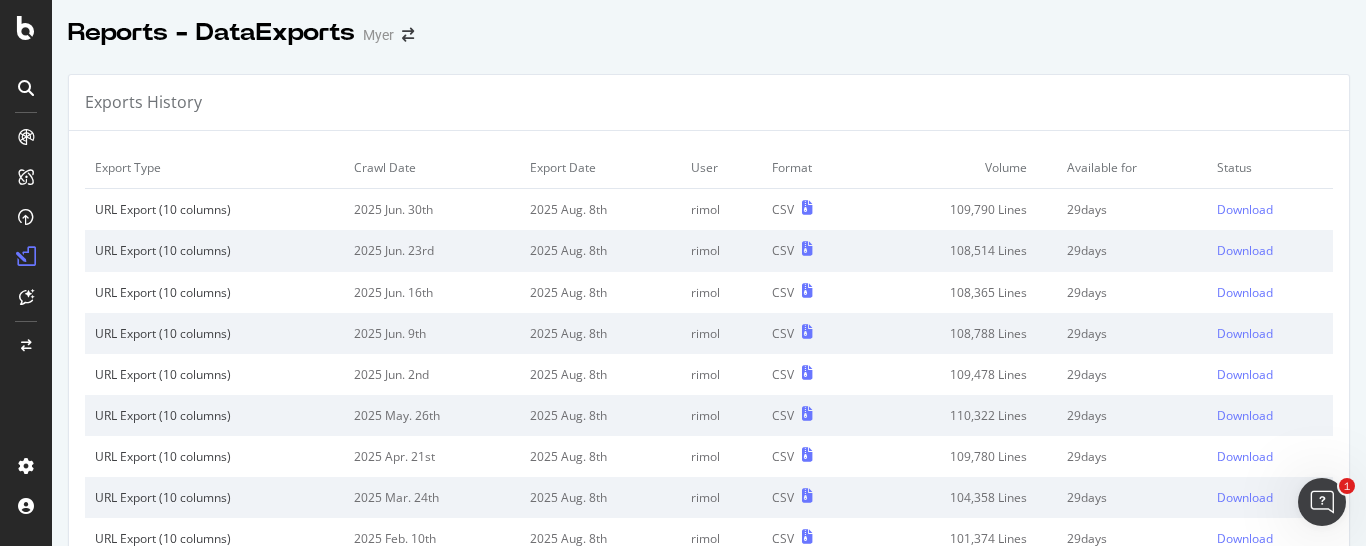 click on "Exports History" at bounding box center (709, 103) 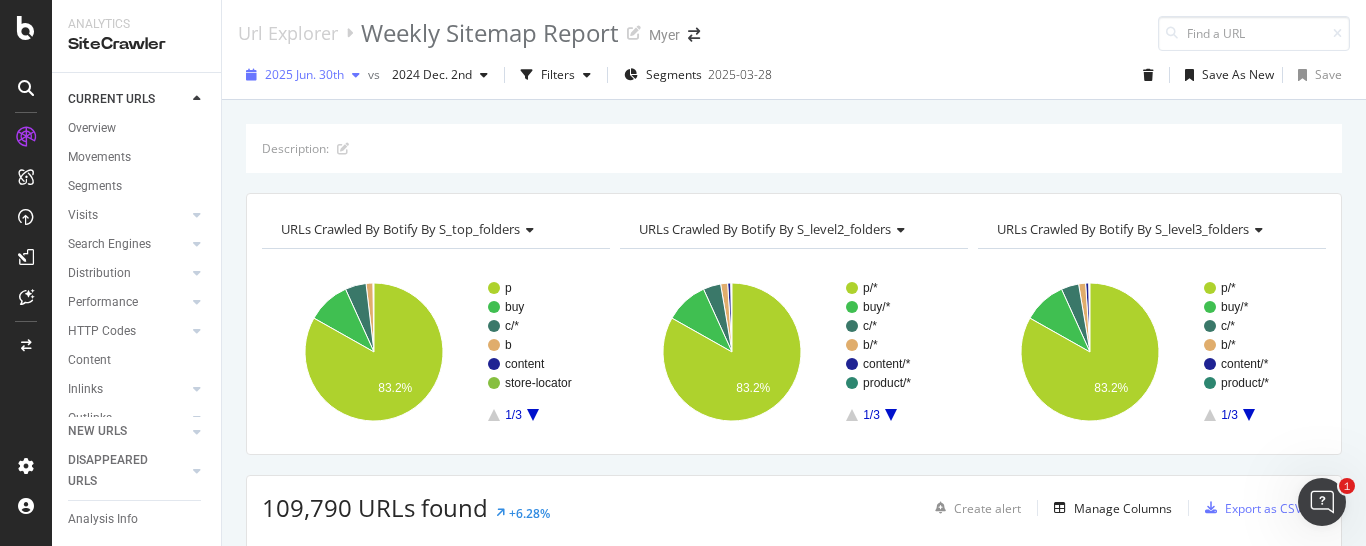 click at bounding box center [356, 75] 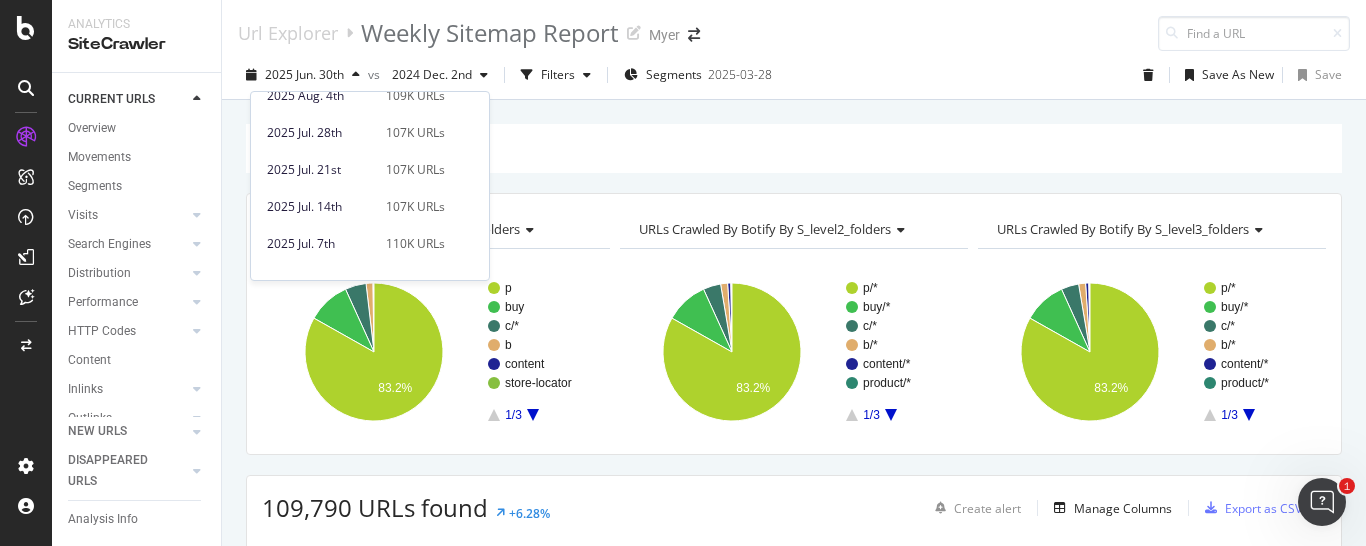 scroll, scrollTop: 102, scrollLeft: 0, axis: vertical 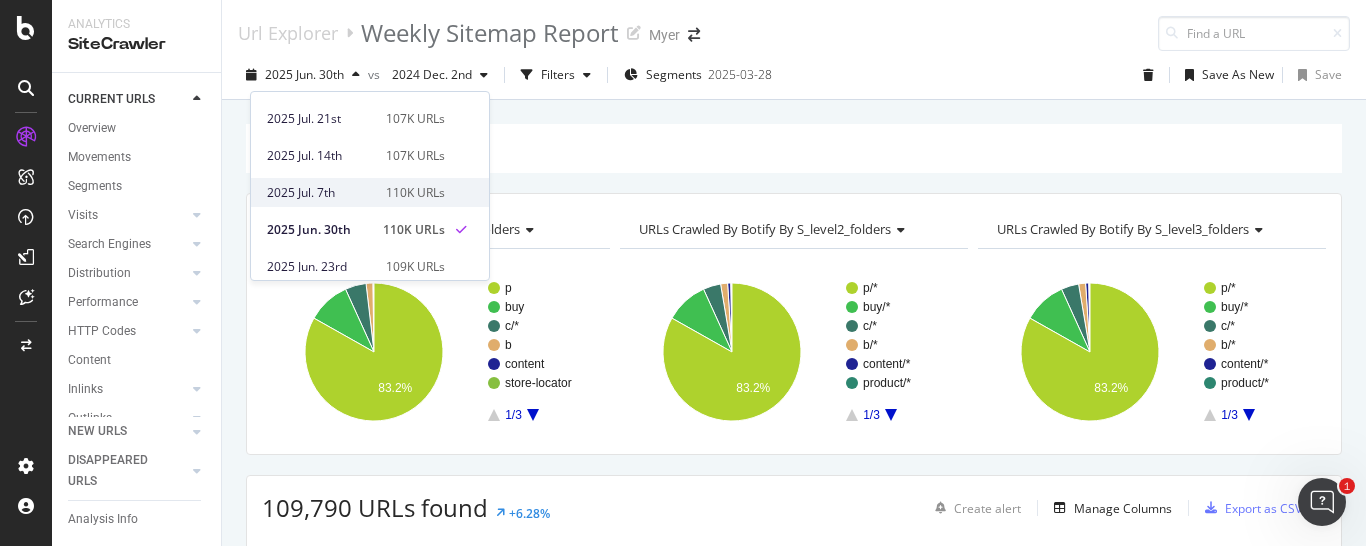 click on "2025 Jul. 7th" at bounding box center [320, 193] 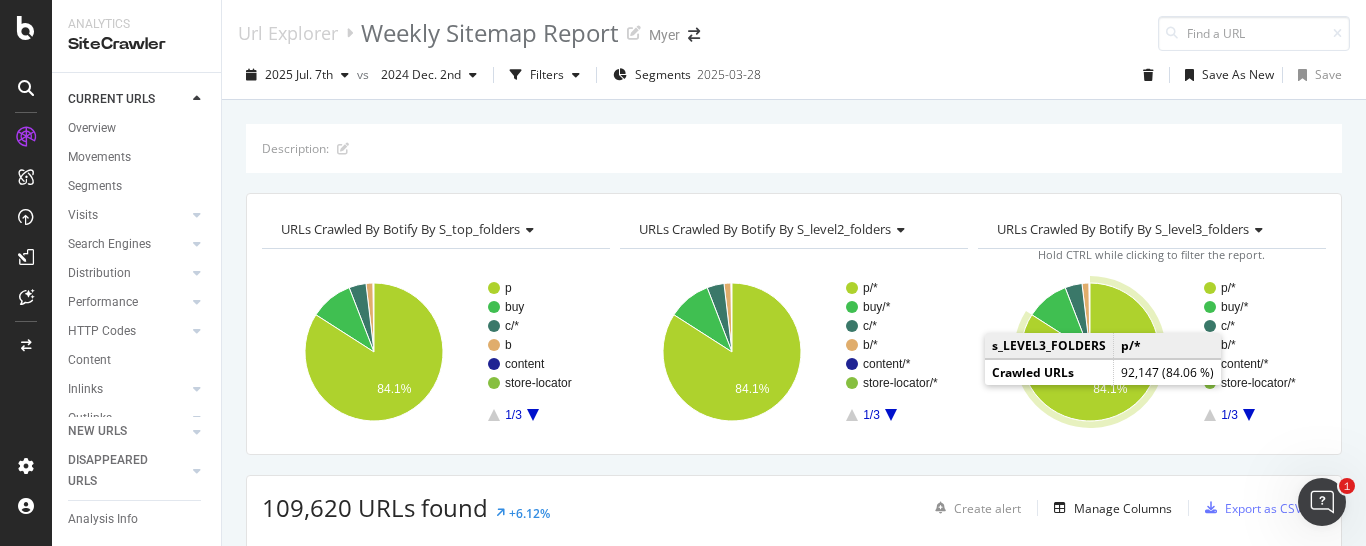 scroll, scrollTop: 102, scrollLeft: 0, axis: vertical 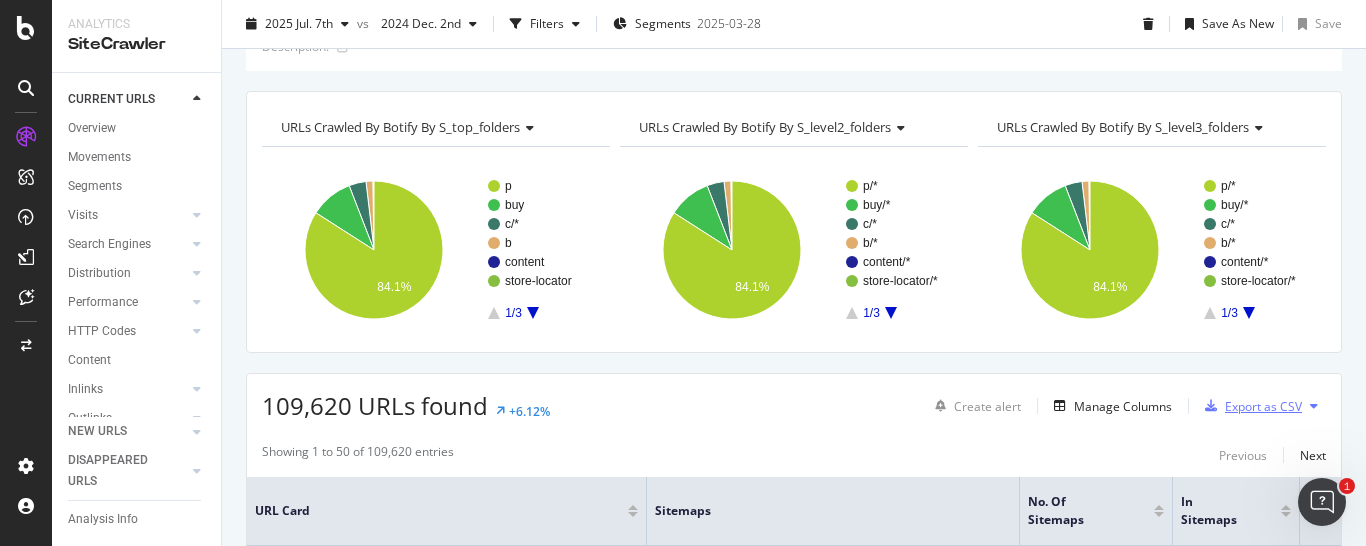 click on "Export as CSV" at bounding box center (1263, 406) 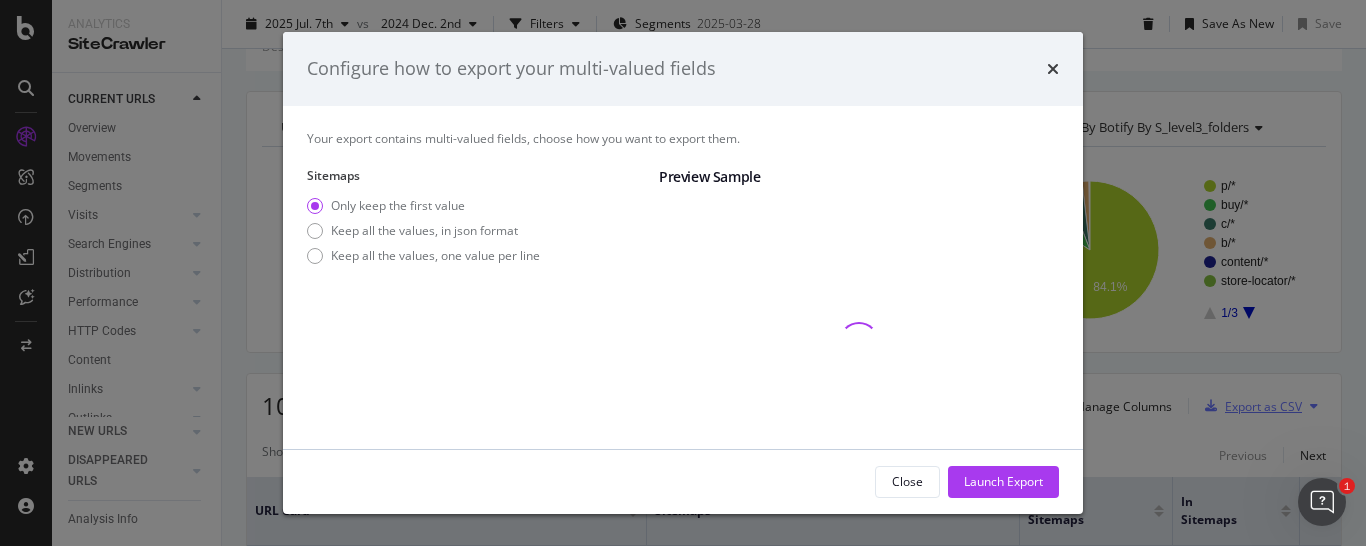 scroll, scrollTop: 102, scrollLeft: 0, axis: vertical 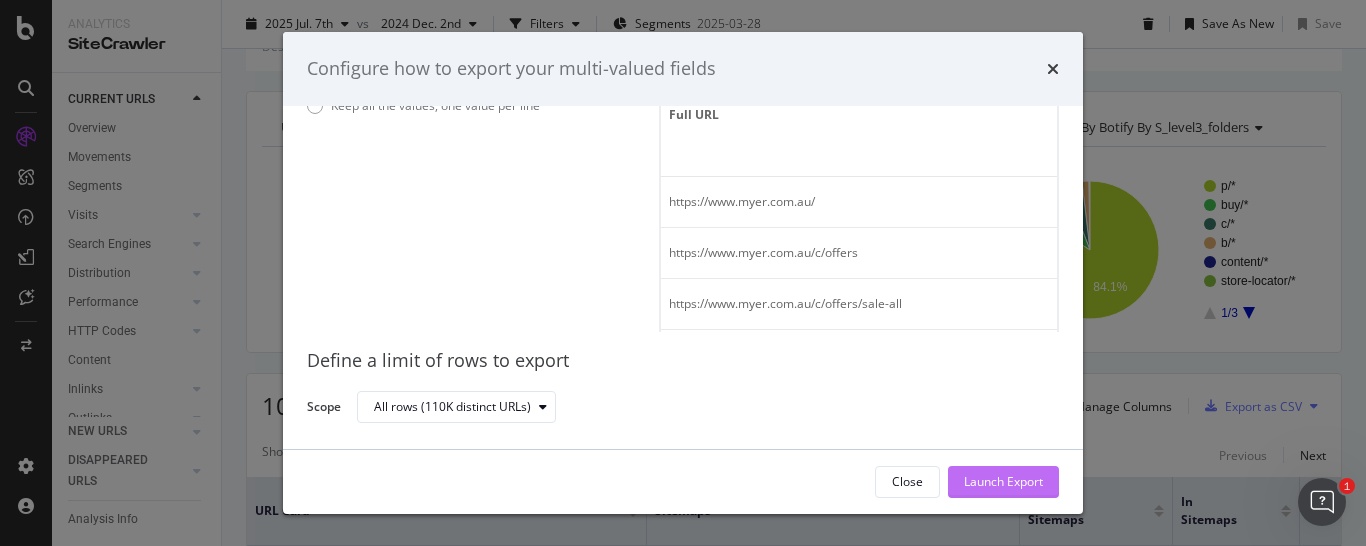 click on "Launch Export" at bounding box center (1003, 482) 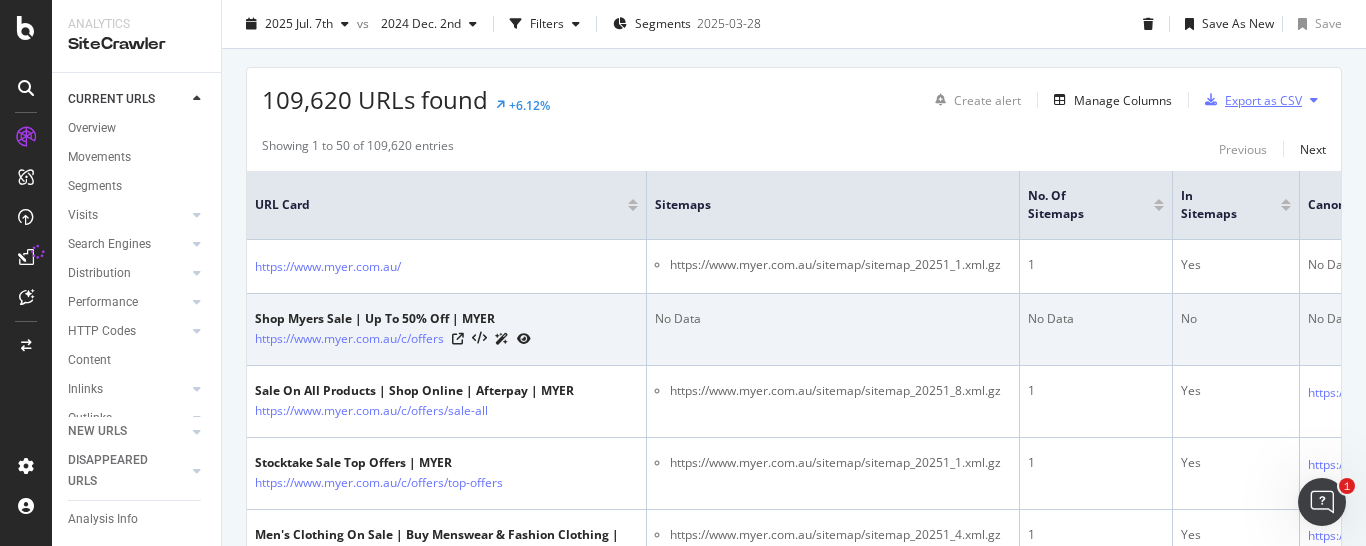 scroll, scrollTop: 0, scrollLeft: 0, axis: both 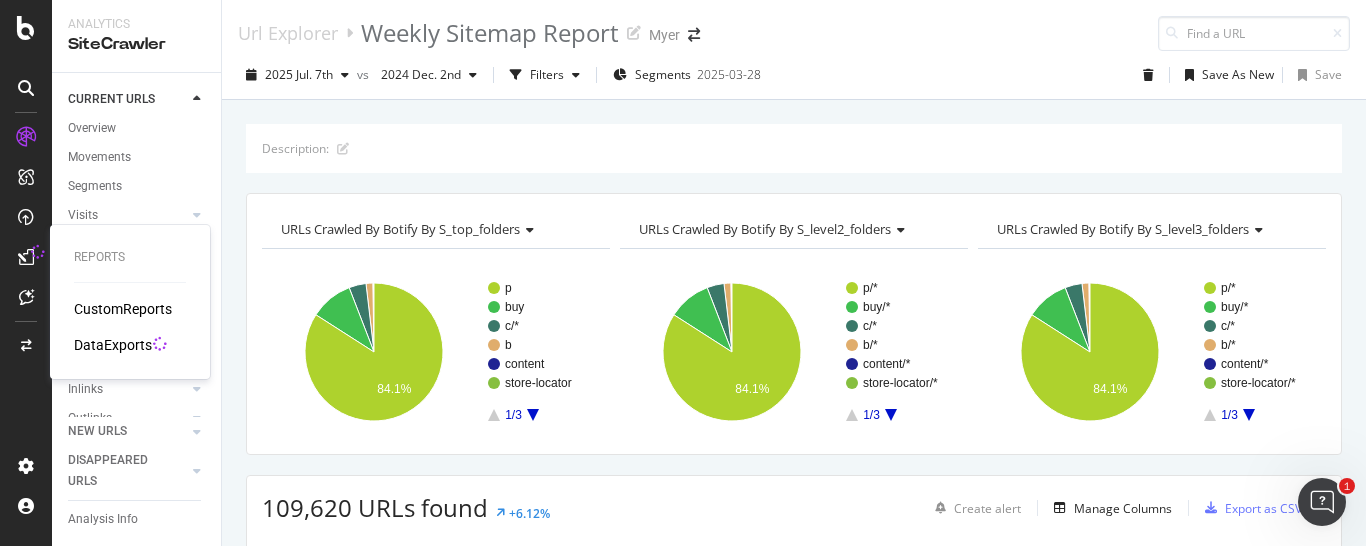 click on "DataExports" at bounding box center (113, 345) 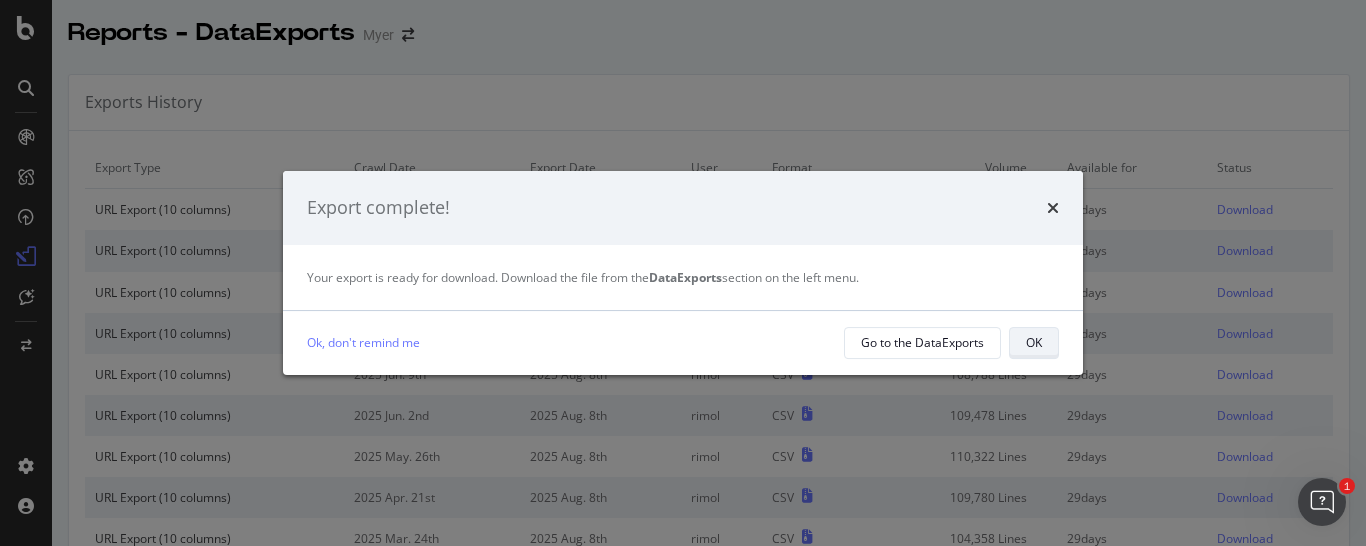 click on "OK" at bounding box center (1034, 343) 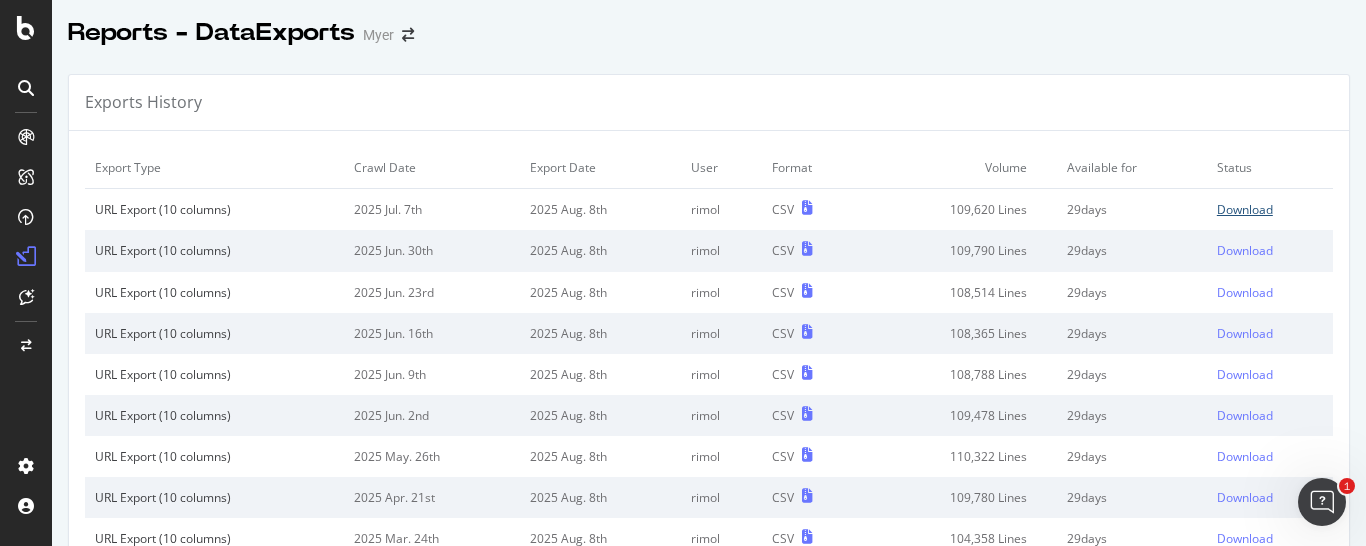 click on "Download" at bounding box center (1245, 209) 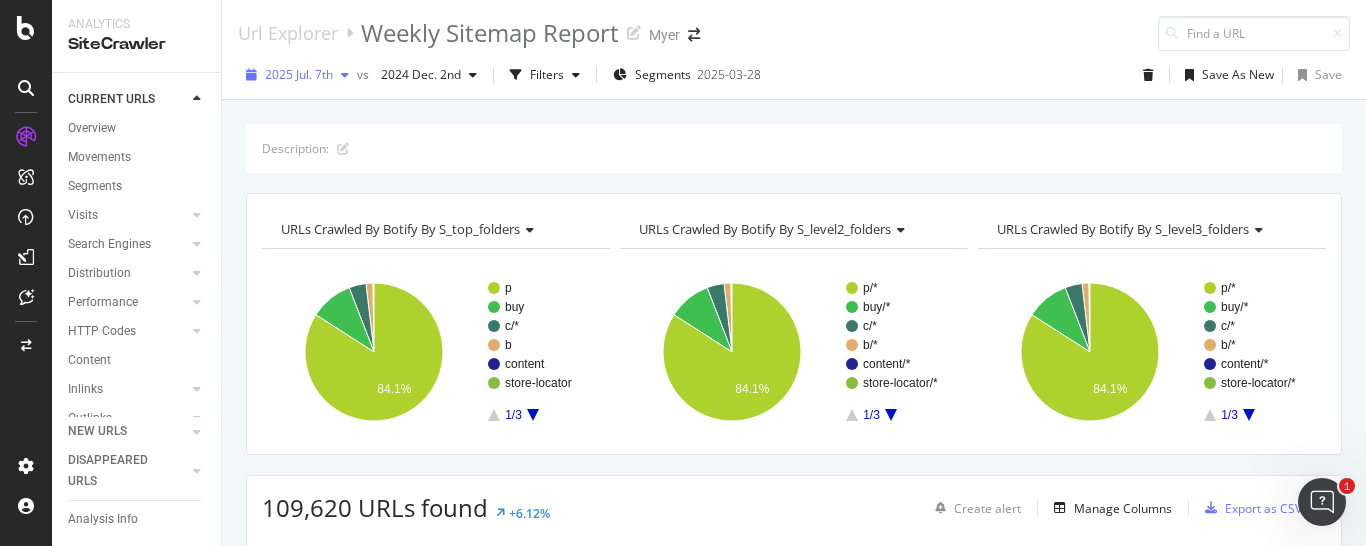 click on "2025 Jul. 7th" at bounding box center (297, 75) 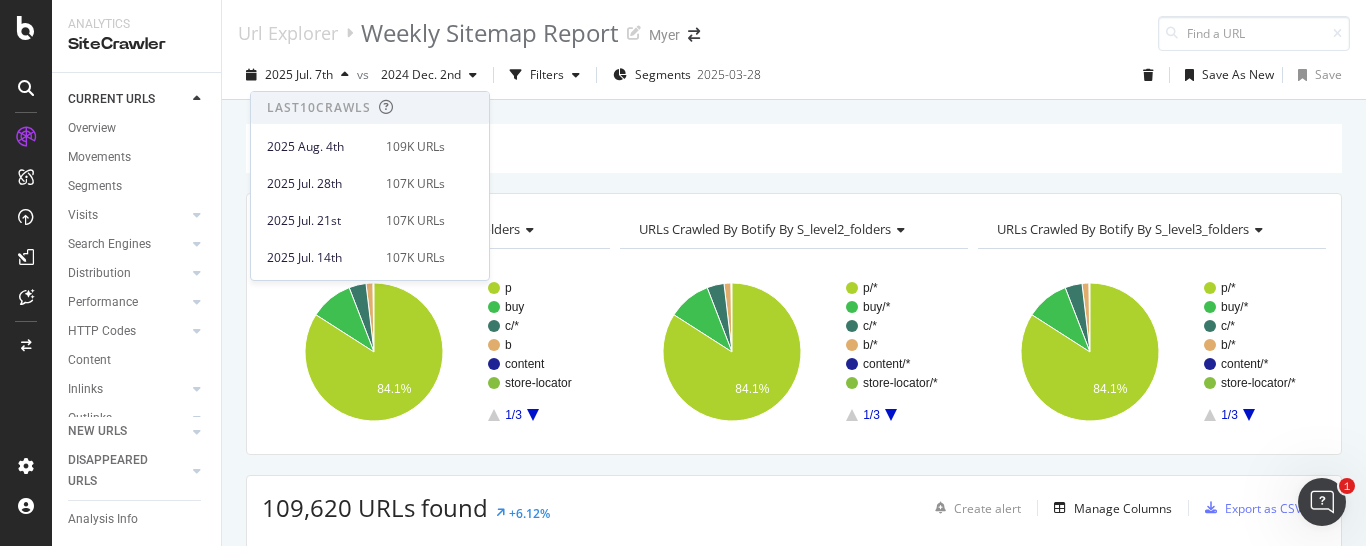 scroll, scrollTop: 51, scrollLeft: 0, axis: vertical 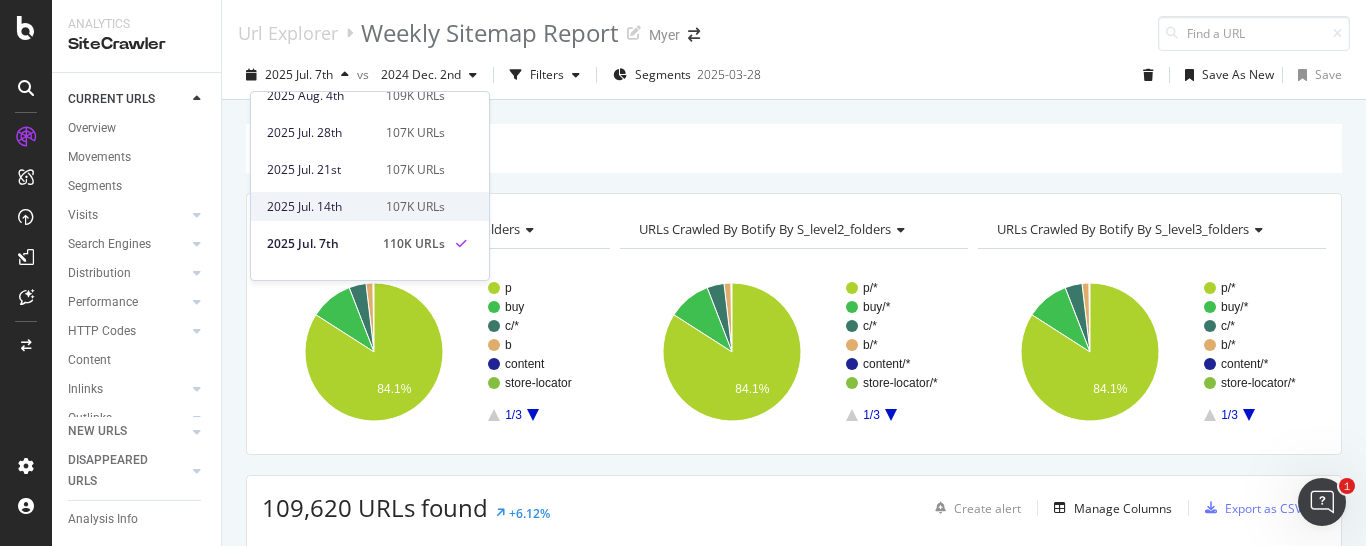 click on "2025 Jul. 14th" at bounding box center (320, 207) 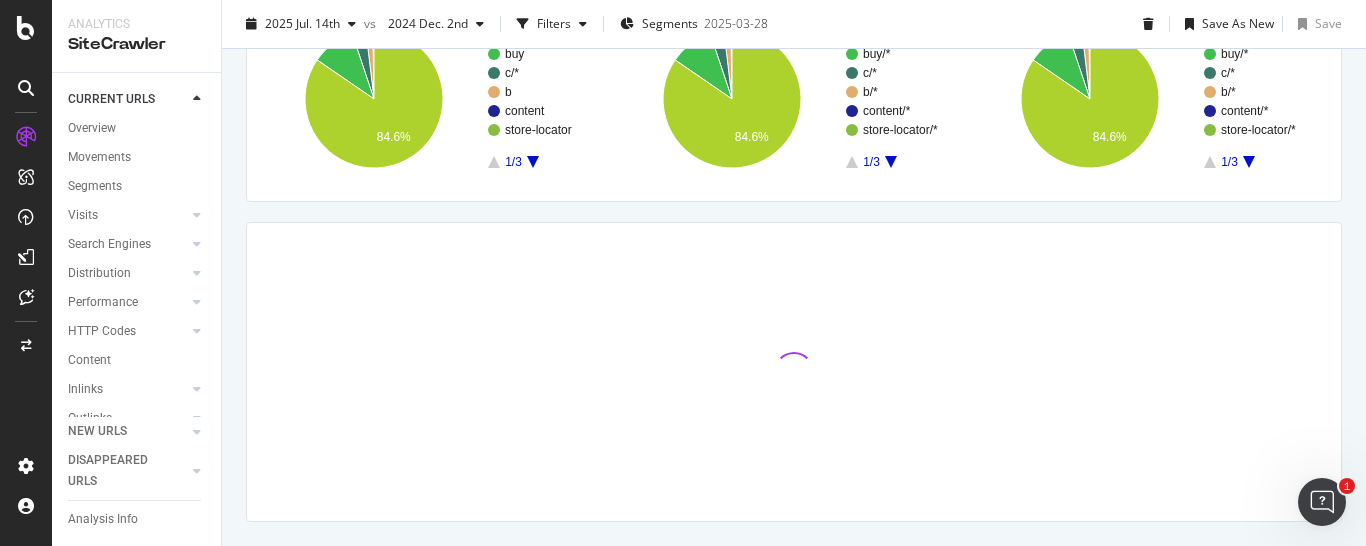 scroll, scrollTop: 260, scrollLeft: 0, axis: vertical 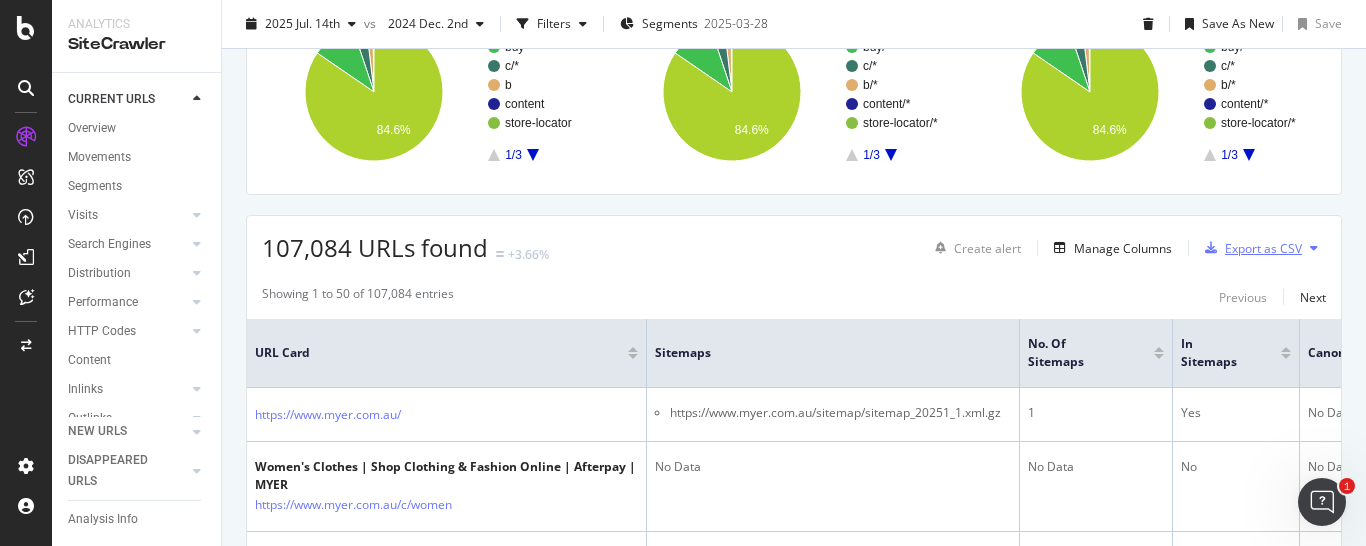 click on "Export as CSV" at bounding box center [1263, 248] 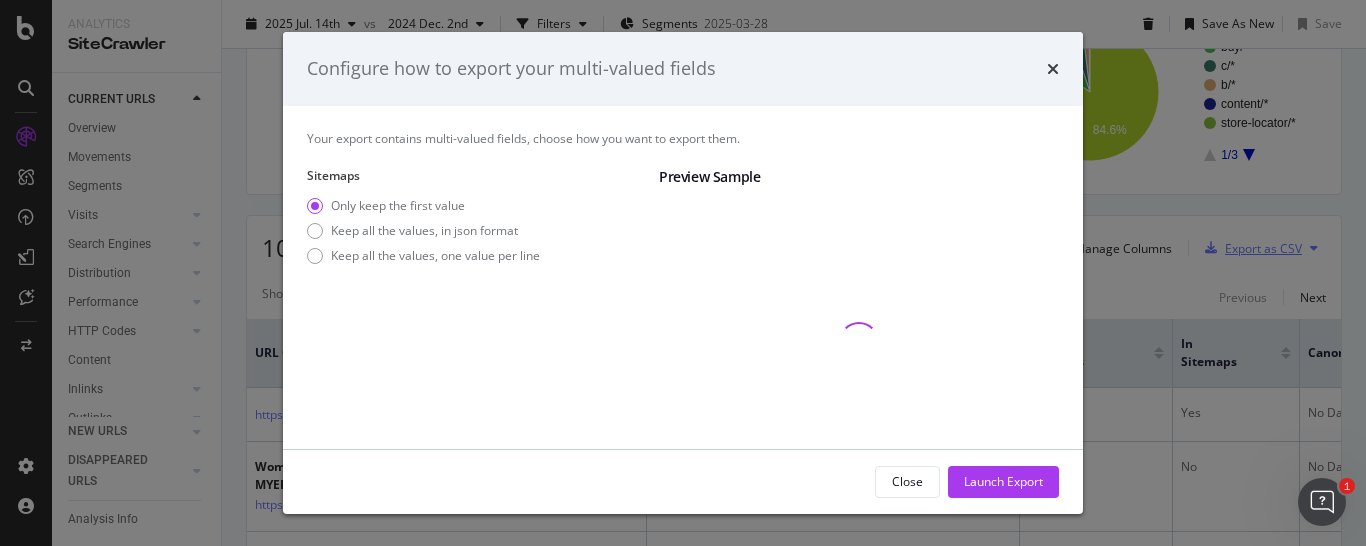 scroll, scrollTop: 260, scrollLeft: 0, axis: vertical 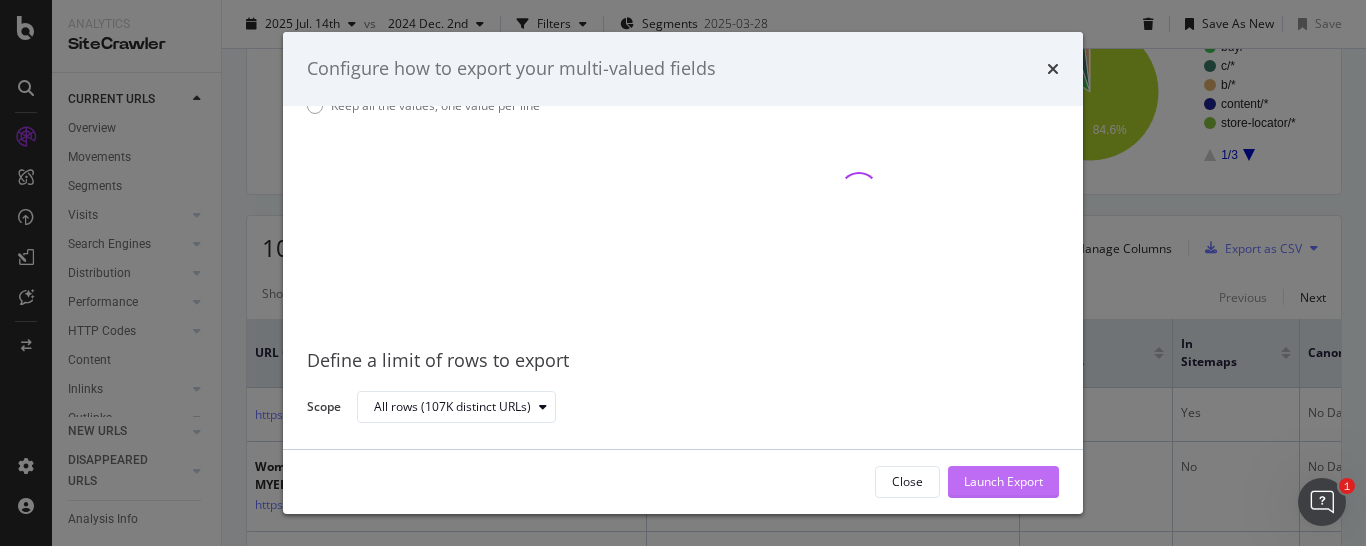 click on "Launch Export" at bounding box center [1003, 481] 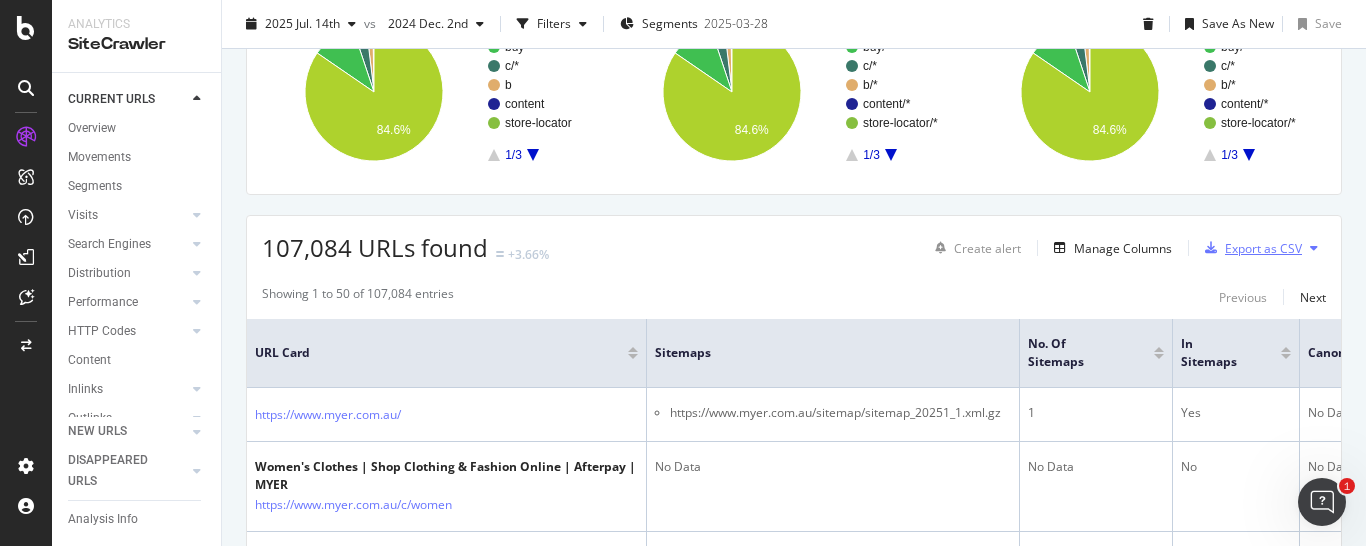 scroll, scrollTop: 260, scrollLeft: 0, axis: vertical 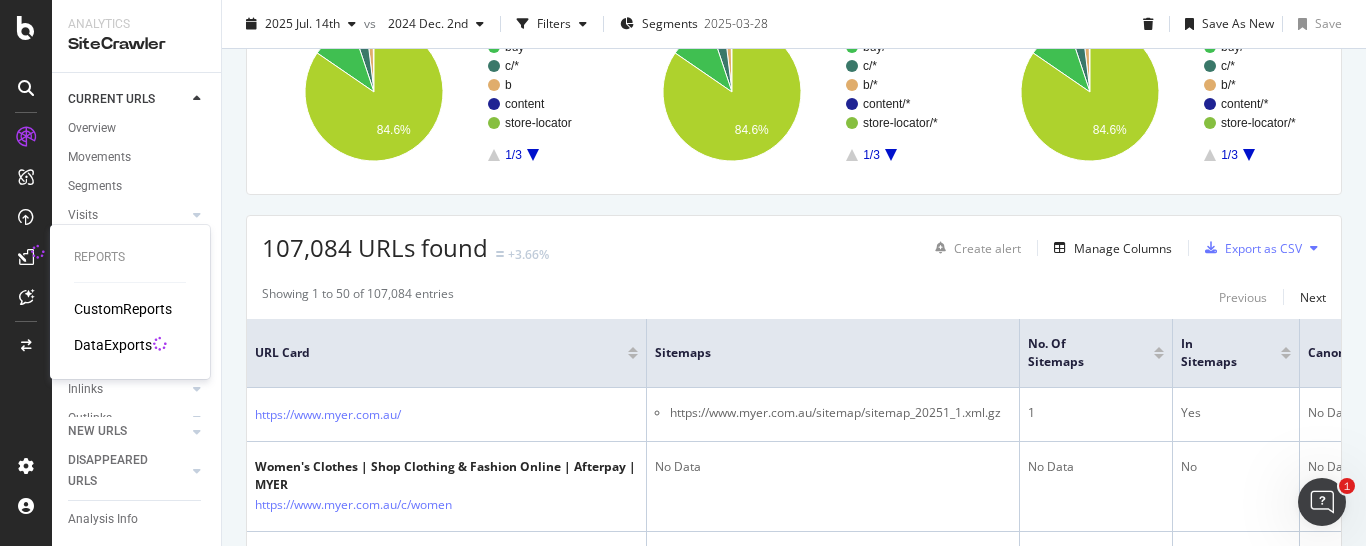 click on "DataExports" at bounding box center [113, 345] 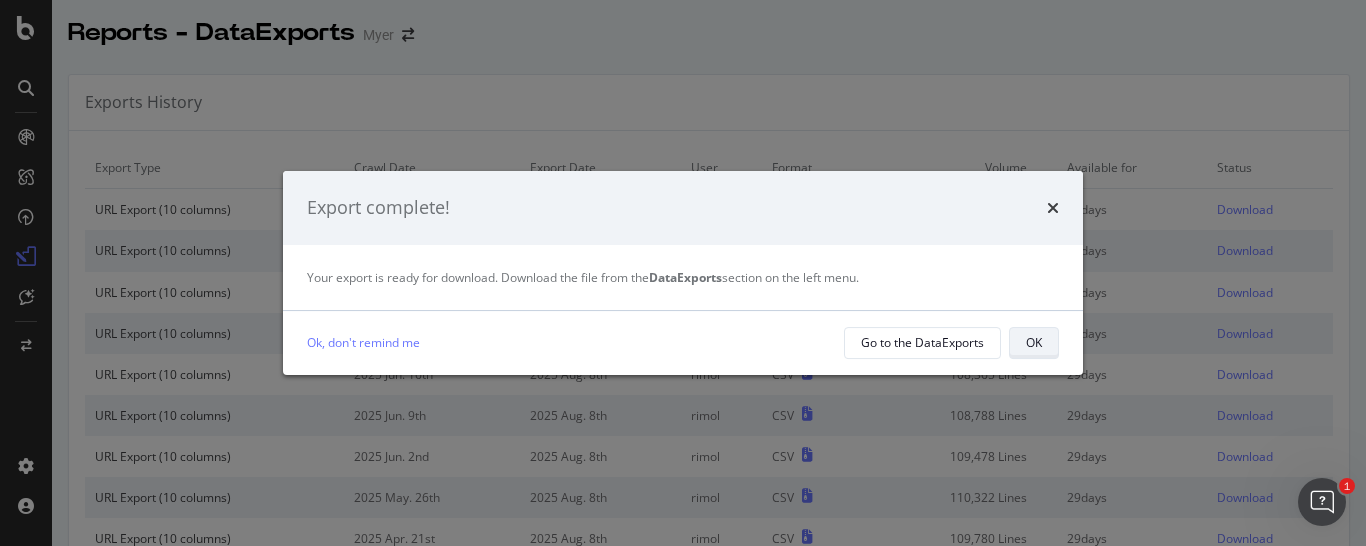 click on "OK" at bounding box center [1034, 343] 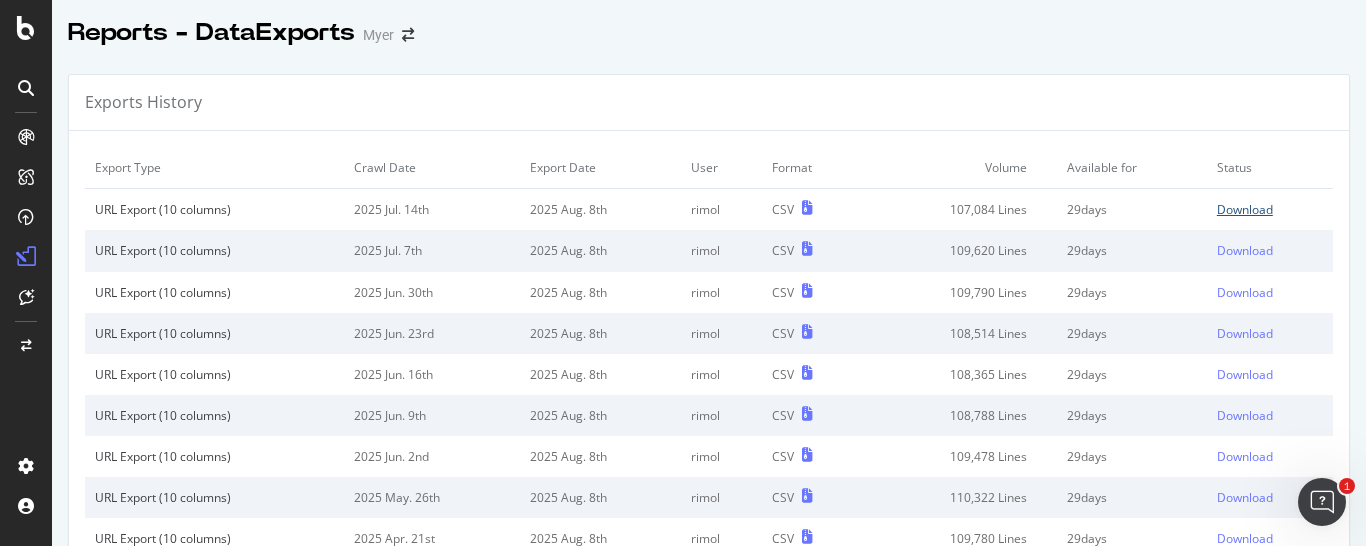 click on "Download" at bounding box center (1245, 209) 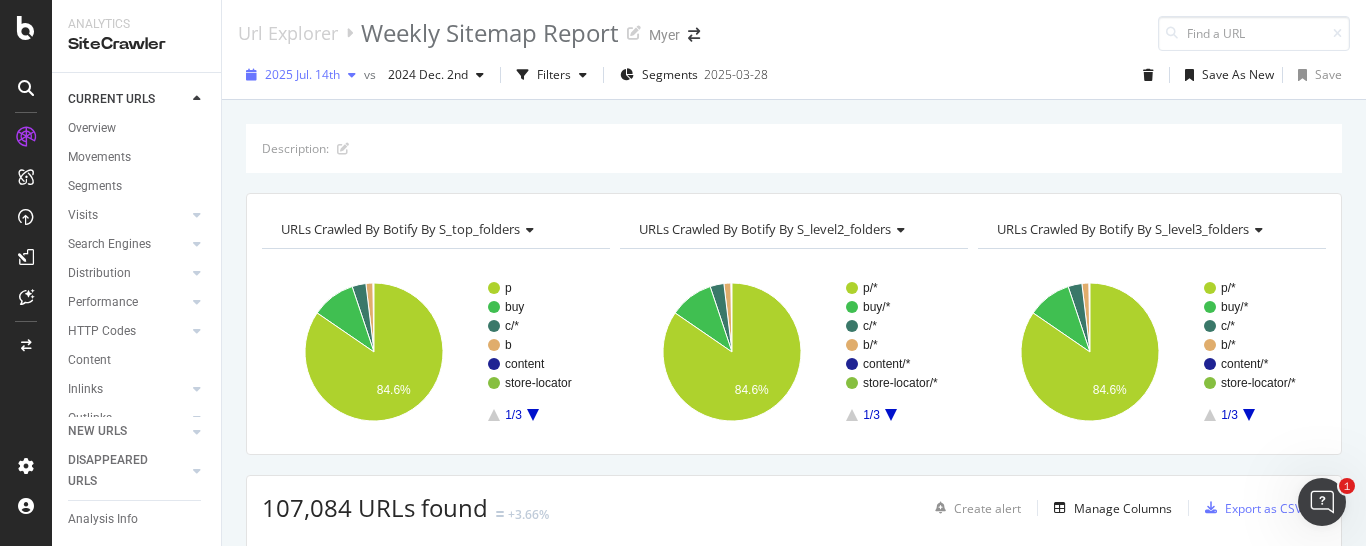 click at bounding box center [352, 75] 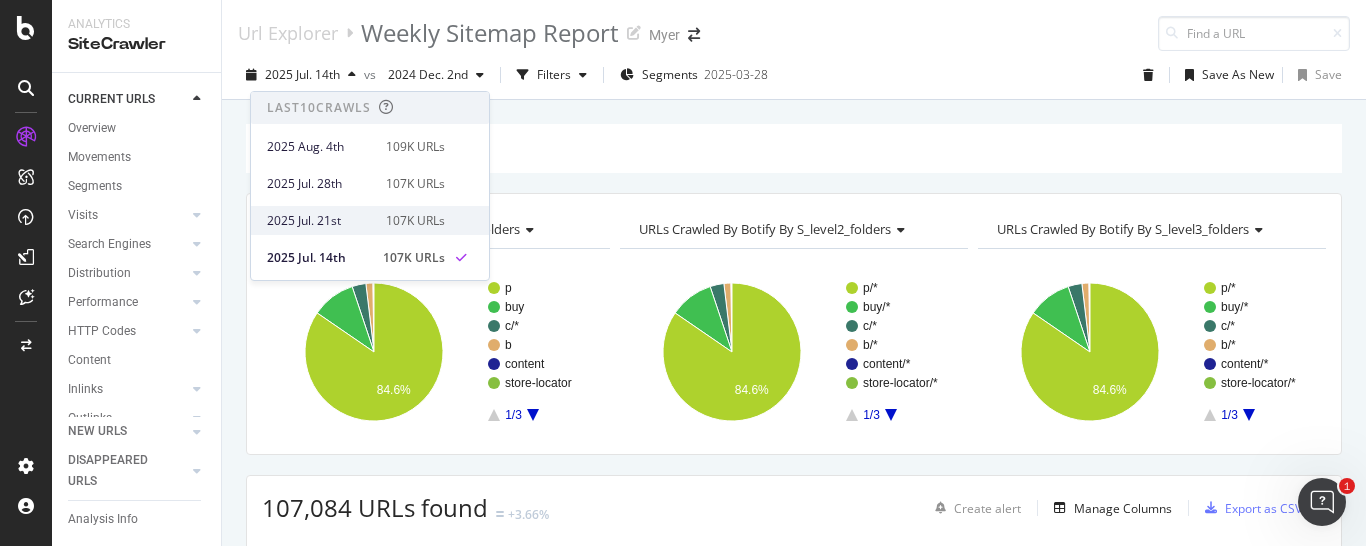 click on "2025 Jul. 21st" at bounding box center (320, 221) 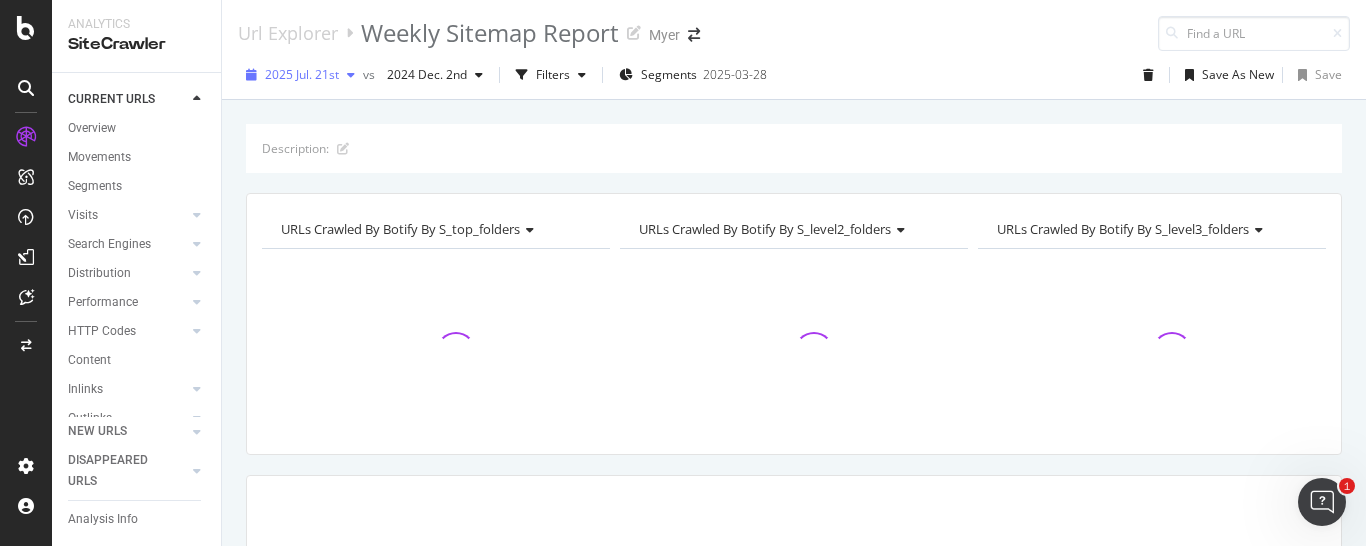 click at bounding box center (351, 75) 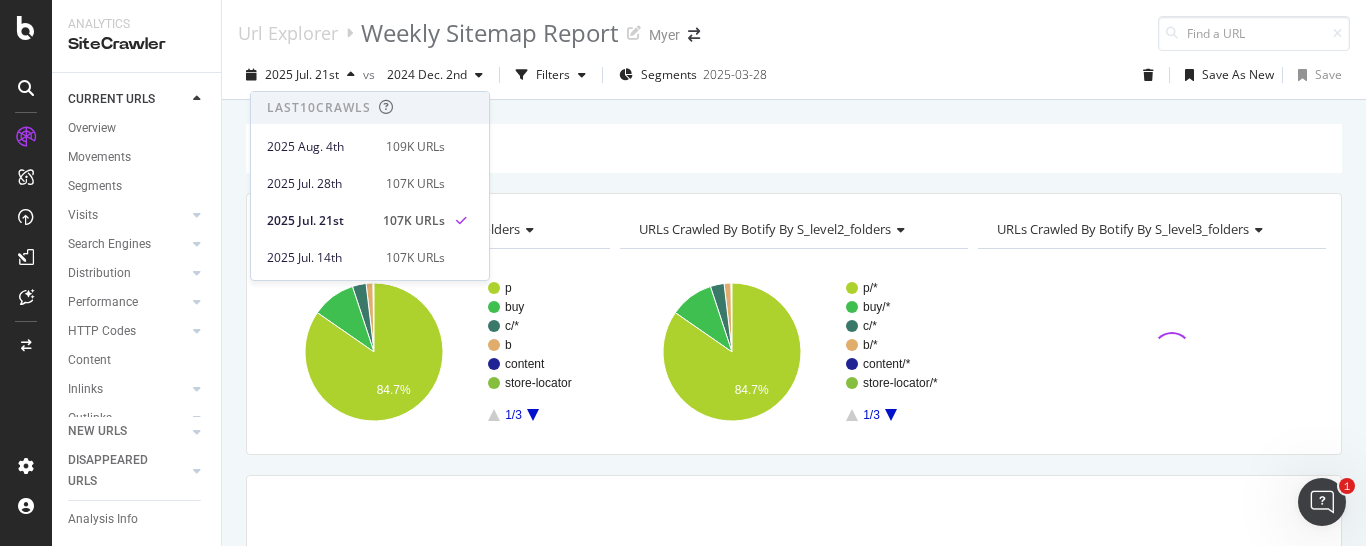 click on "Description:" at bounding box center [794, 148] 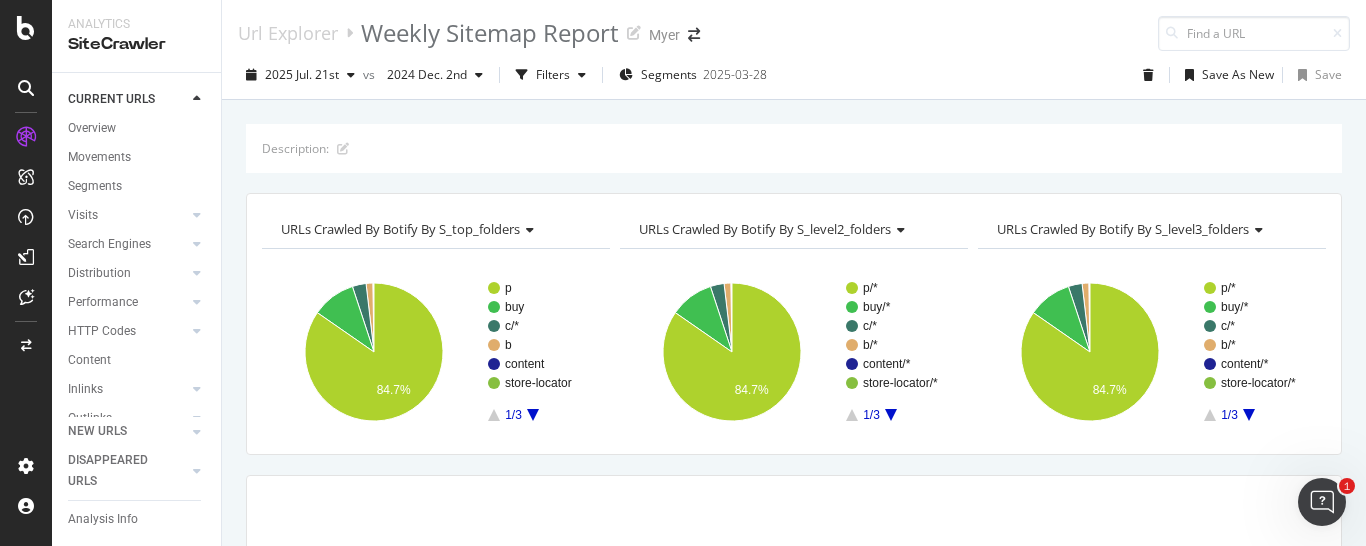 scroll, scrollTop: 299, scrollLeft: 0, axis: vertical 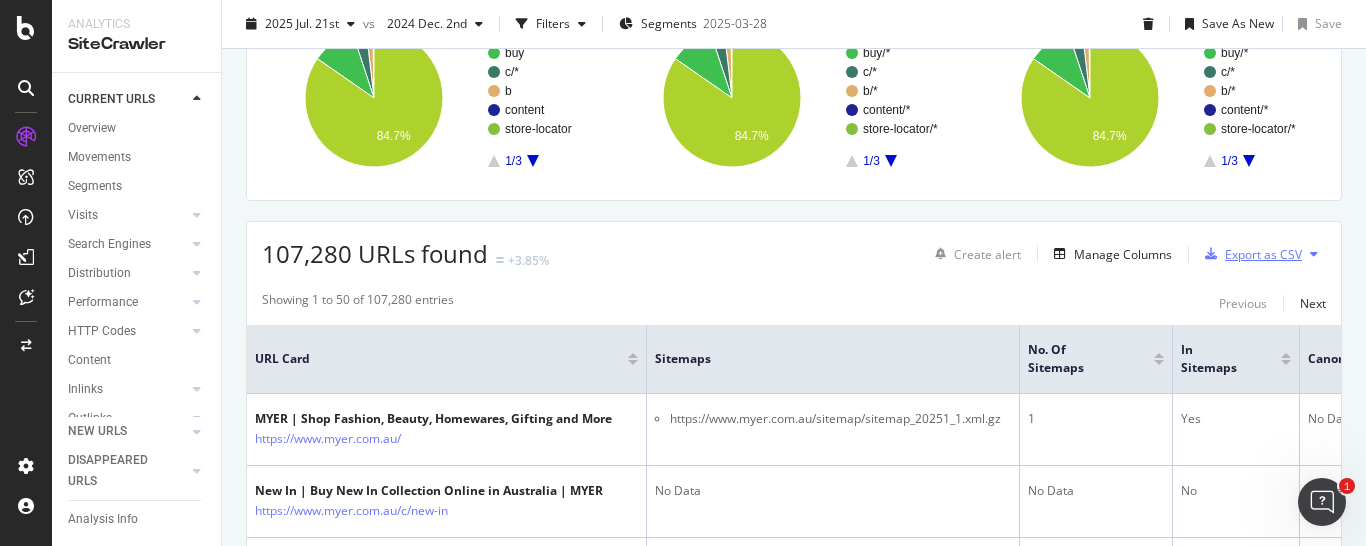 click on "Export as CSV" at bounding box center [1263, 254] 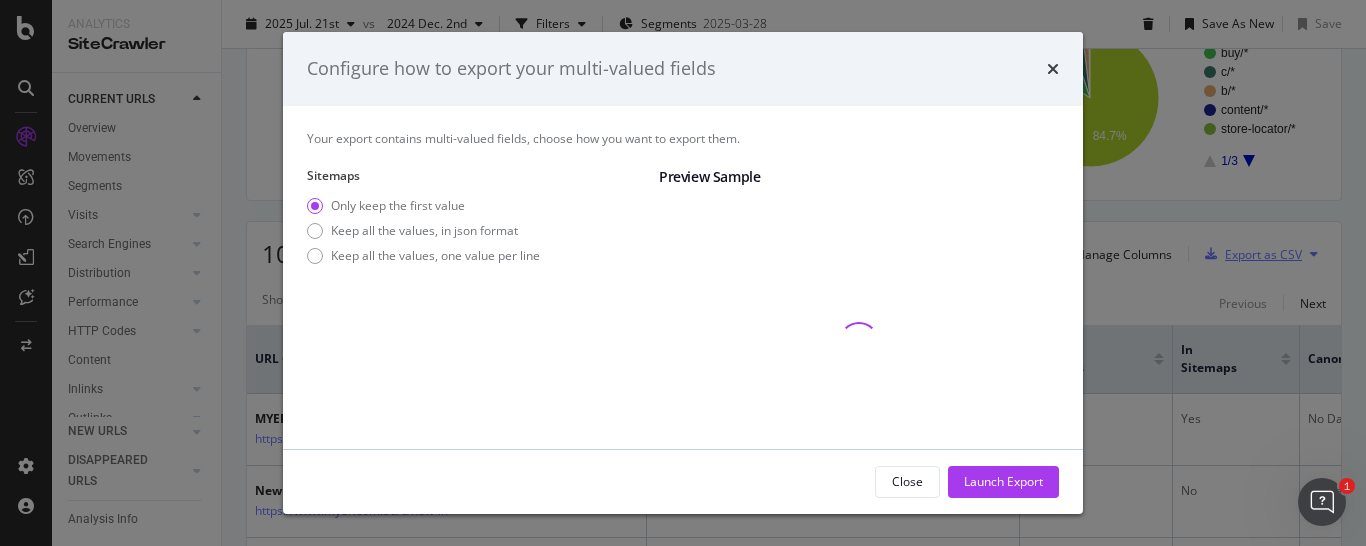 scroll, scrollTop: 254, scrollLeft: 0, axis: vertical 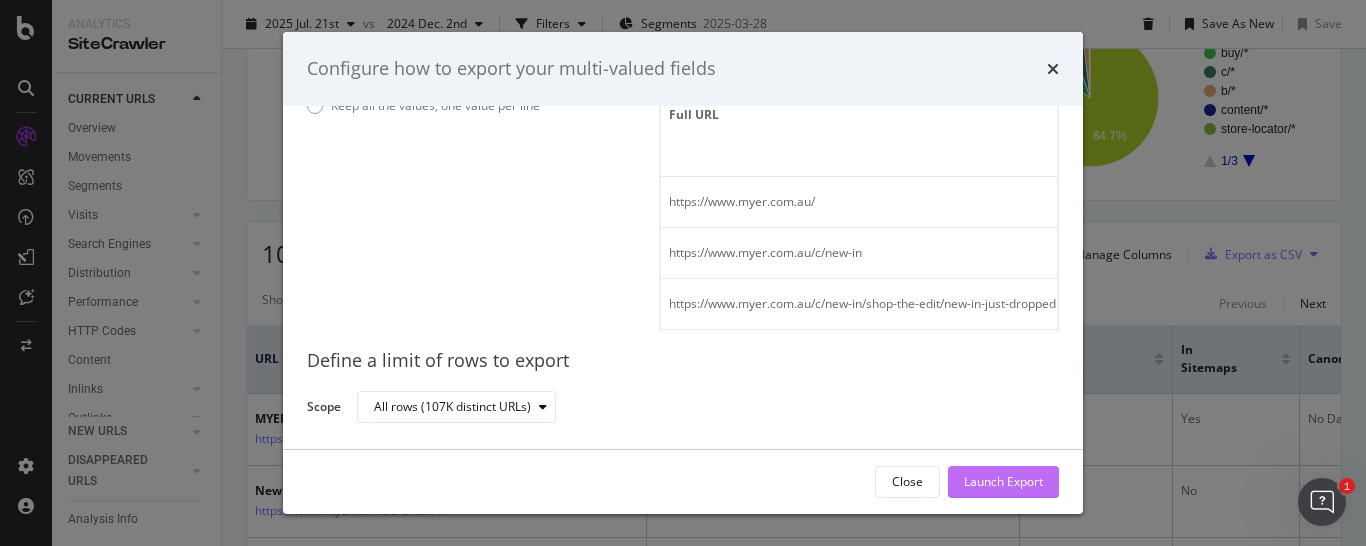 click on "Launch Export" at bounding box center (1003, 481) 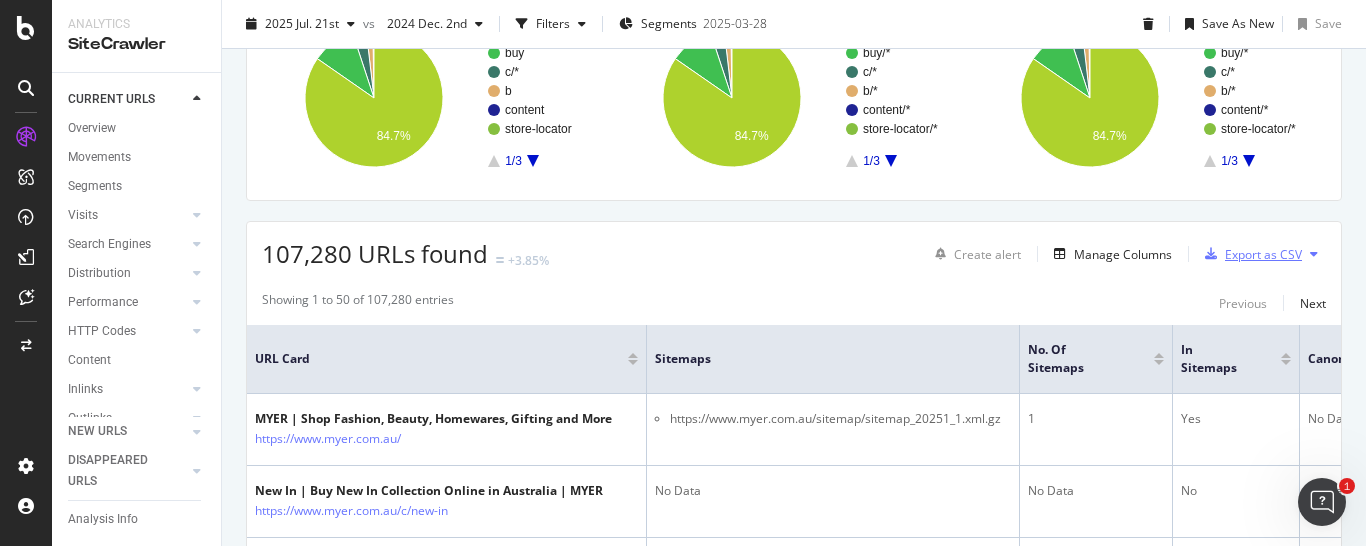 scroll, scrollTop: 254, scrollLeft: 0, axis: vertical 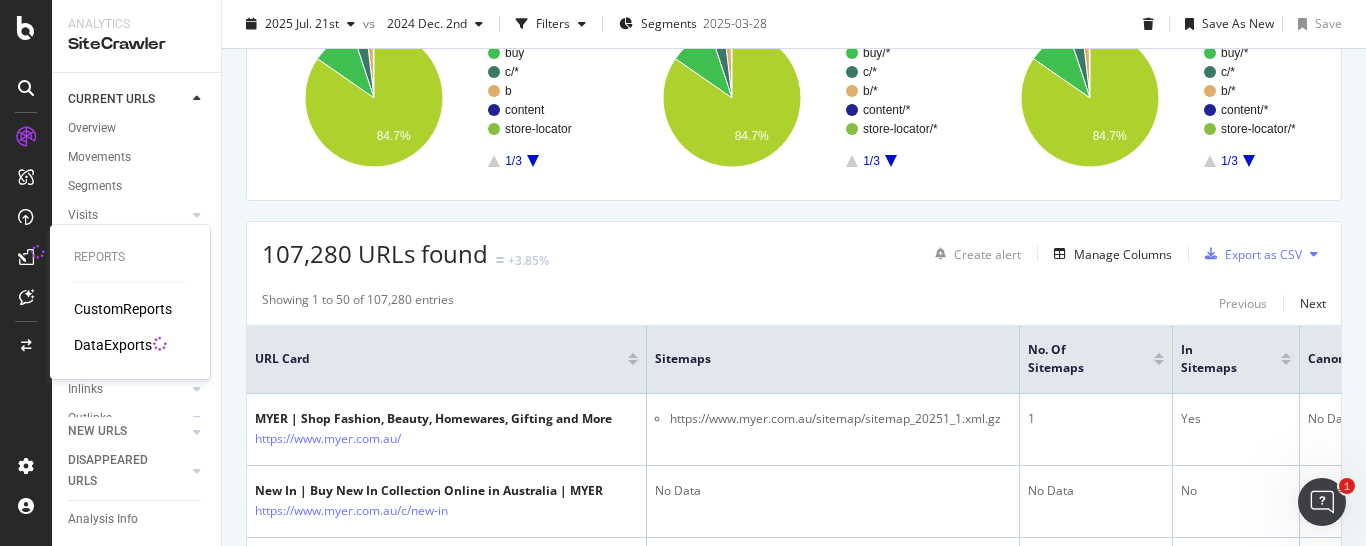 click on "DataExports" at bounding box center [113, 345] 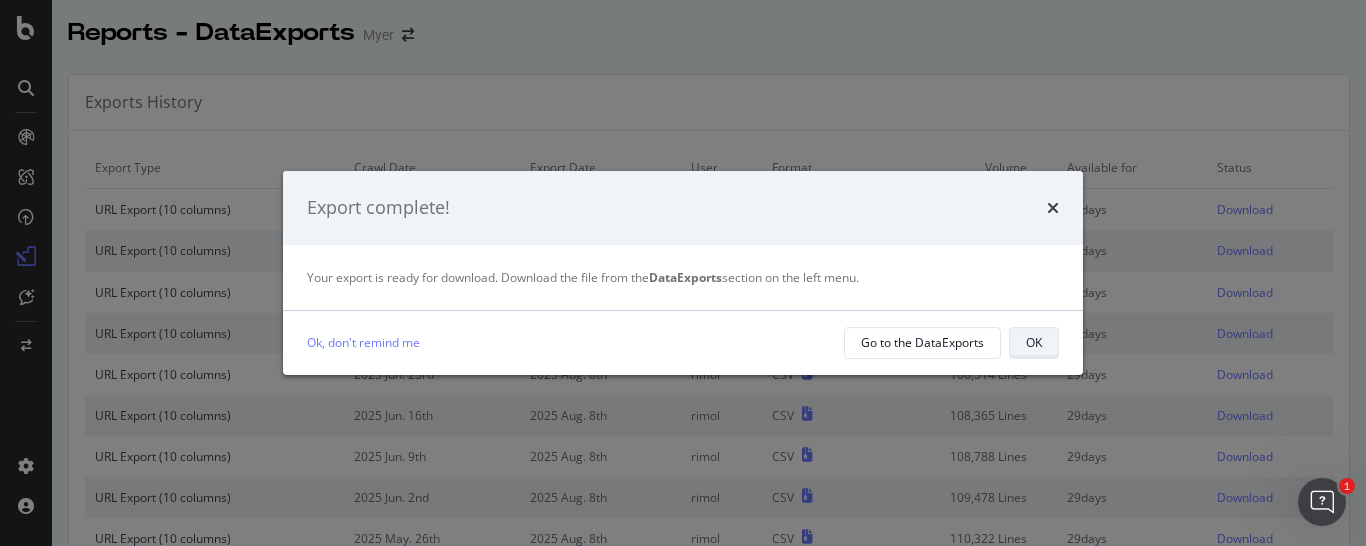 click on "OK" at bounding box center (1034, 342) 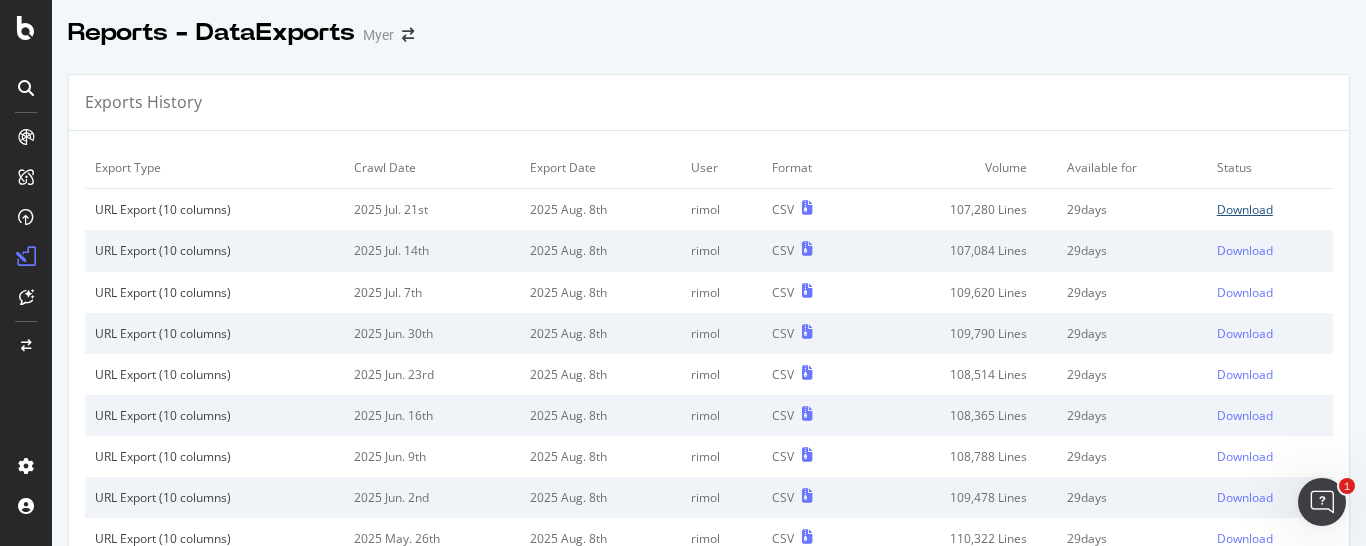 click on "Download" at bounding box center [1245, 209] 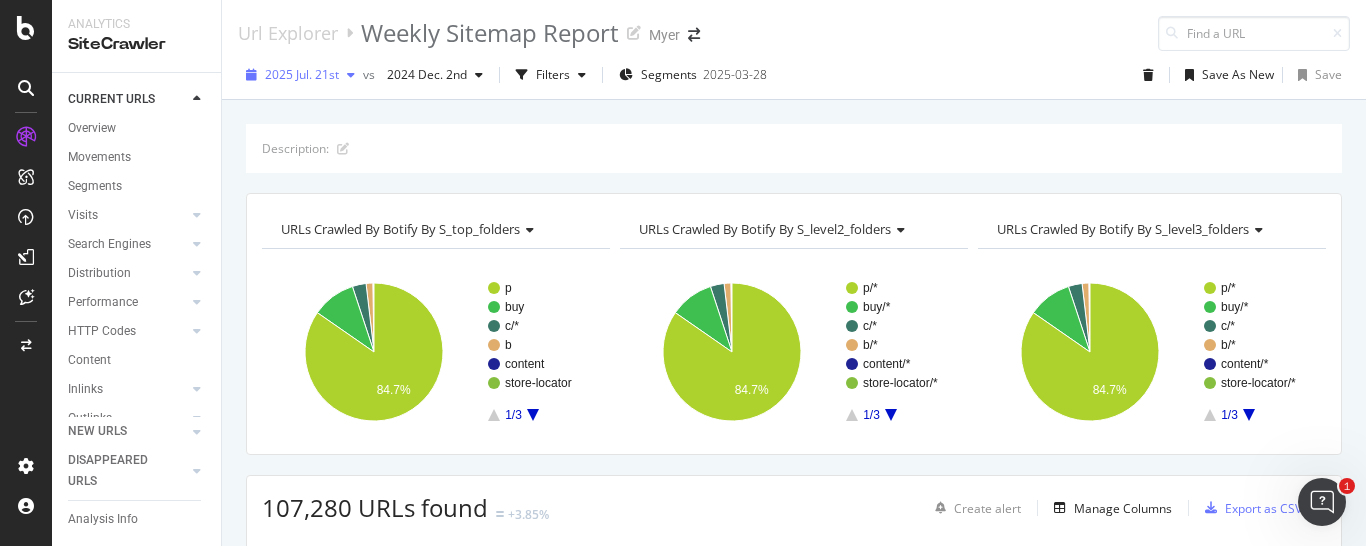 click at bounding box center (351, 75) 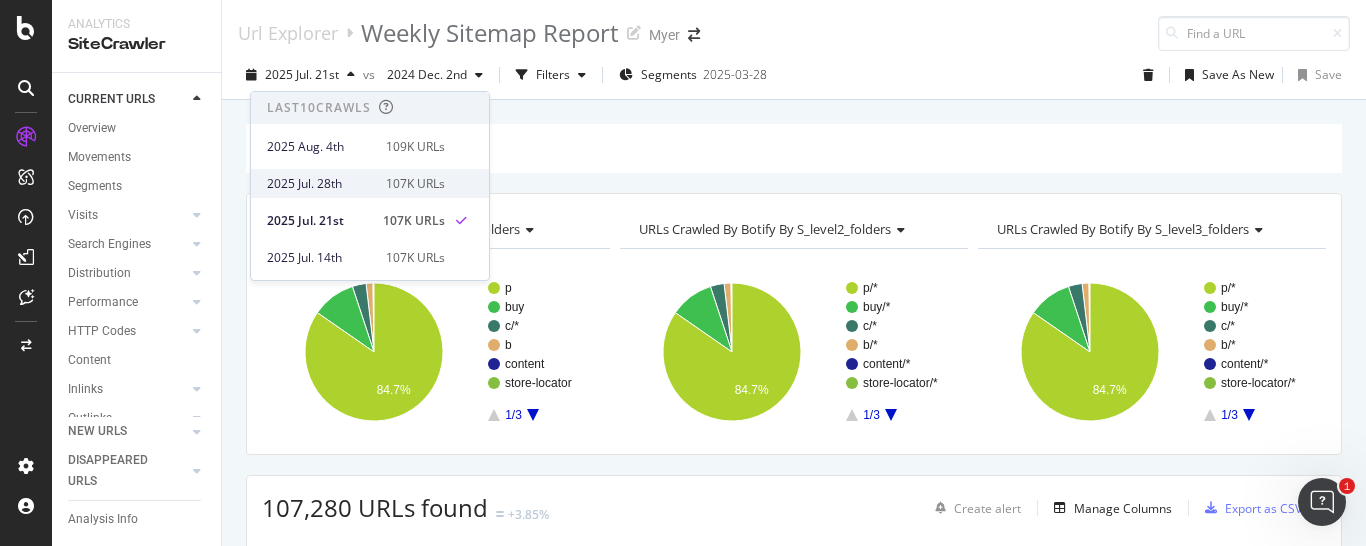click on "2025 Jul. 28th" at bounding box center (320, 184) 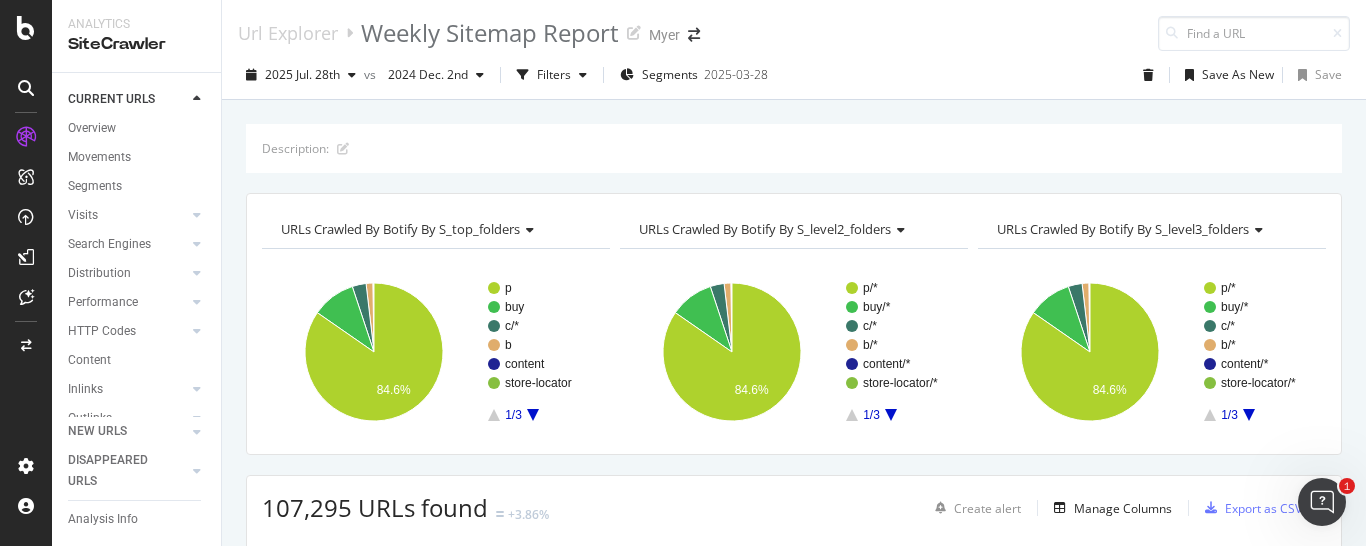 scroll, scrollTop: 306, scrollLeft: 0, axis: vertical 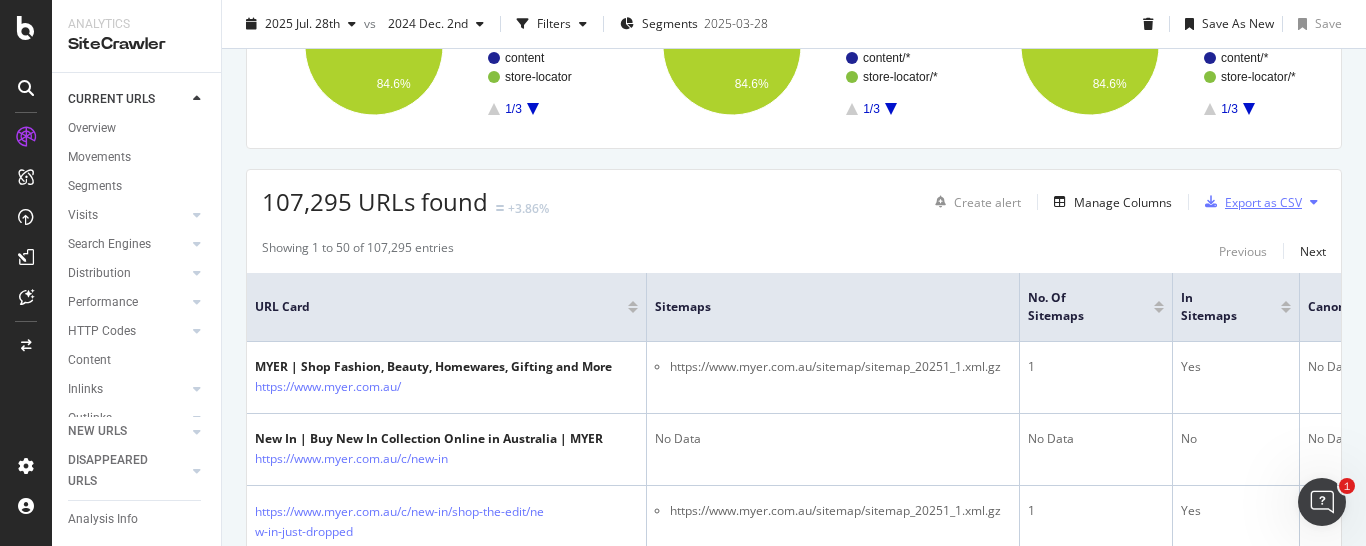 click on "Export as CSV" at bounding box center (1263, 202) 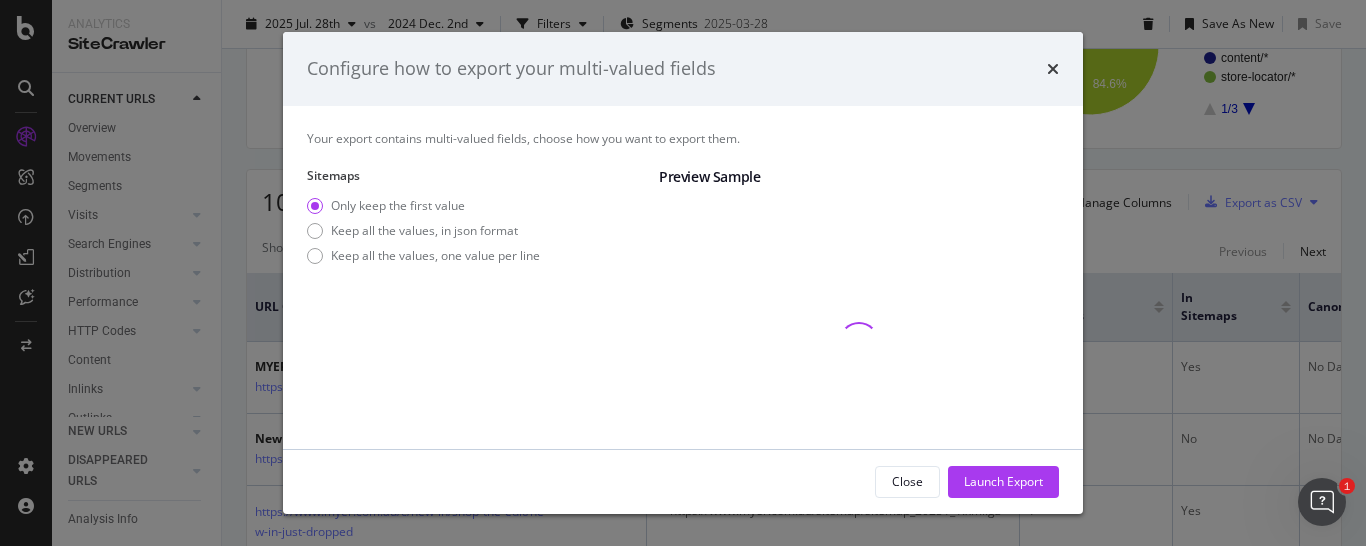scroll, scrollTop: 306, scrollLeft: 0, axis: vertical 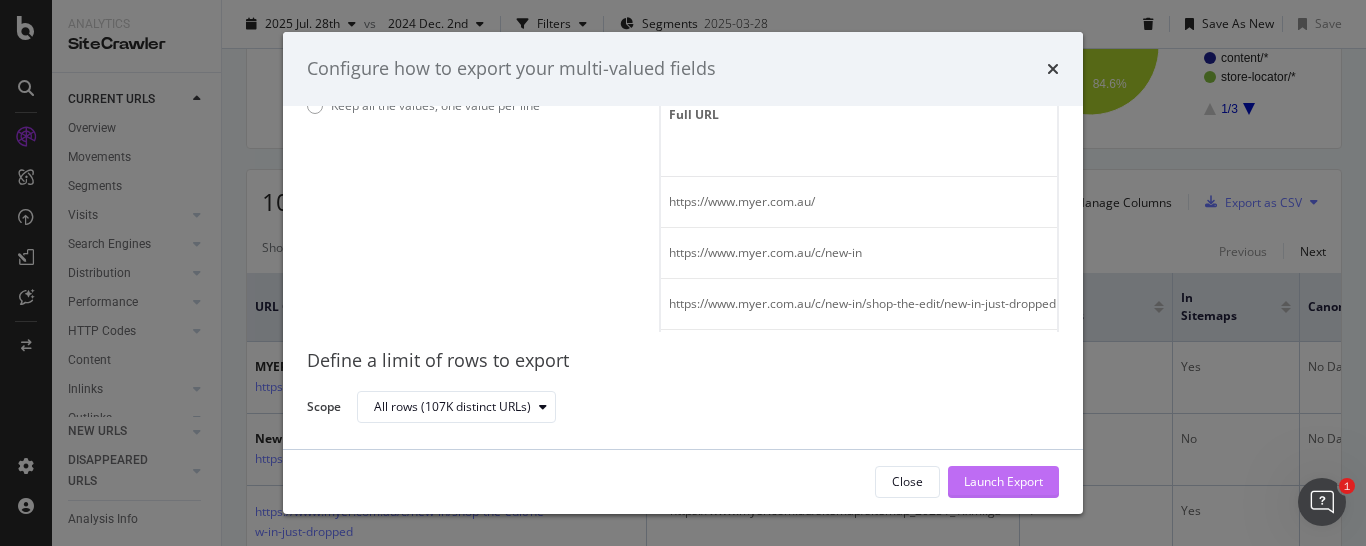 click on "Launch Export" at bounding box center (1003, 481) 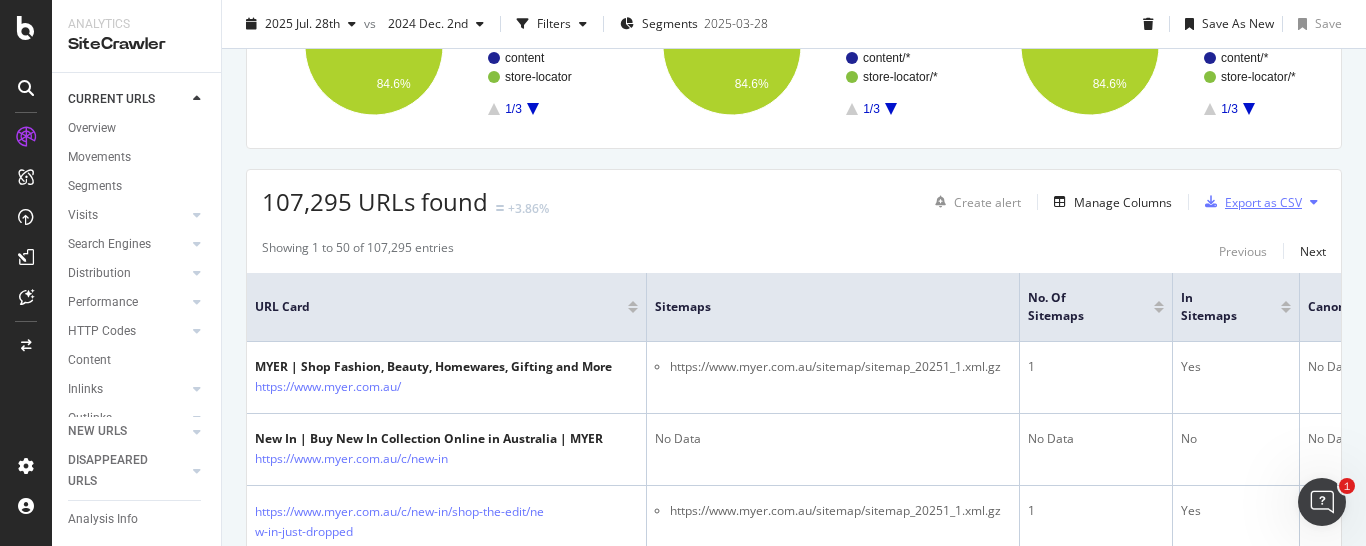 scroll, scrollTop: 306, scrollLeft: 0, axis: vertical 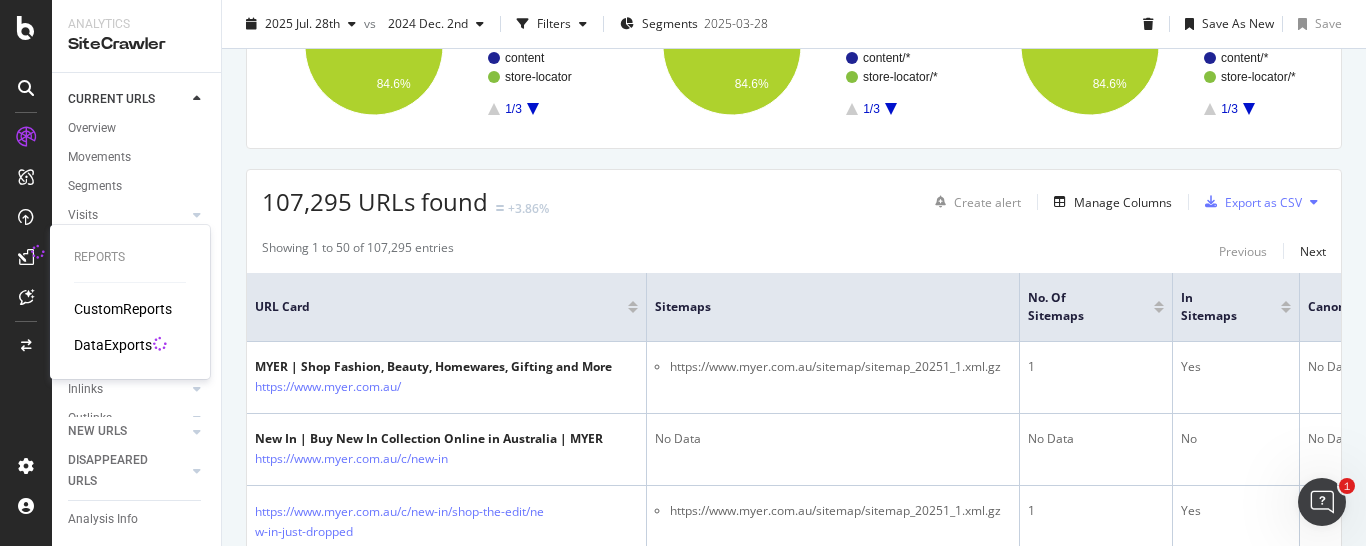 click on "DataExports" at bounding box center (113, 345) 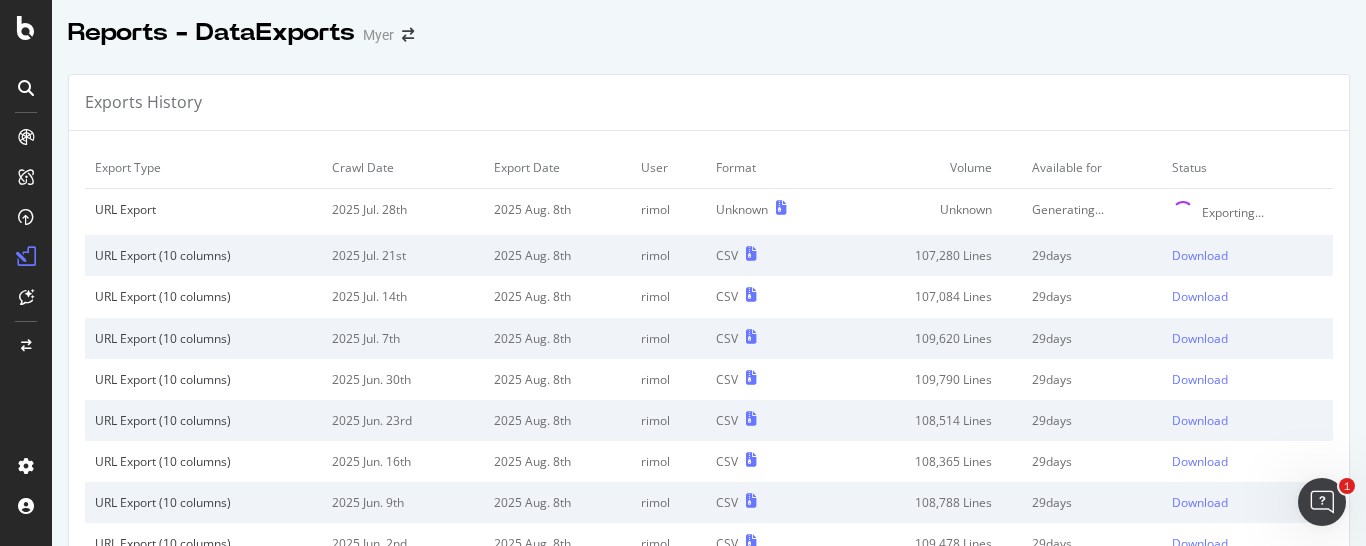 click on "Exports History Export Type Crawl Date Export Date User Format Volume Available for Status URL Export 2025 Jul. 28th 2025 Aug. 8th rimol Unknown Unknown Generating... Exporting... URL Export (10 columns) 2025 Jul. 21st 2025 Aug. 8th rimol CSV 107,280 Lines 29  days Download URL Export (10 columns) 2025 Jul. 14th 2025 Aug. 8th rimol CSV 107,084 Lines 29  days Download URL Export (10 columns) 2025 Jul. 7th 2025 Aug. 8th rimol CSV 109,620 Lines 29  days Download URL Export (10 columns) 2025 Jun. 30th 2025 Aug. 8th rimol CSV 109,790 Lines 29  days Download URL Export (10 columns) 2025 Jun. 23rd 2025 Aug. 8th rimol CSV 108,514 Lines 29  days Download URL Export (10 columns) 2025 Jun. 16th 2025 Aug. 8th rimol CSV 108,365 Lines 29  days Download URL Export (10 columns) 2025 Jun. 9th 2025 Aug. 8th rimol CSV 108,788 Lines 29  days Download URL Export (10 columns) 2025 Jun. 2nd 2025 Aug. 8th rimol CSV 109,478 Lines 29  days Download URL Export (10 columns) 2025 May. 26th 2025 Aug. 8th rimol CSV 110,322 Lines 29  days 1" at bounding box center [709, 1060] 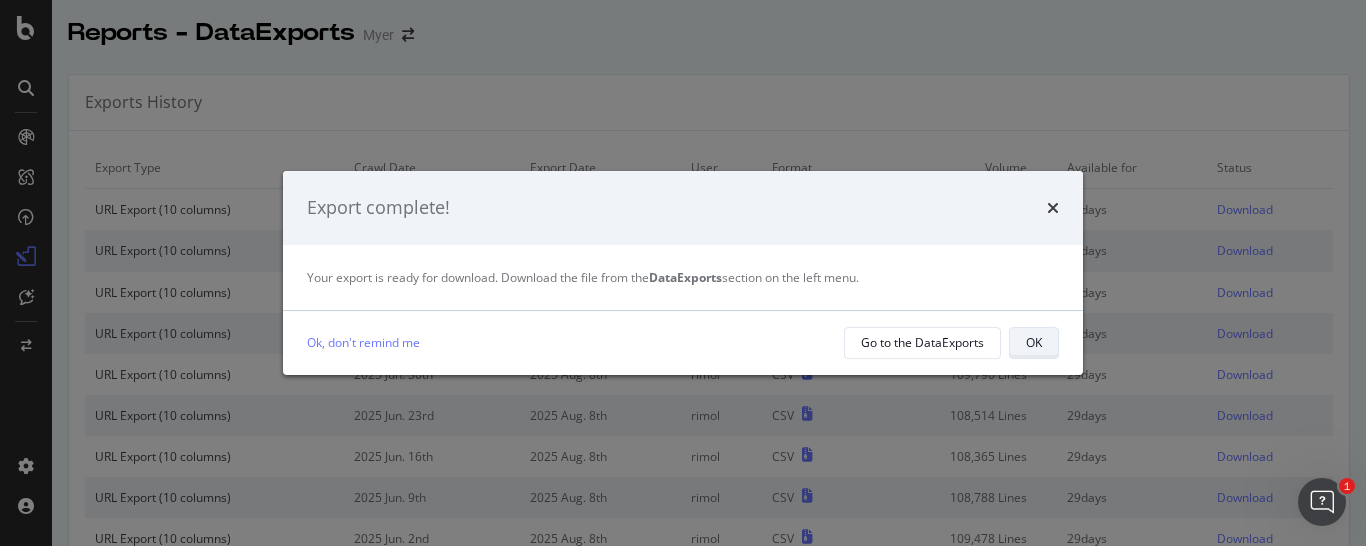 click on "OK" at bounding box center (1034, 342) 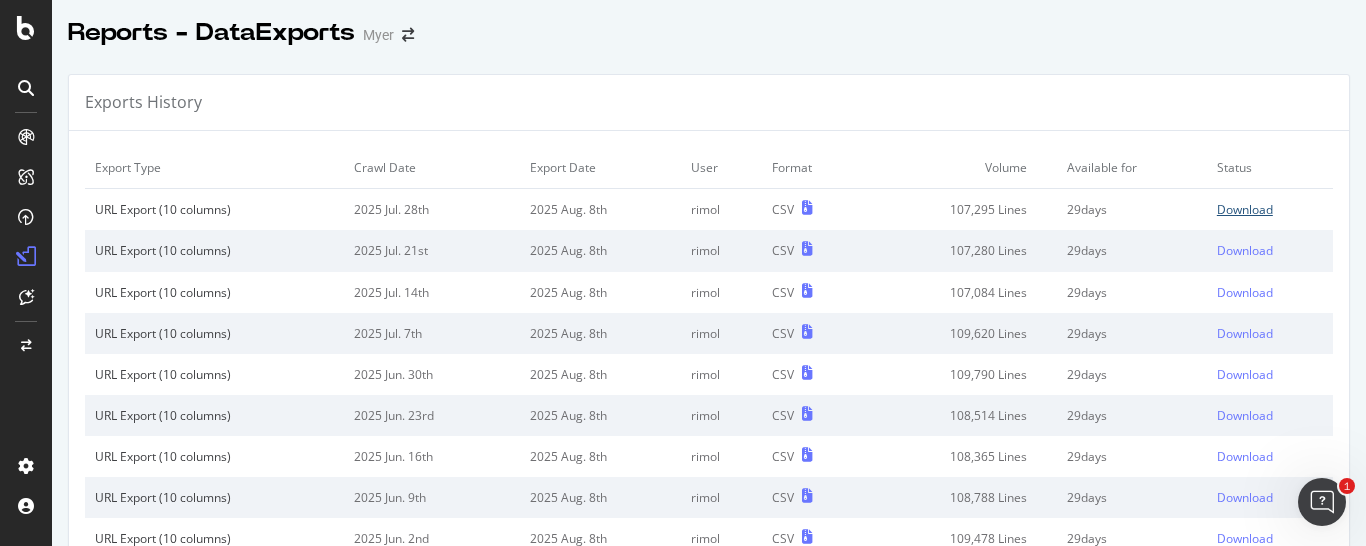 click on "Download" at bounding box center [1245, 209] 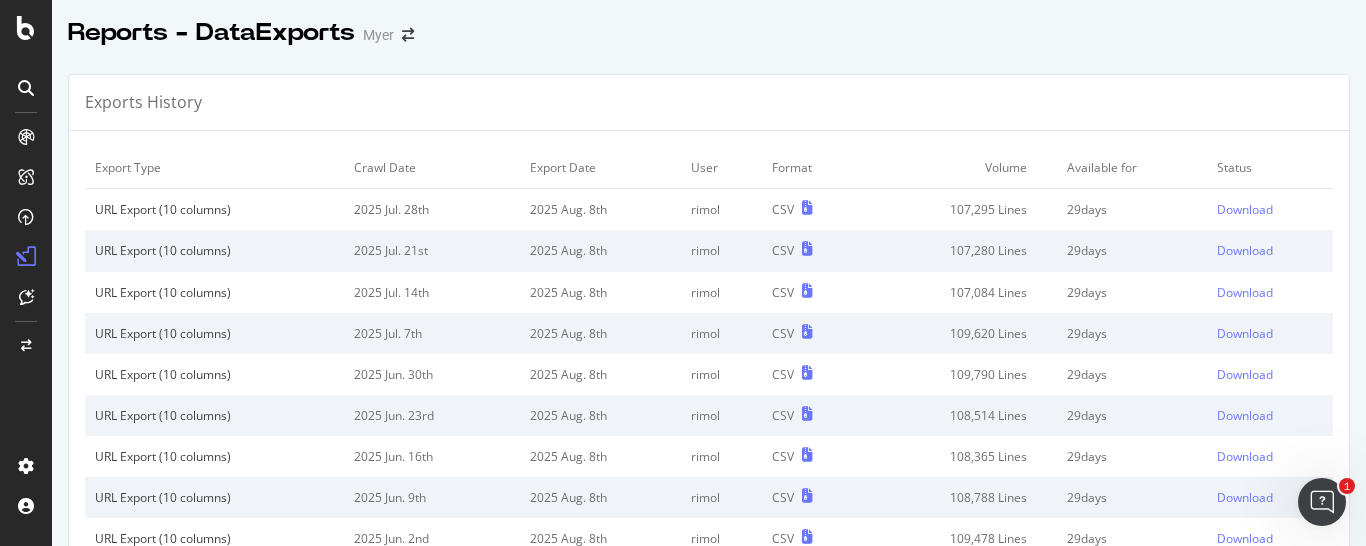 click at bounding box center [709, 54] 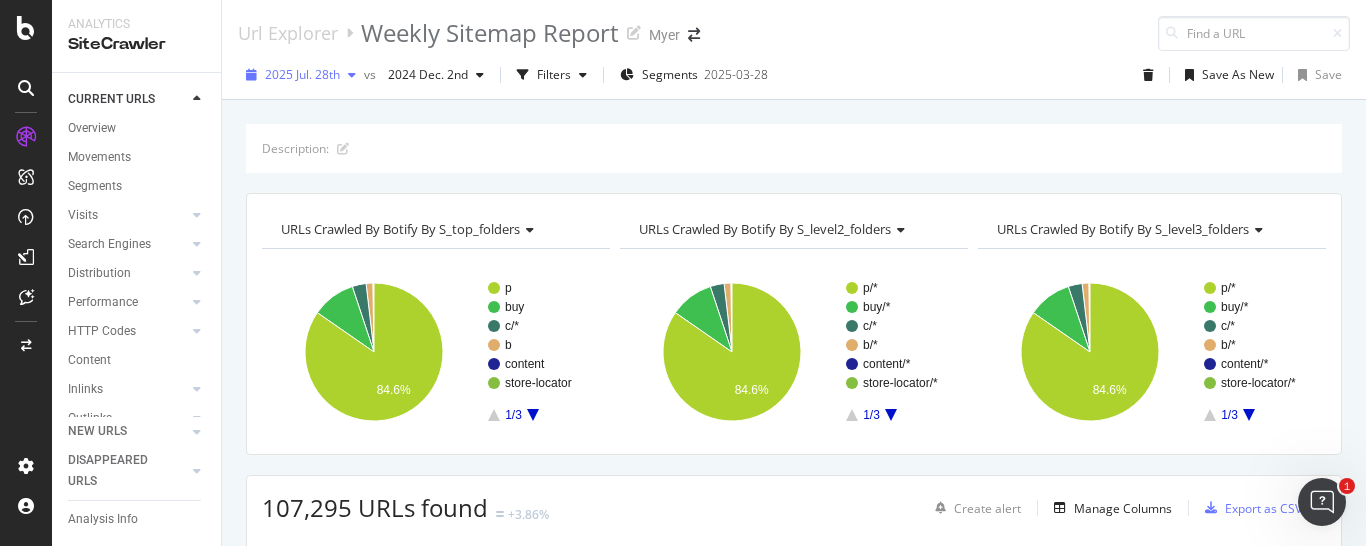 click at bounding box center (352, 75) 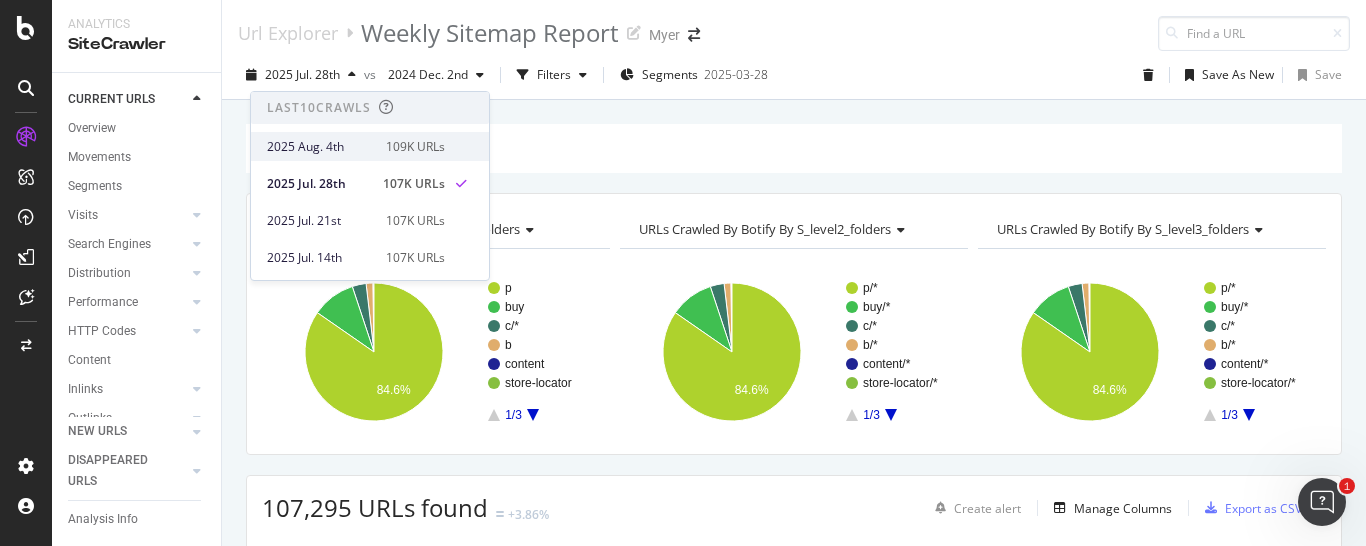click on "2025 Aug. 4th" at bounding box center [320, 147] 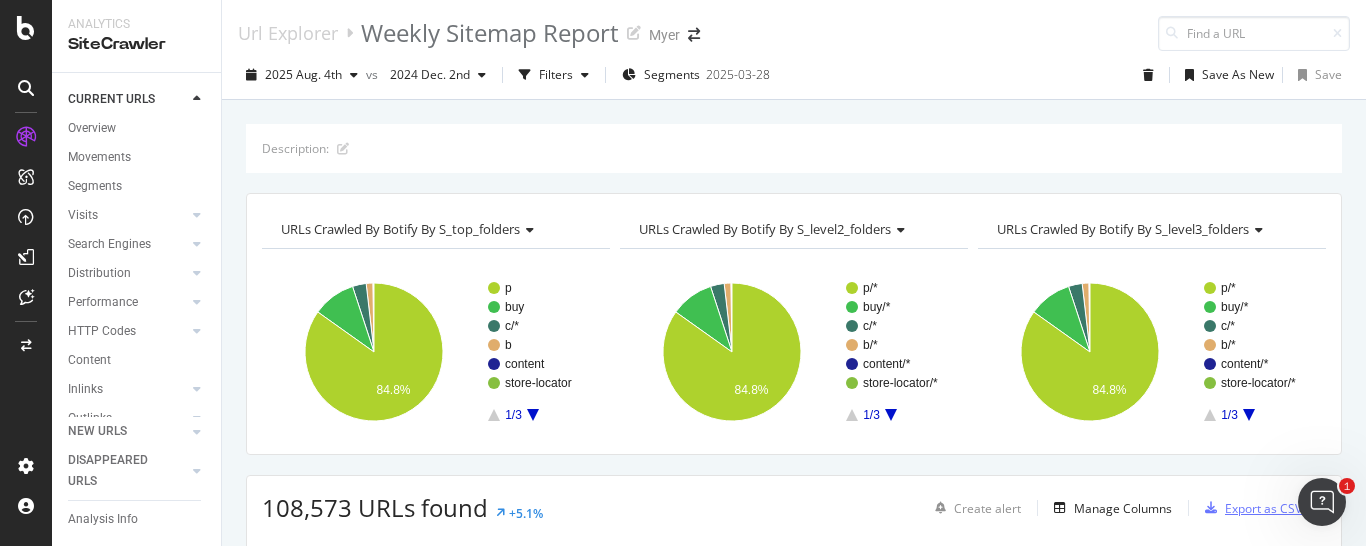 click on "Export as CSV" at bounding box center (1263, 508) 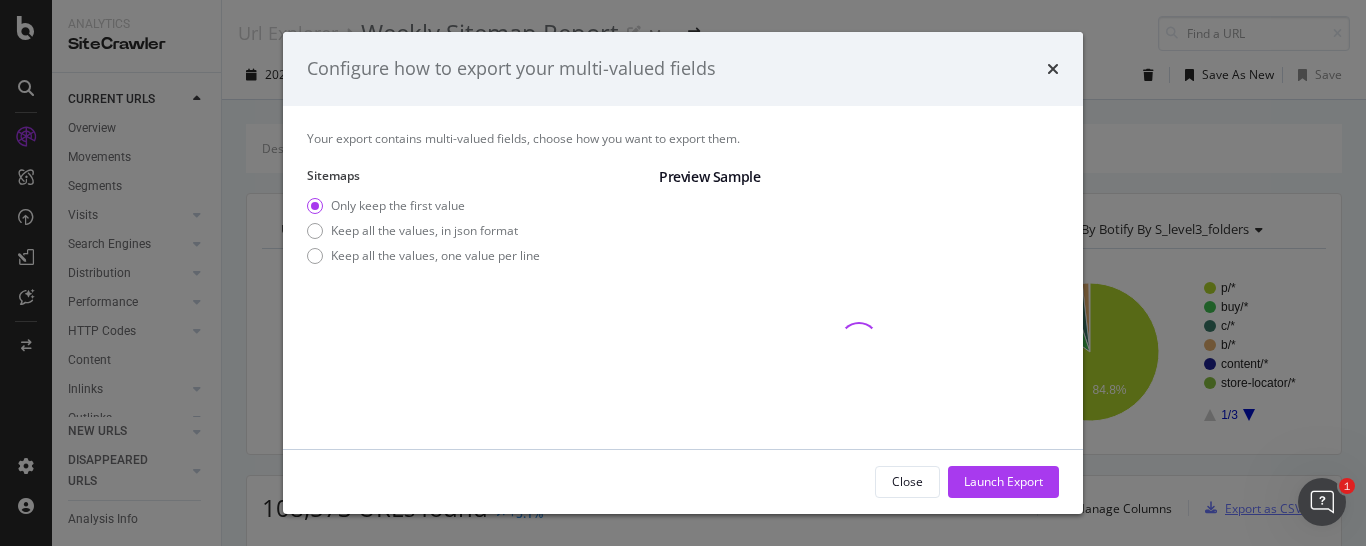 scroll, scrollTop: 150, scrollLeft: 0, axis: vertical 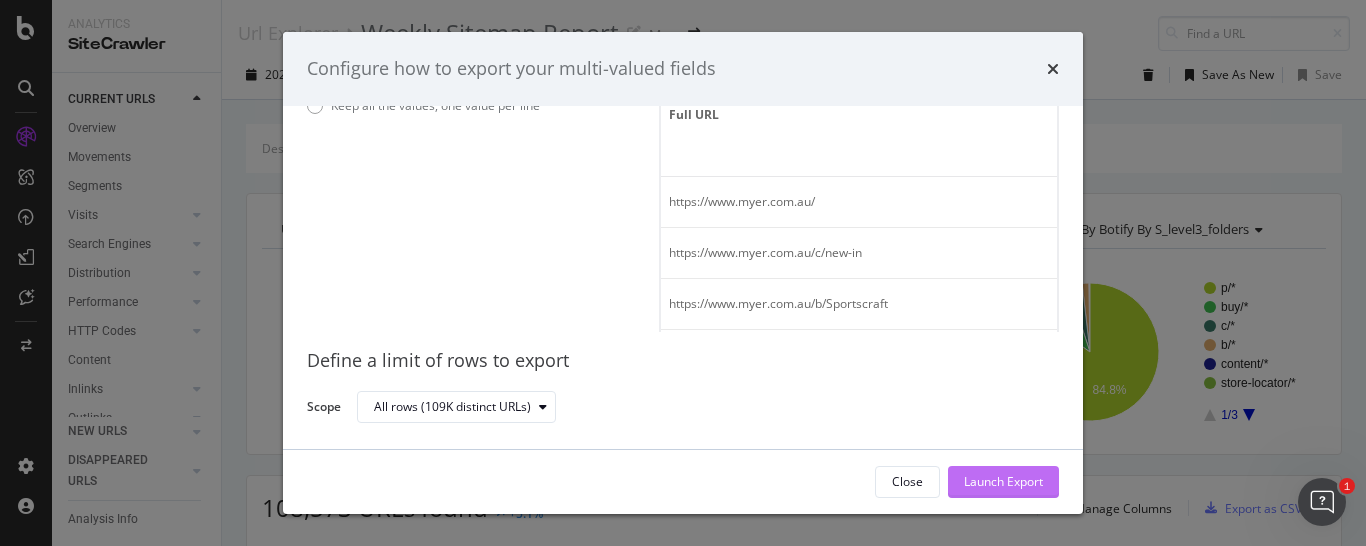 click on "Launch Export" at bounding box center [1003, 481] 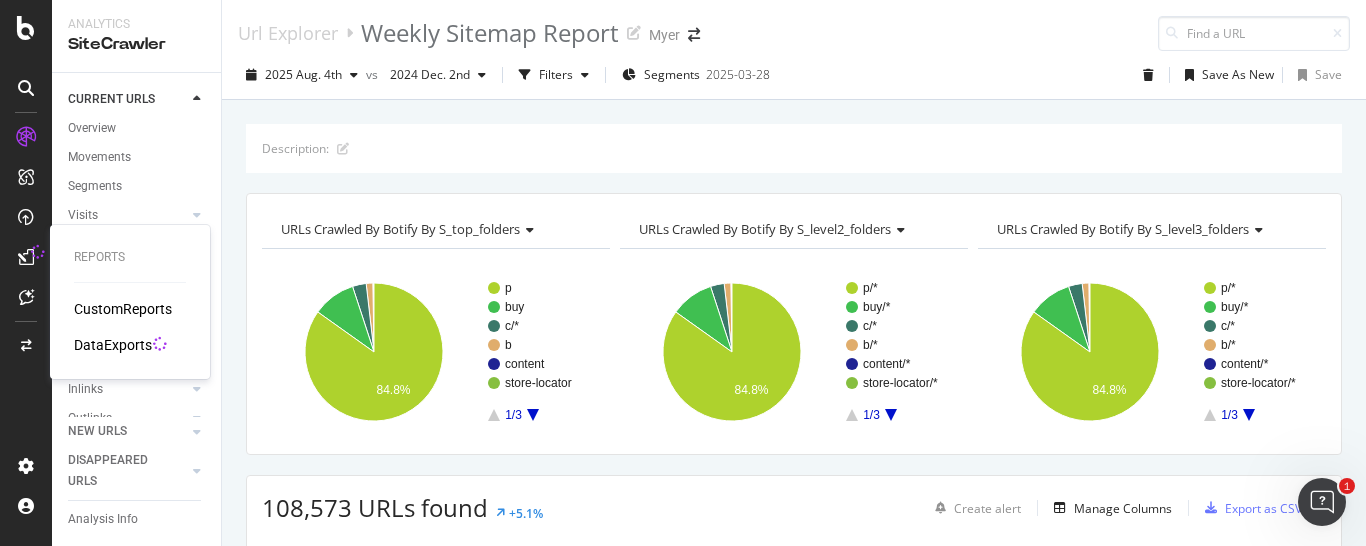 click on "DataExports" at bounding box center [113, 345] 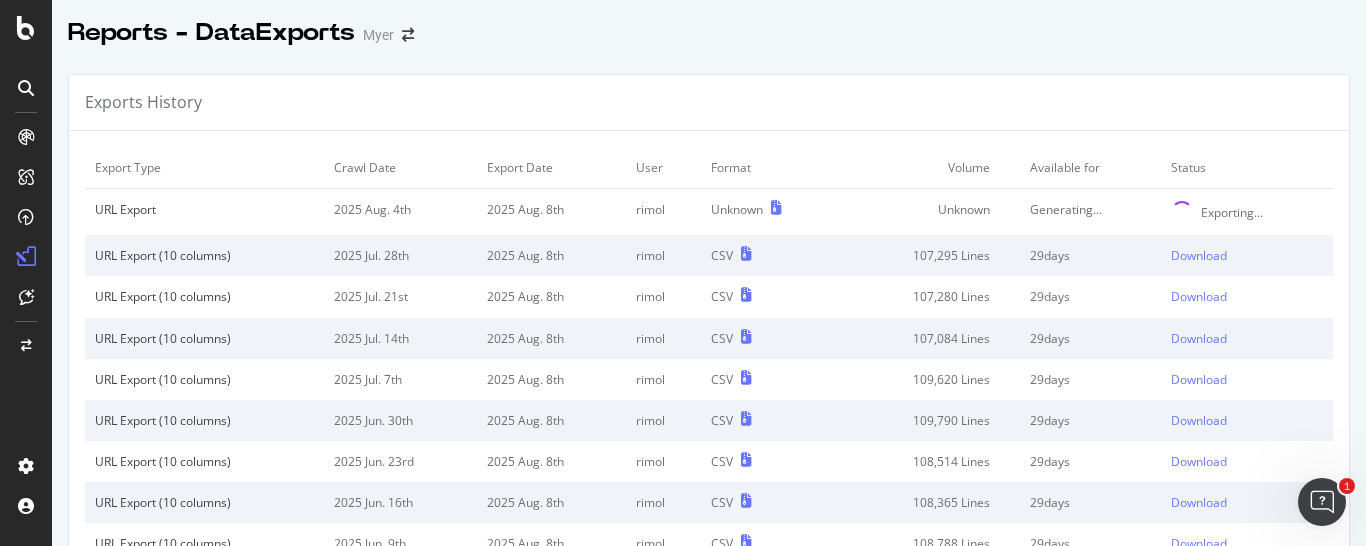 click on "Exports History" at bounding box center (709, 103) 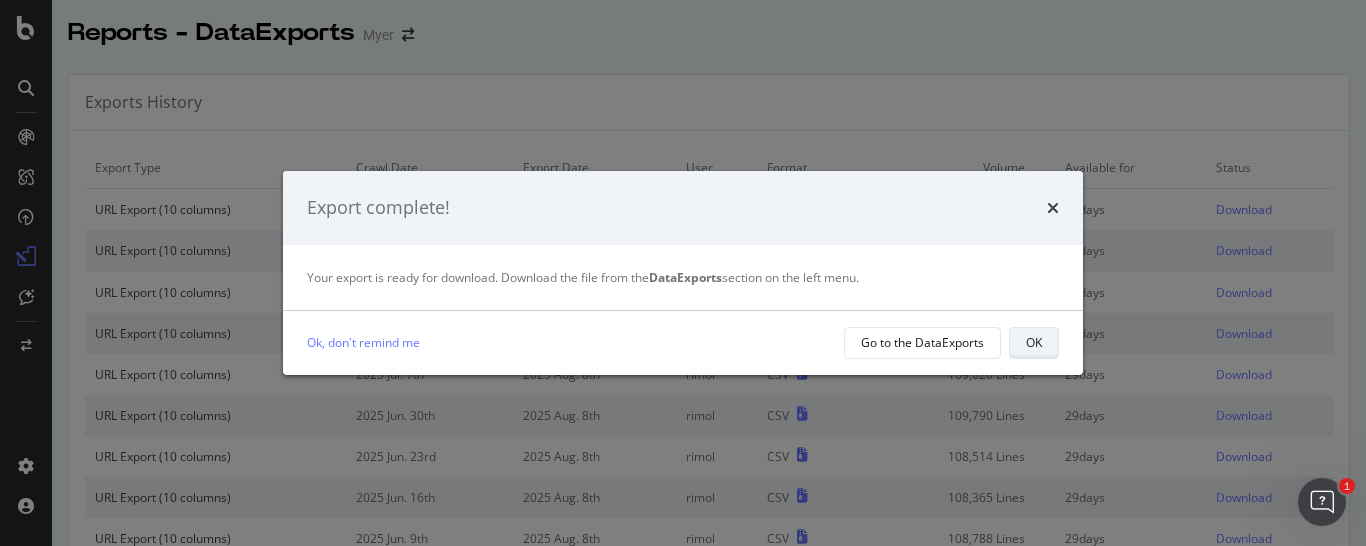 click on "OK" at bounding box center [1034, 342] 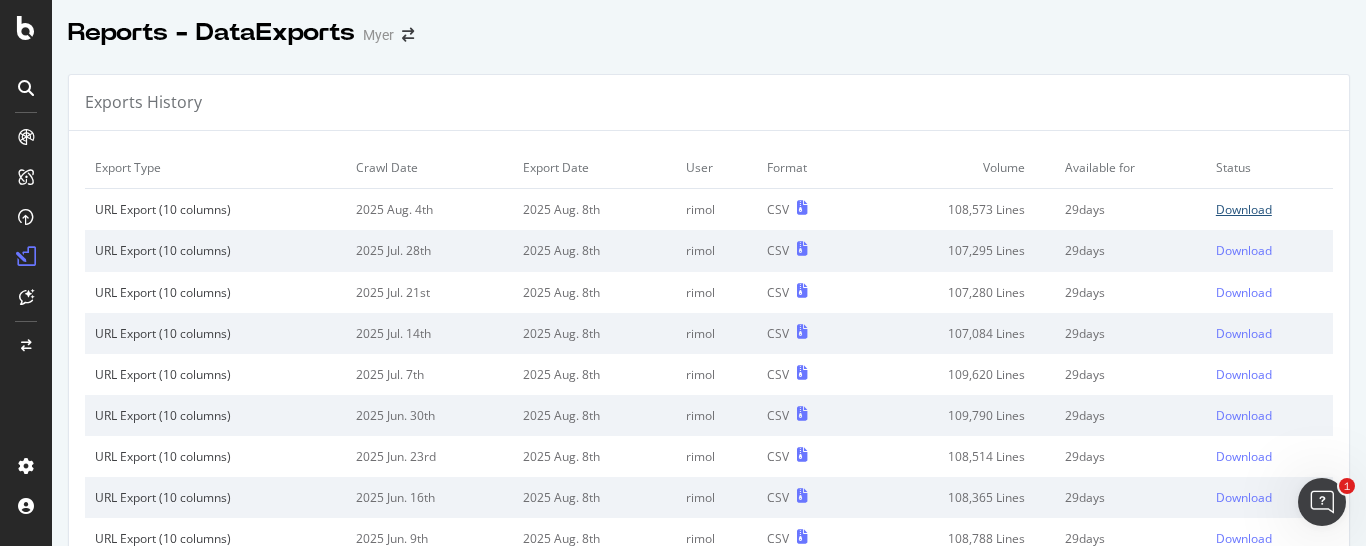 click on "Download" at bounding box center [1244, 209] 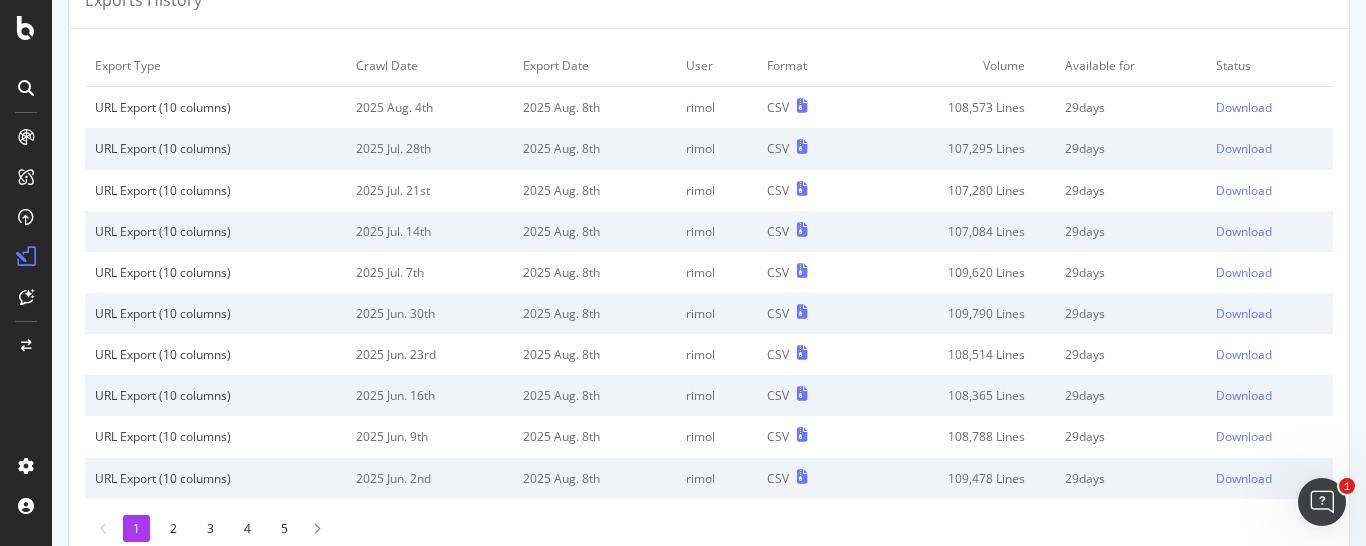 click on "2" at bounding box center [173, 528] 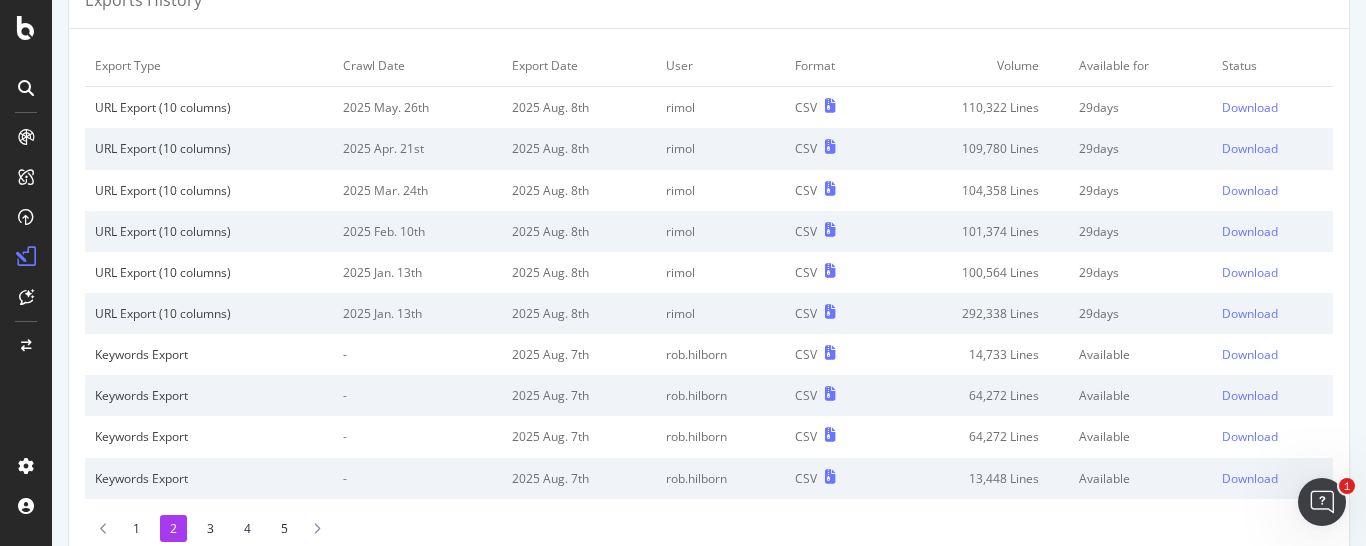 click on "1" at bounding box center [136, 528] 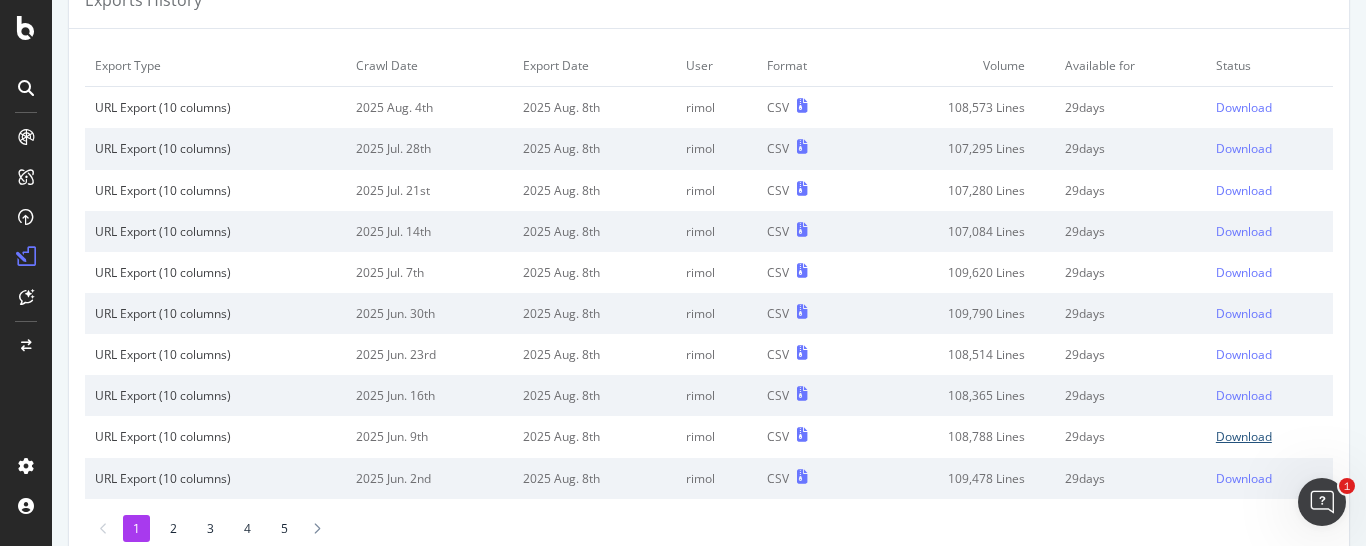 click on "Download" at bounding box center [1244, 436] 